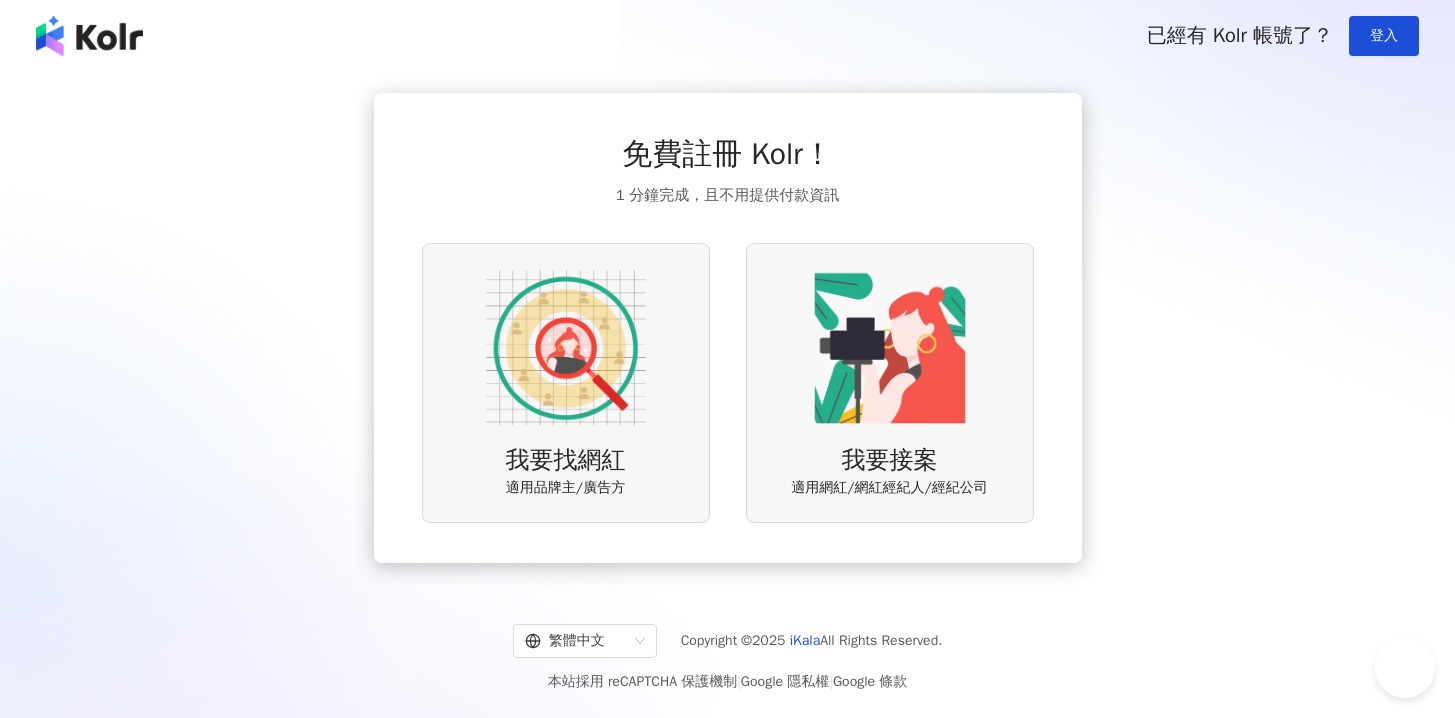 scroll, scrollTop: 0, scrollLeft: 0, axis: both 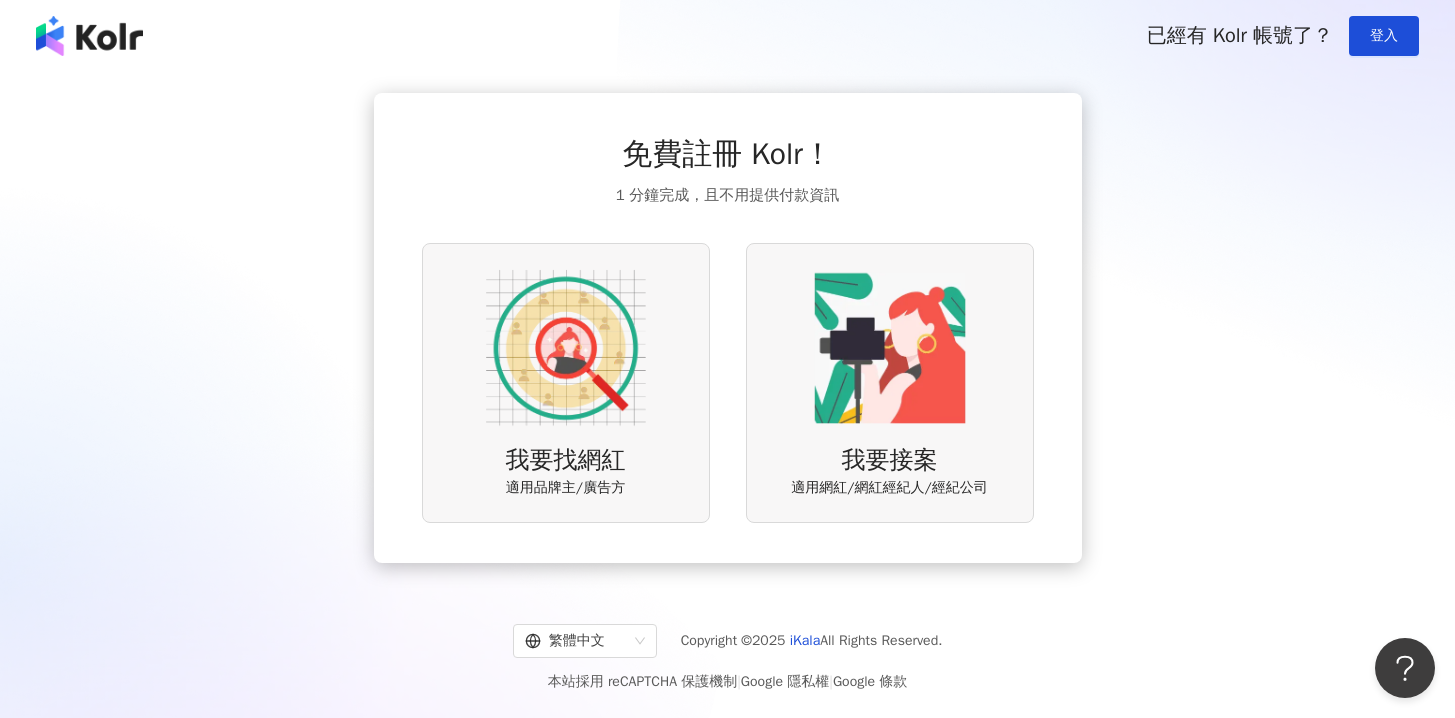 click at bounding box center (566, 348) 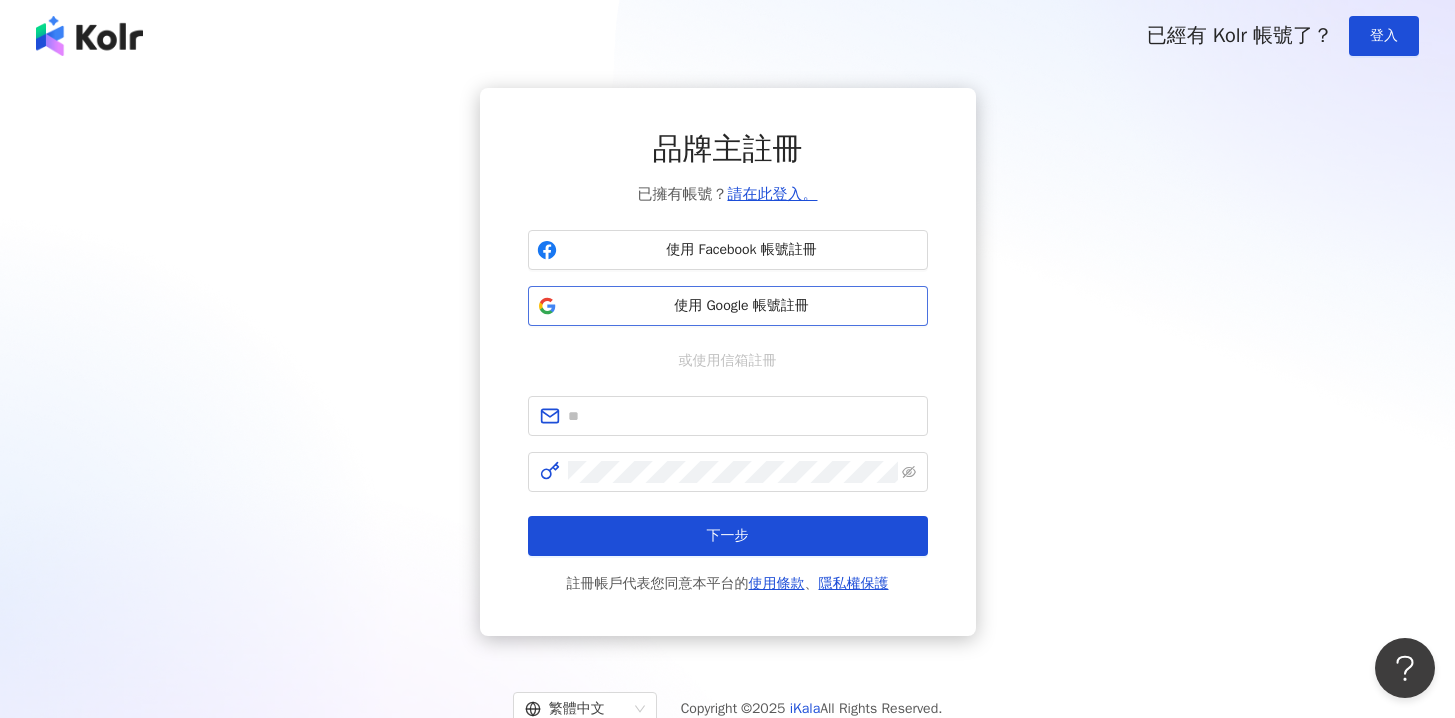 click on "使用 Google 帳號註冊" at bounding box center [742, 306] 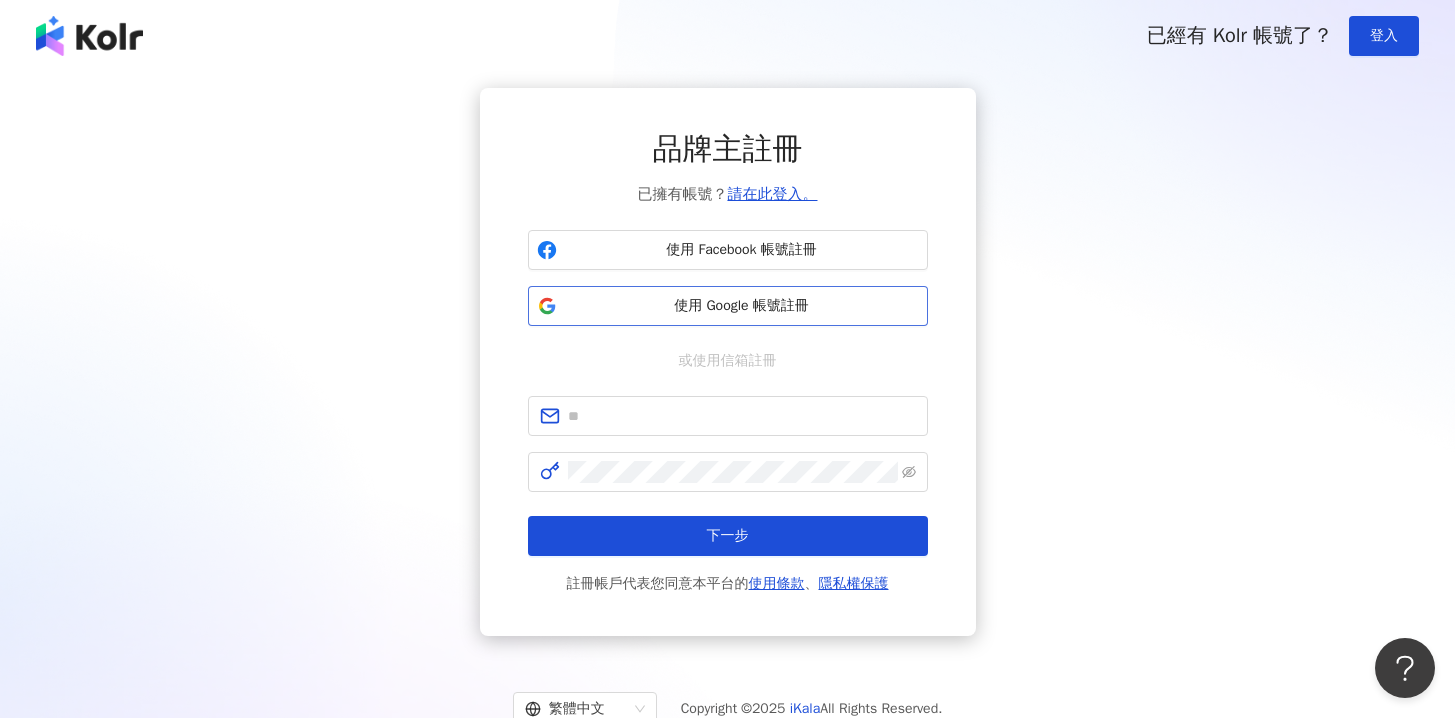 click on "使用 Google 帳號註冊" at bounding box center [728, 306] 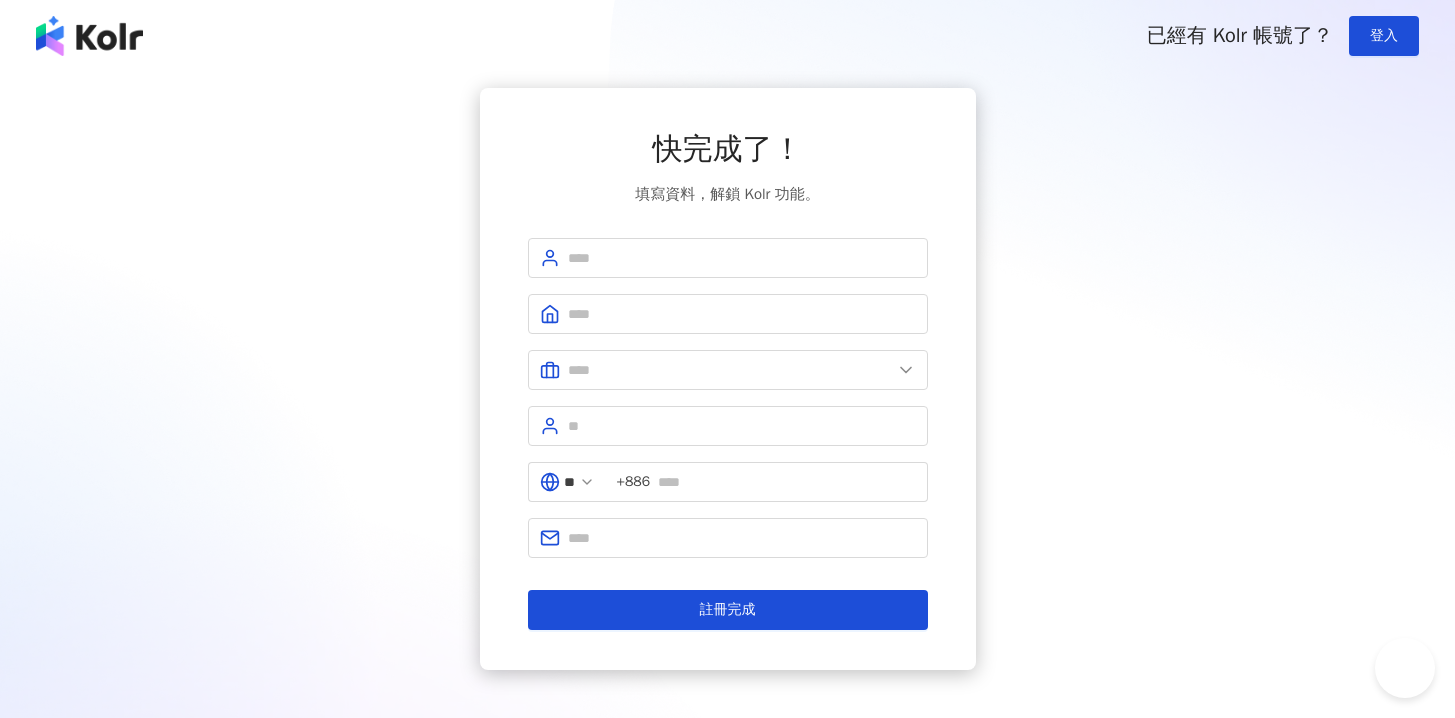 scroll, scrollTop: 0, scrollLeft: 0, axis: both 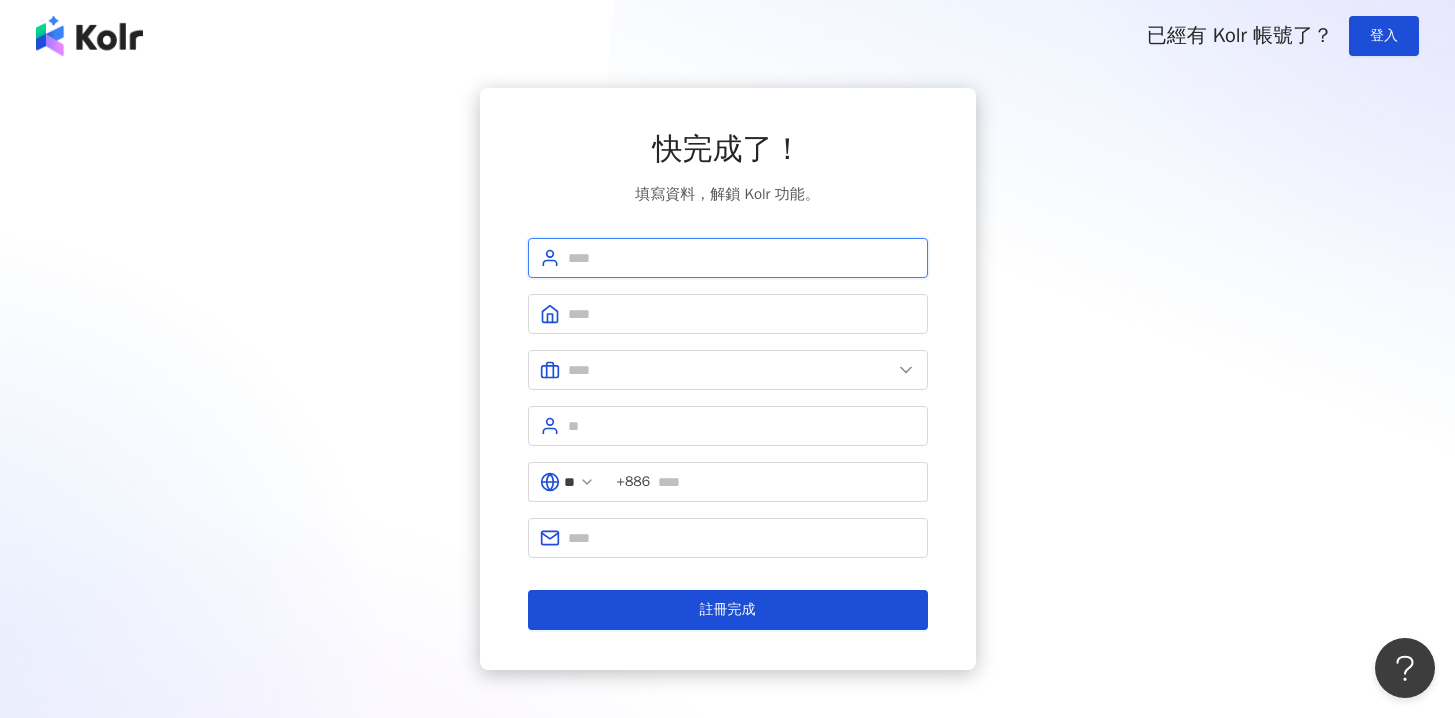 click at bounding box center (742, 258) 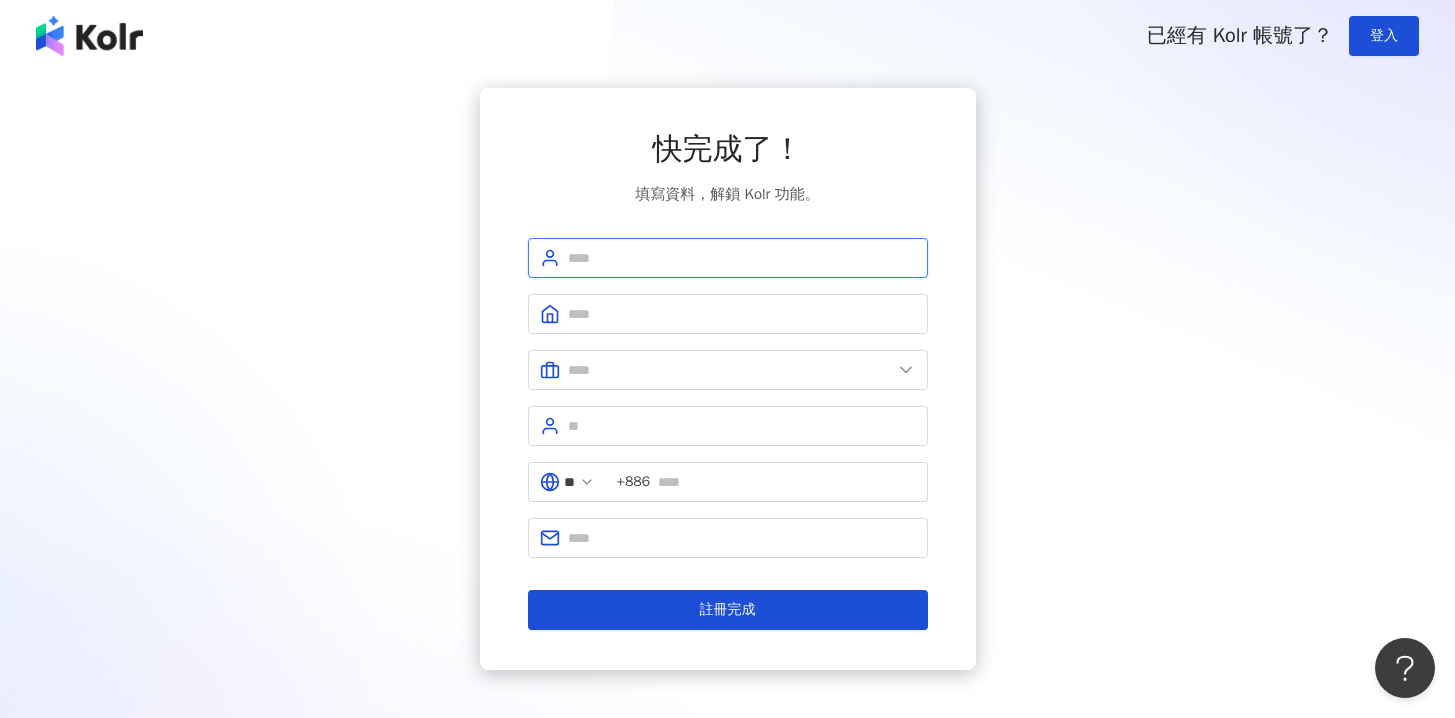 type on "**********" 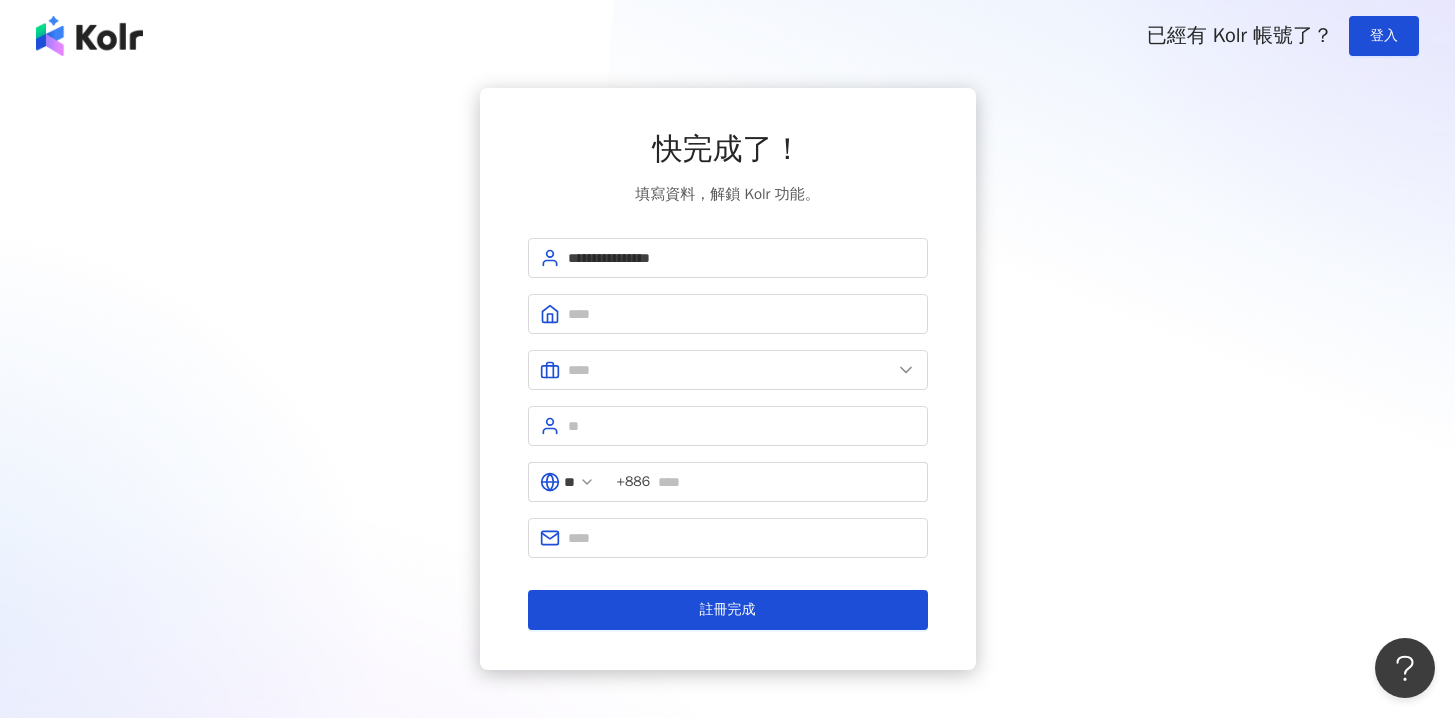 click on "**********" at bounding box center [728, 434] 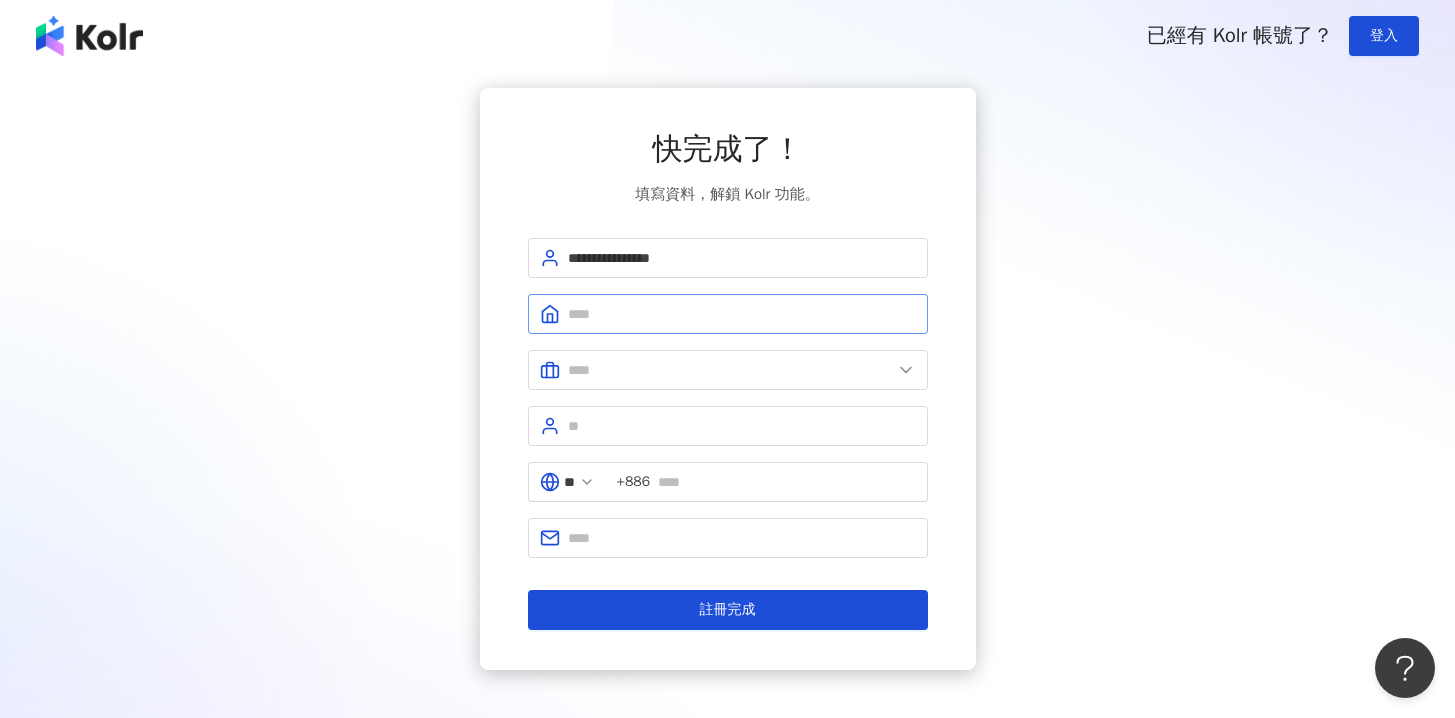 click at bounding box center (728, 314) 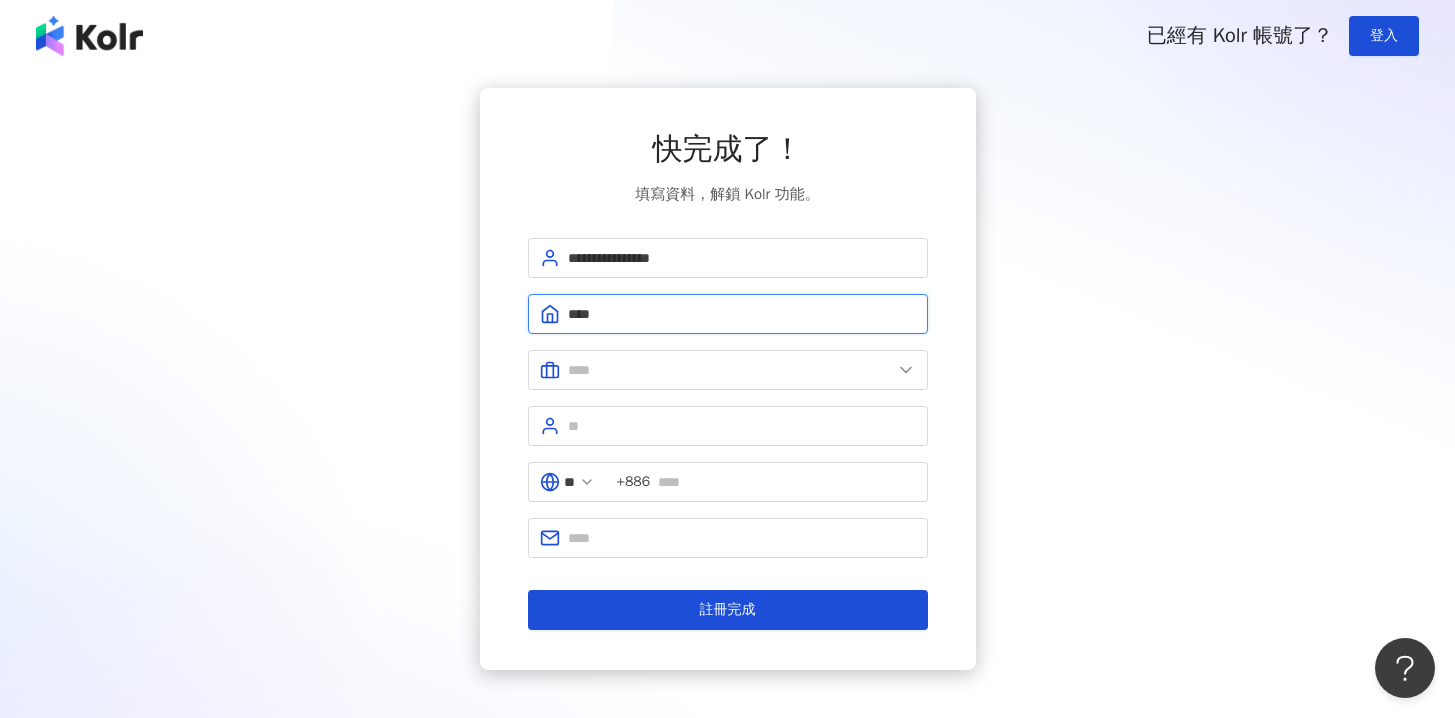 type on "****" 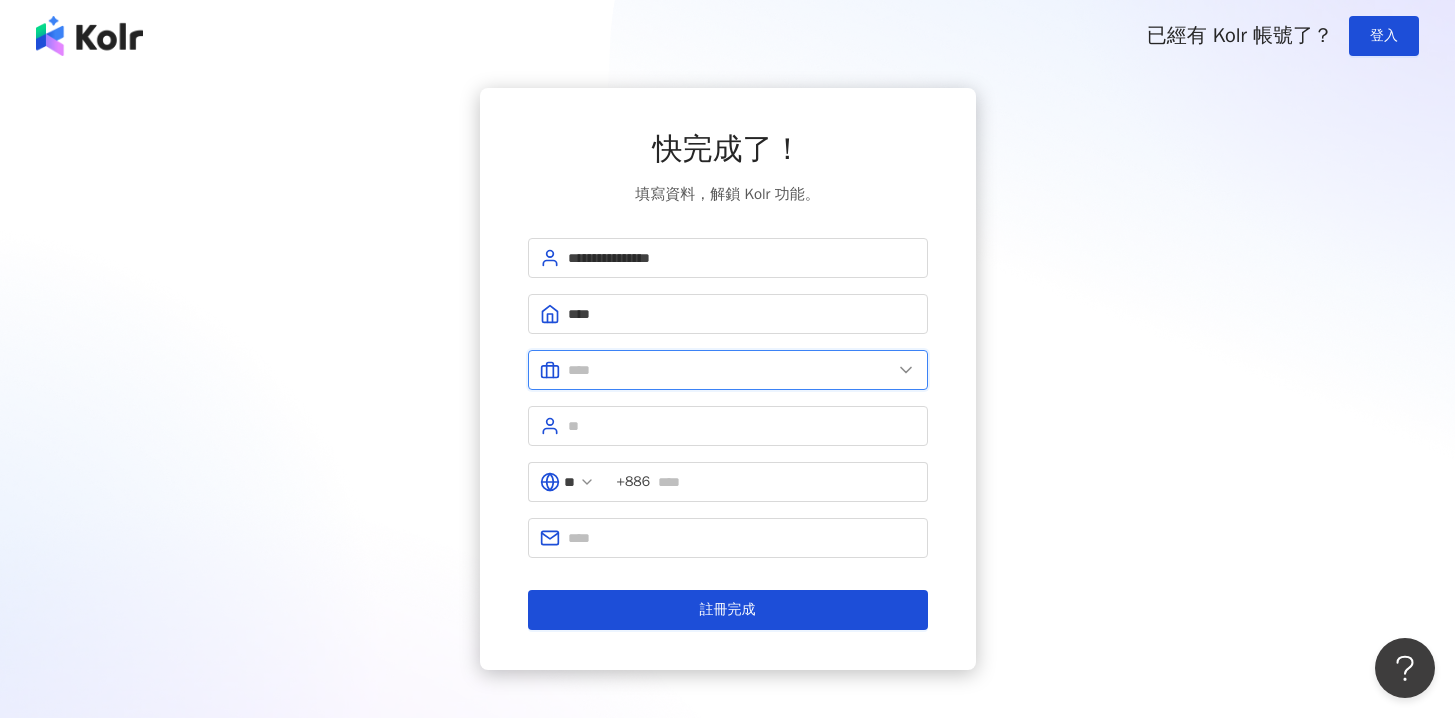 click at bounding box center (730, 370) 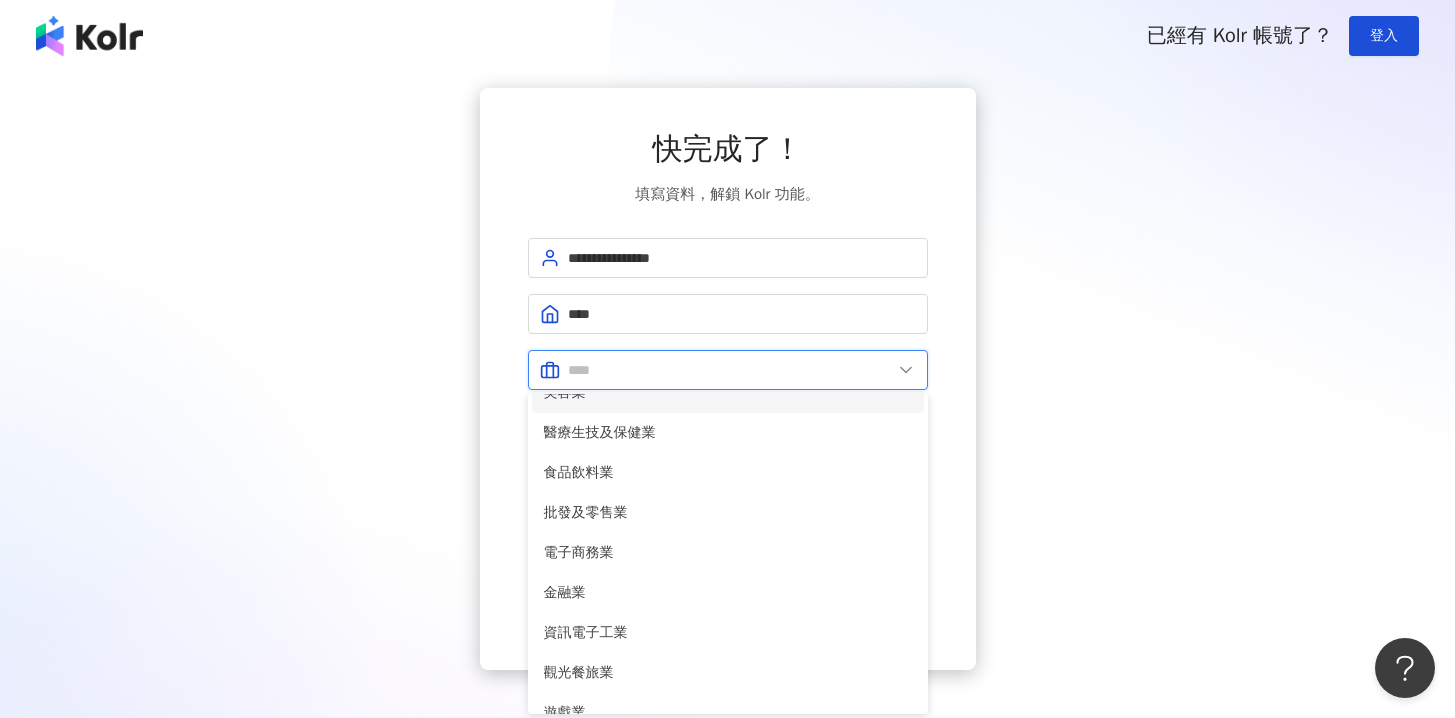 scroll, scrollTop: 29, scrollLeft: 0, axis: vertical 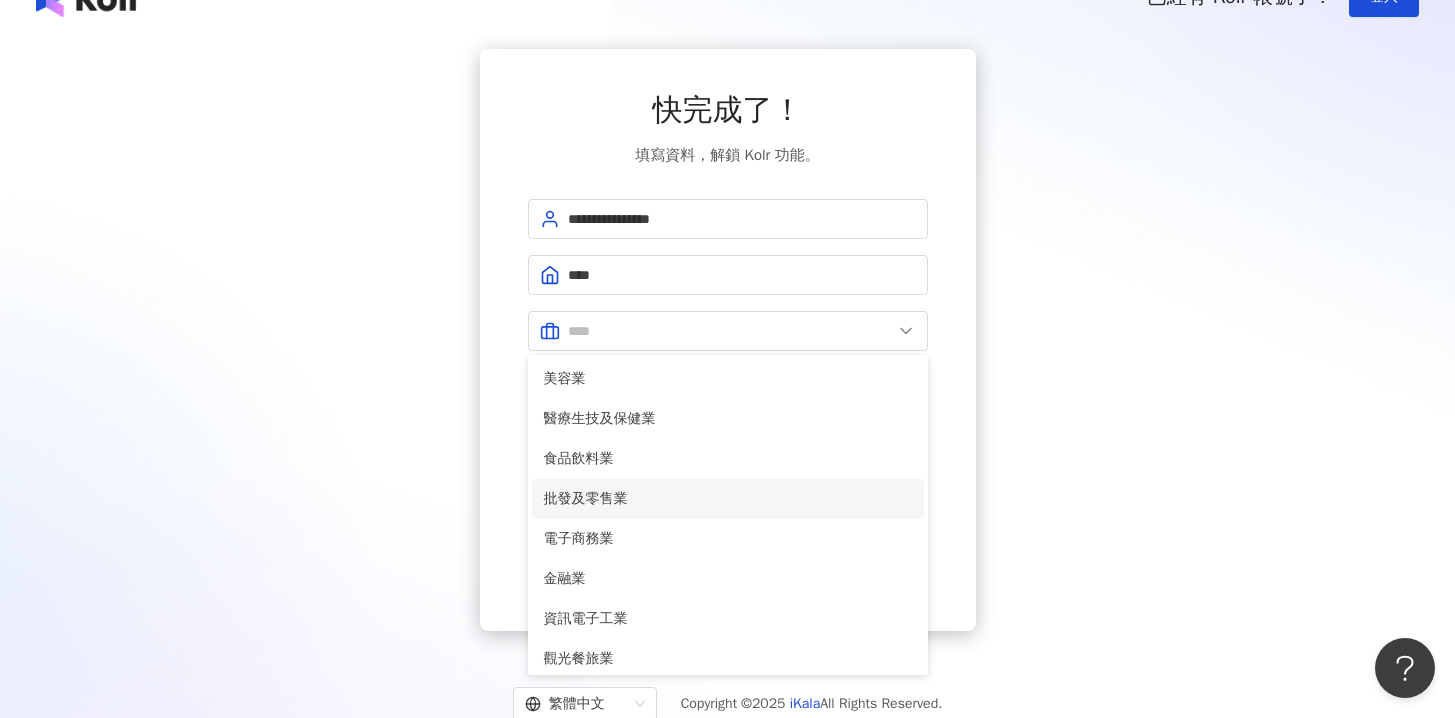 click on "批發及零售業" at bounding box center [728, 499] 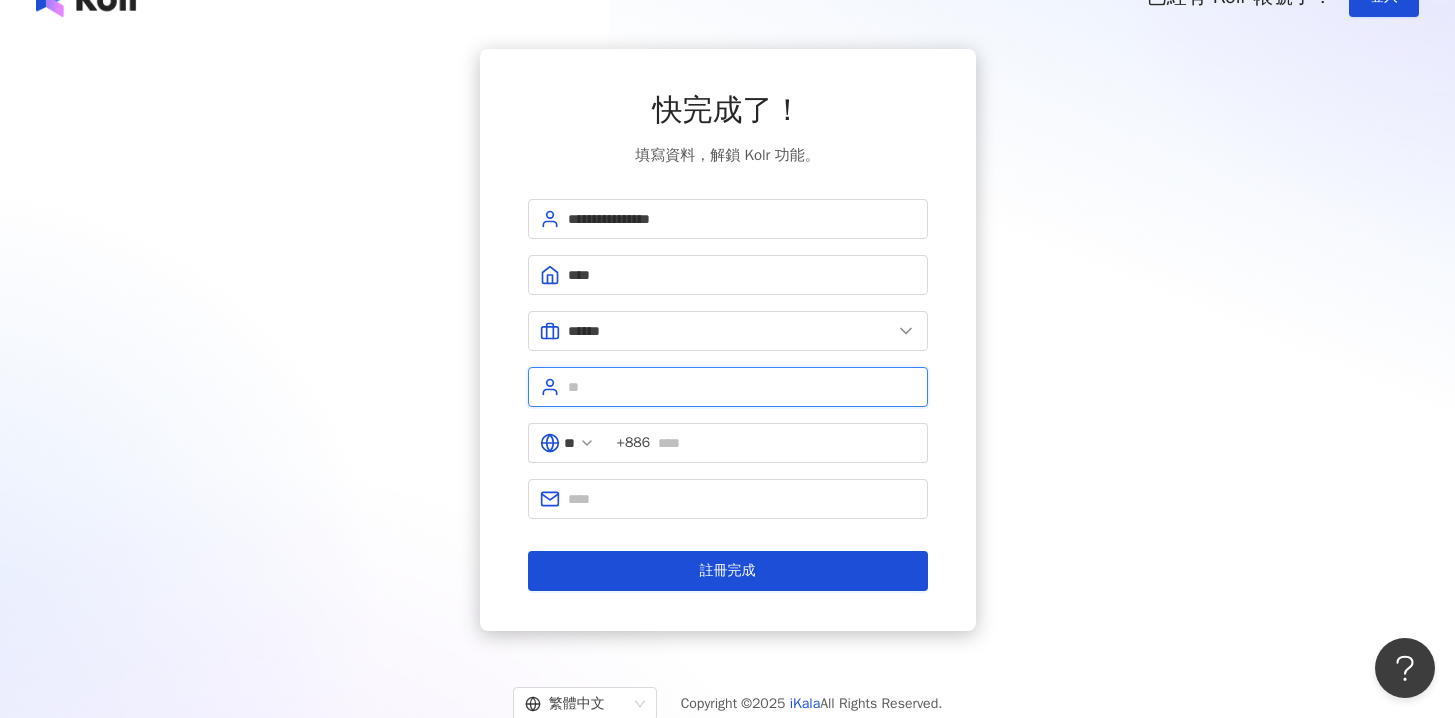 click at bounding box center (742, 387) 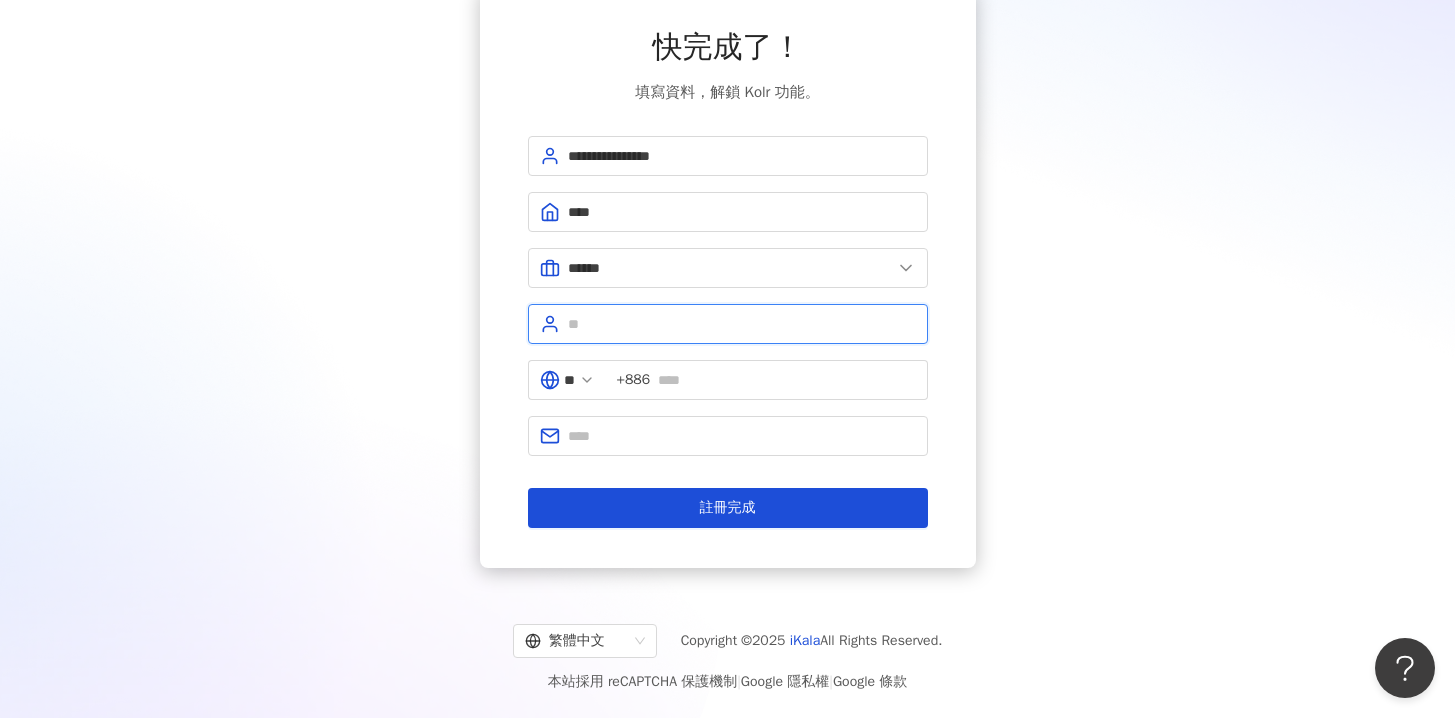 type on "*" 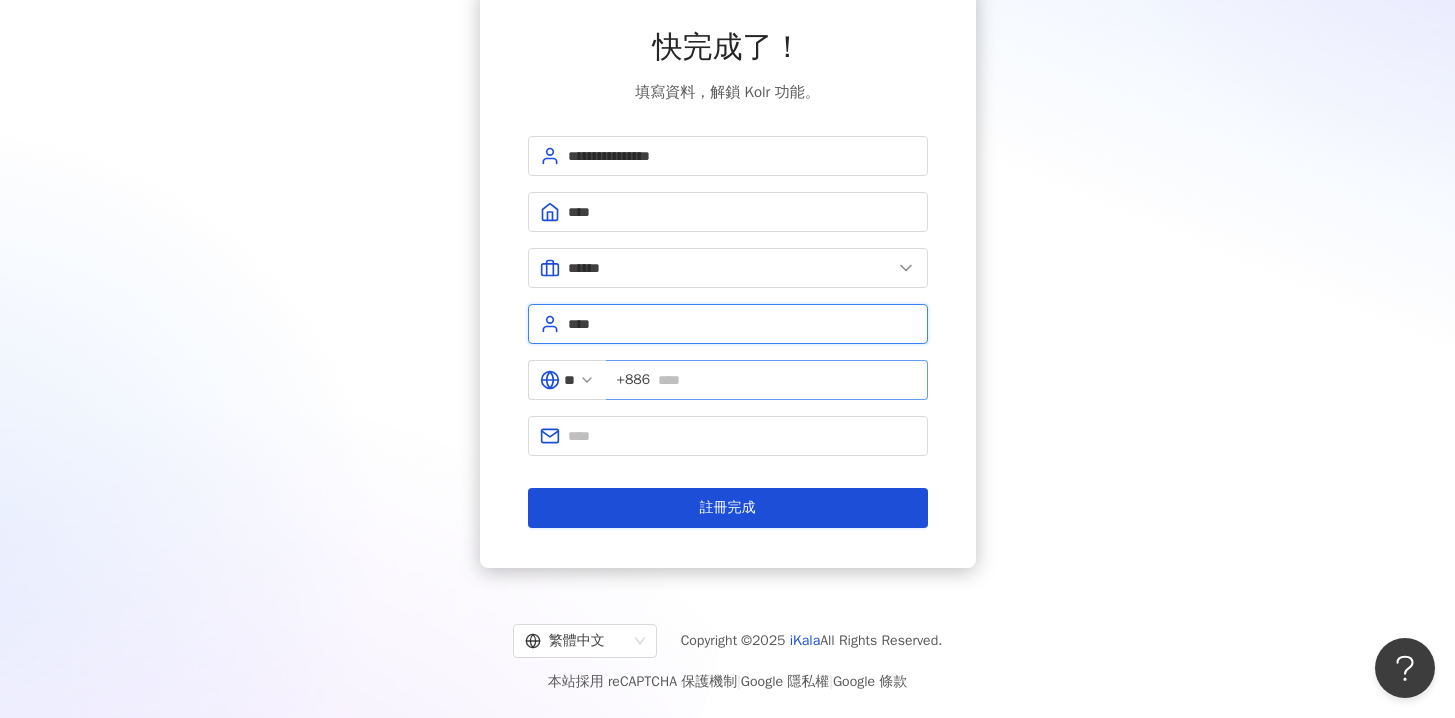 type on "****" 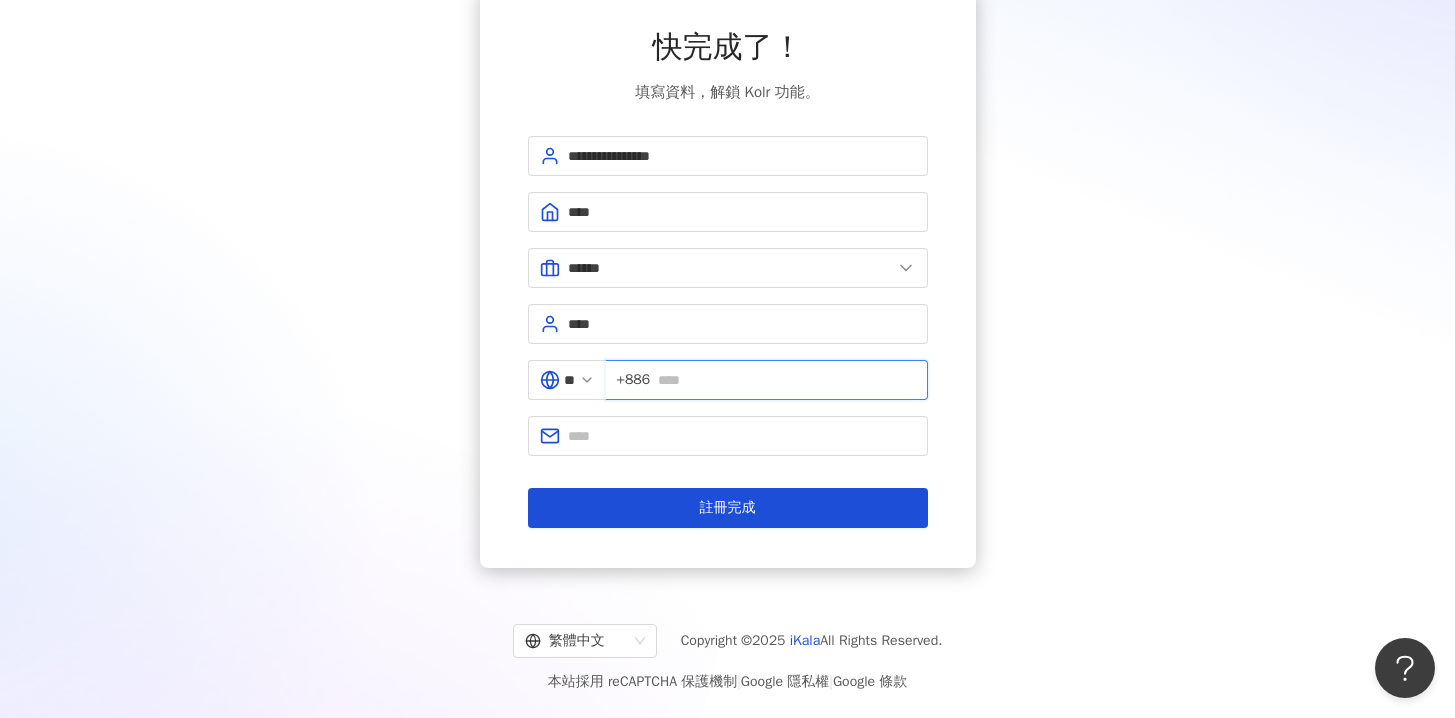 click at bounding box center (786, 380) 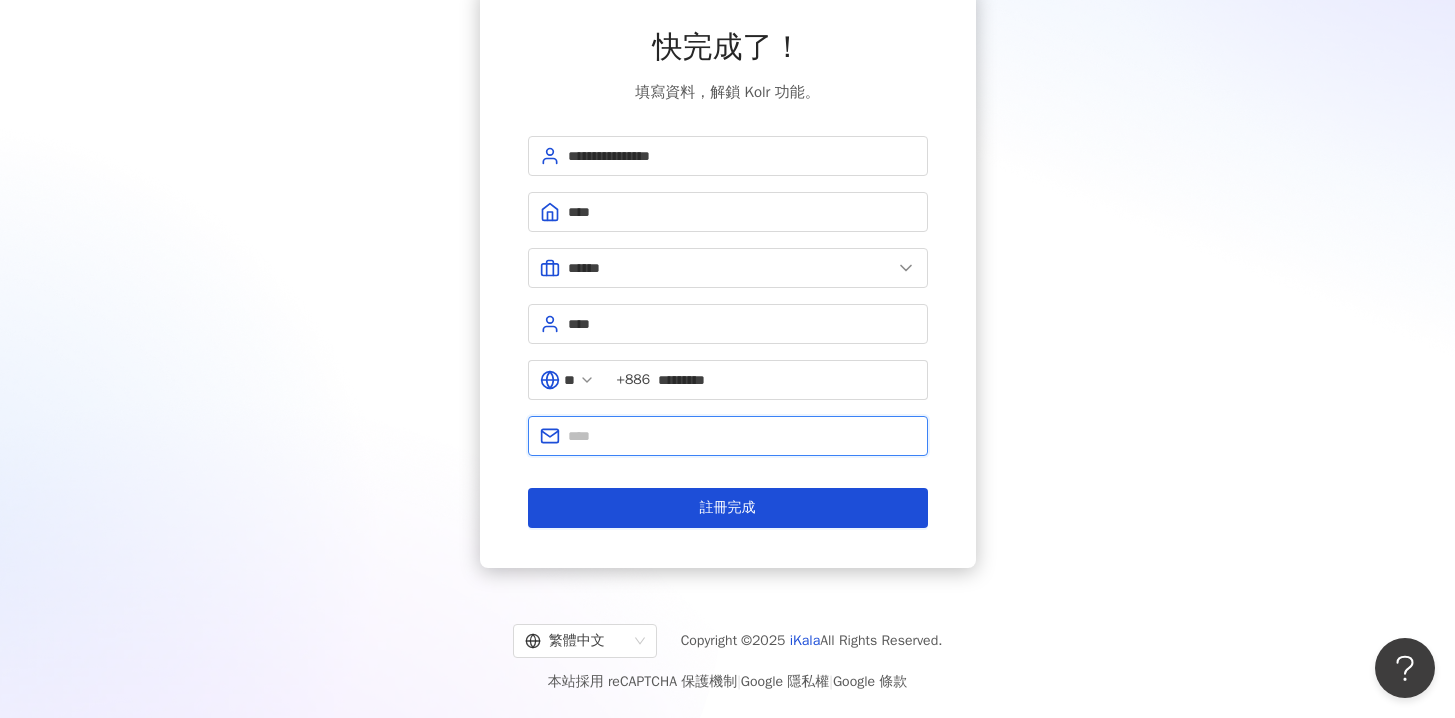 click at bounding box center [742, 436] 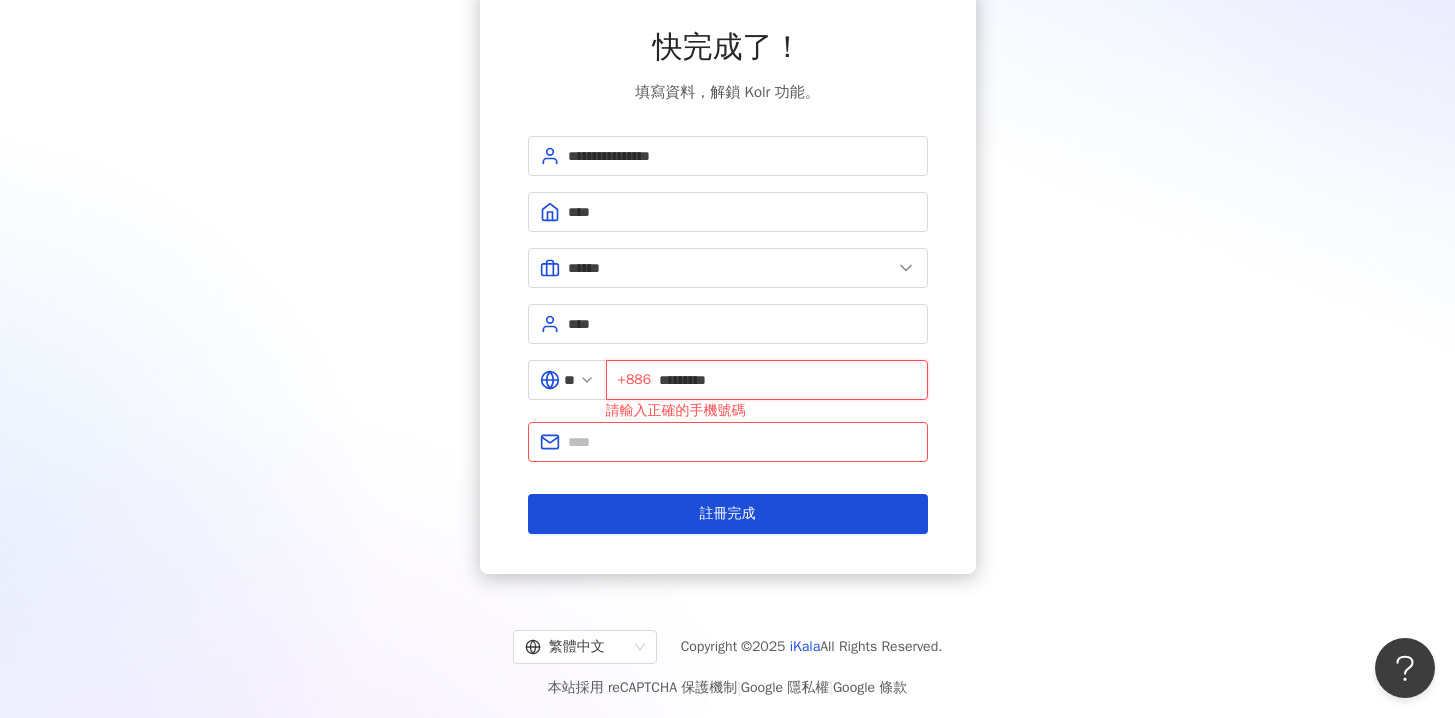 click on "*********" at bounding box center (787, 380) 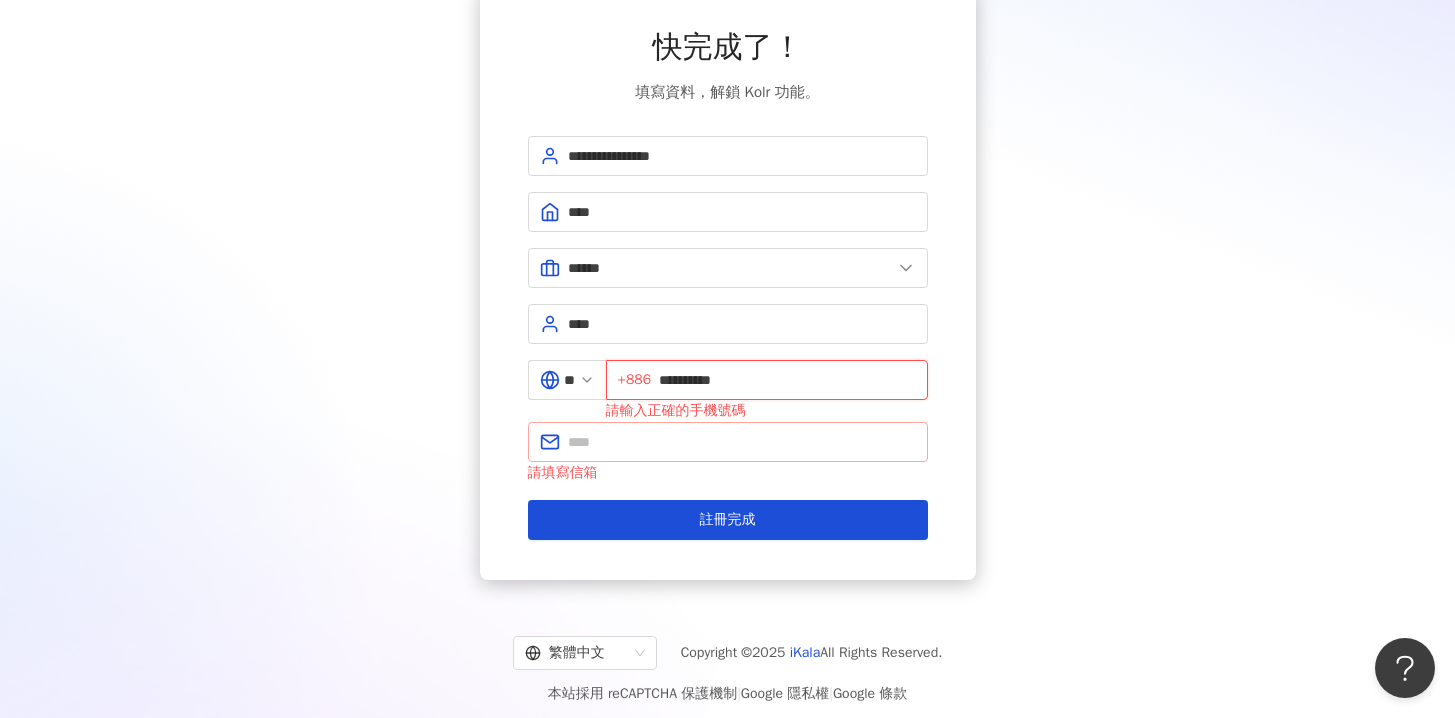 type on "**********" 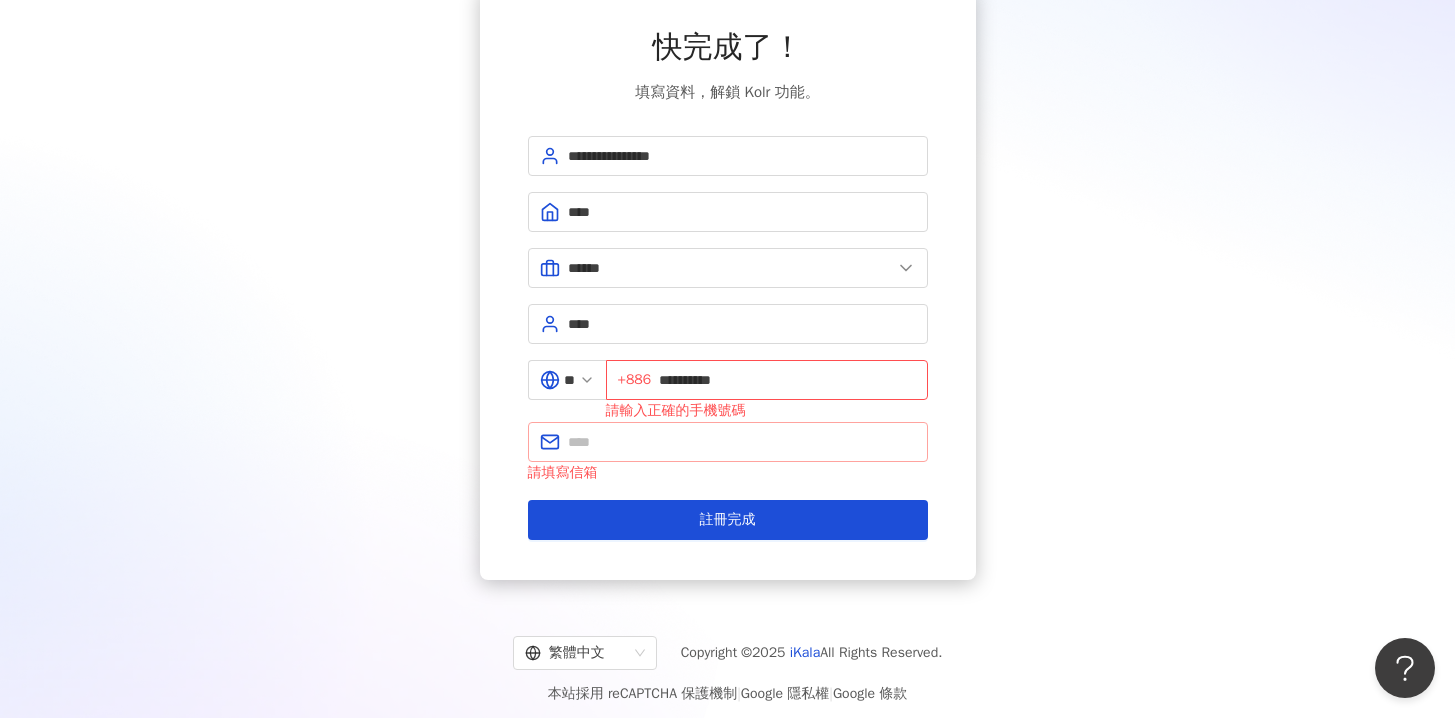 click at bounding box center [728, 442] 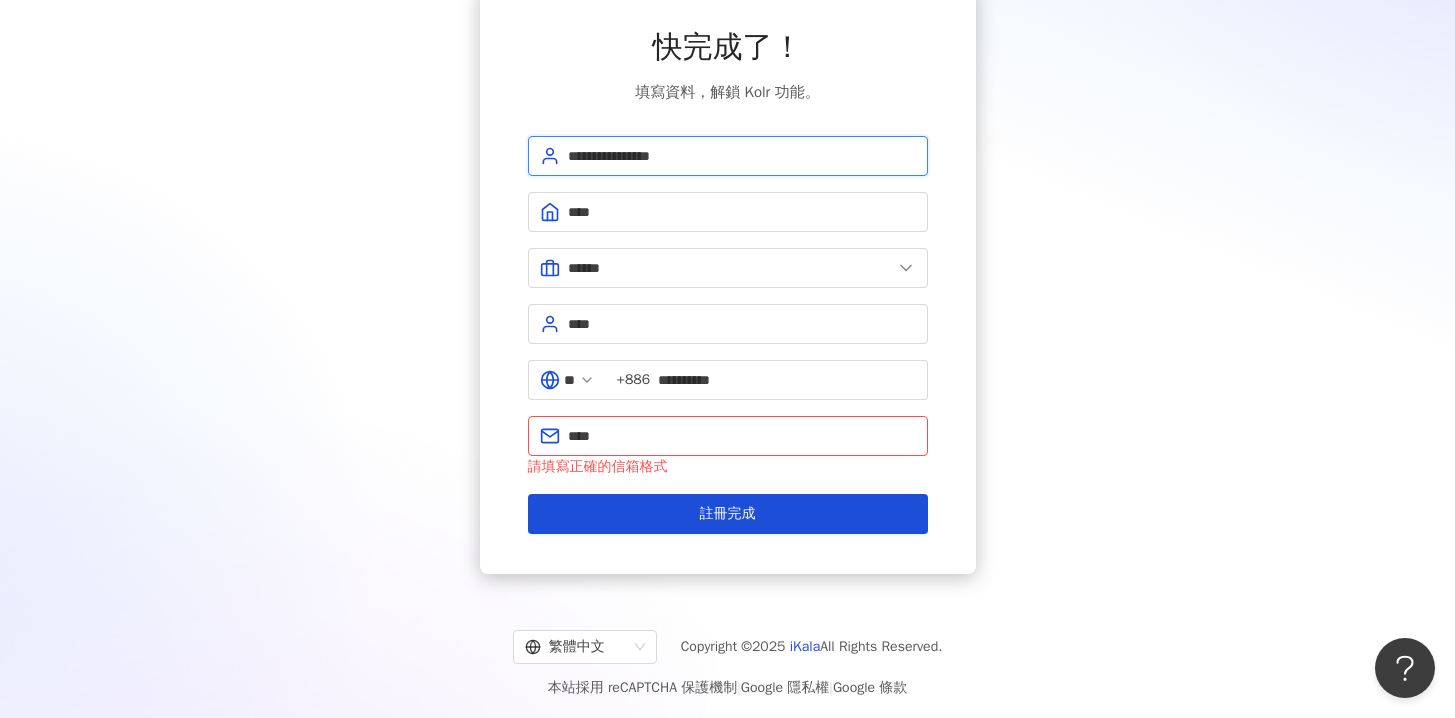drag, startPoint x: 736, startPoint y: 160, endPoint x: 509, endPoint y: 130, distance: 228.9738 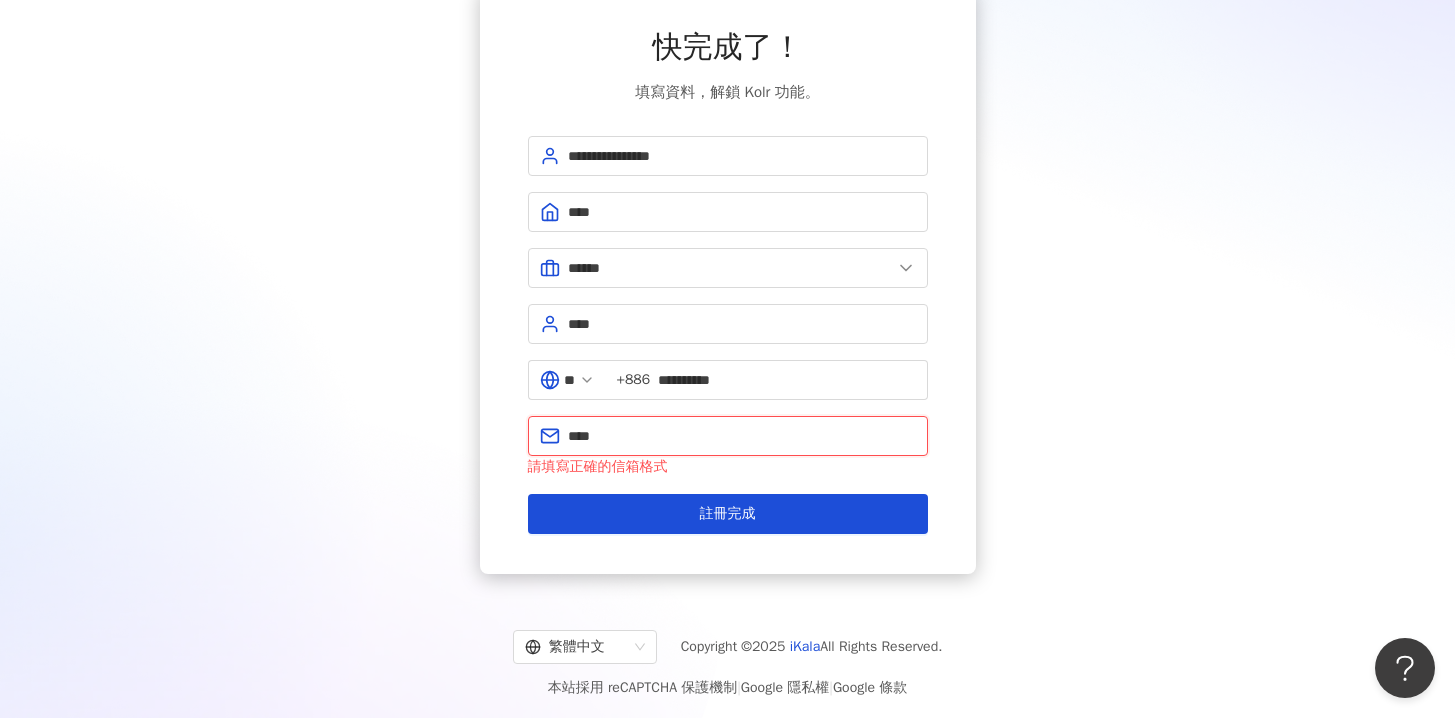 drag, startPoint x: 631, startPoint y: 439, endPoint x: 463, endPoint y: 401, distance: 172.24402 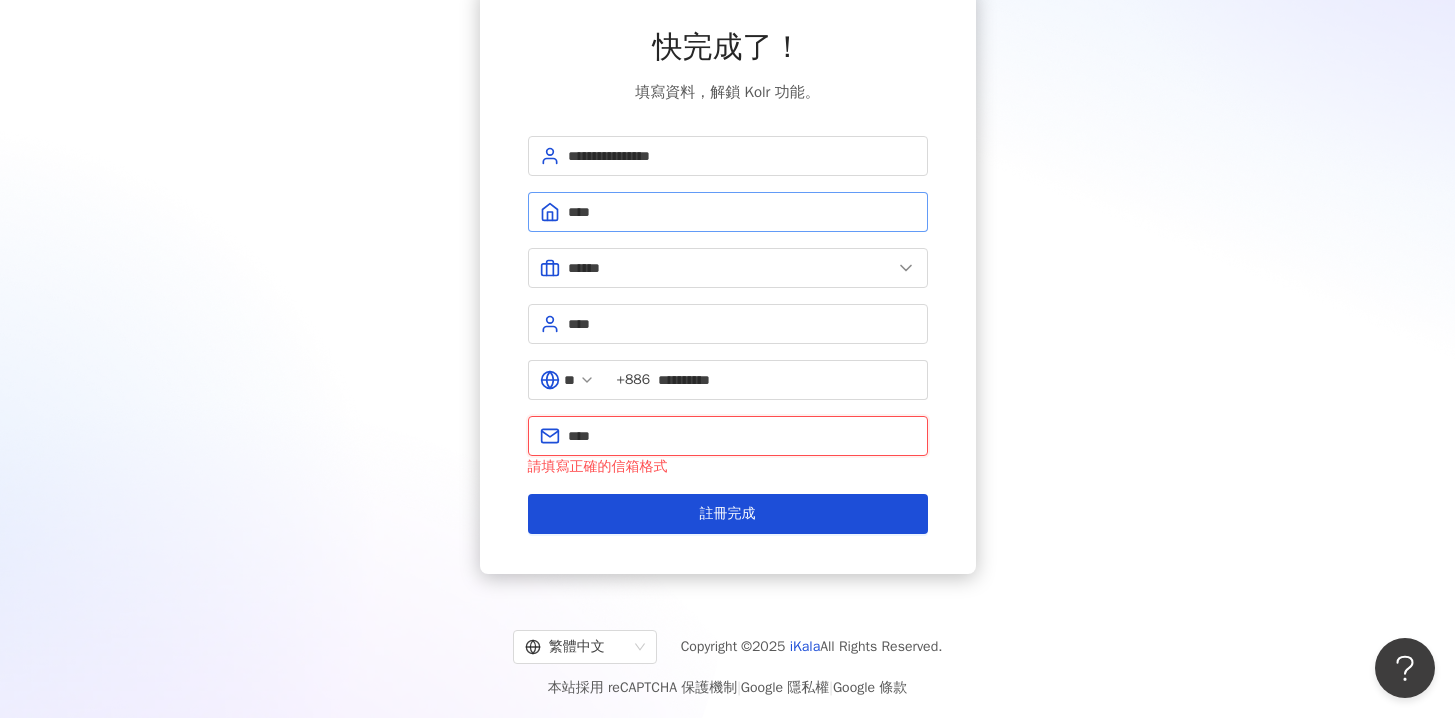 paste on "**********" 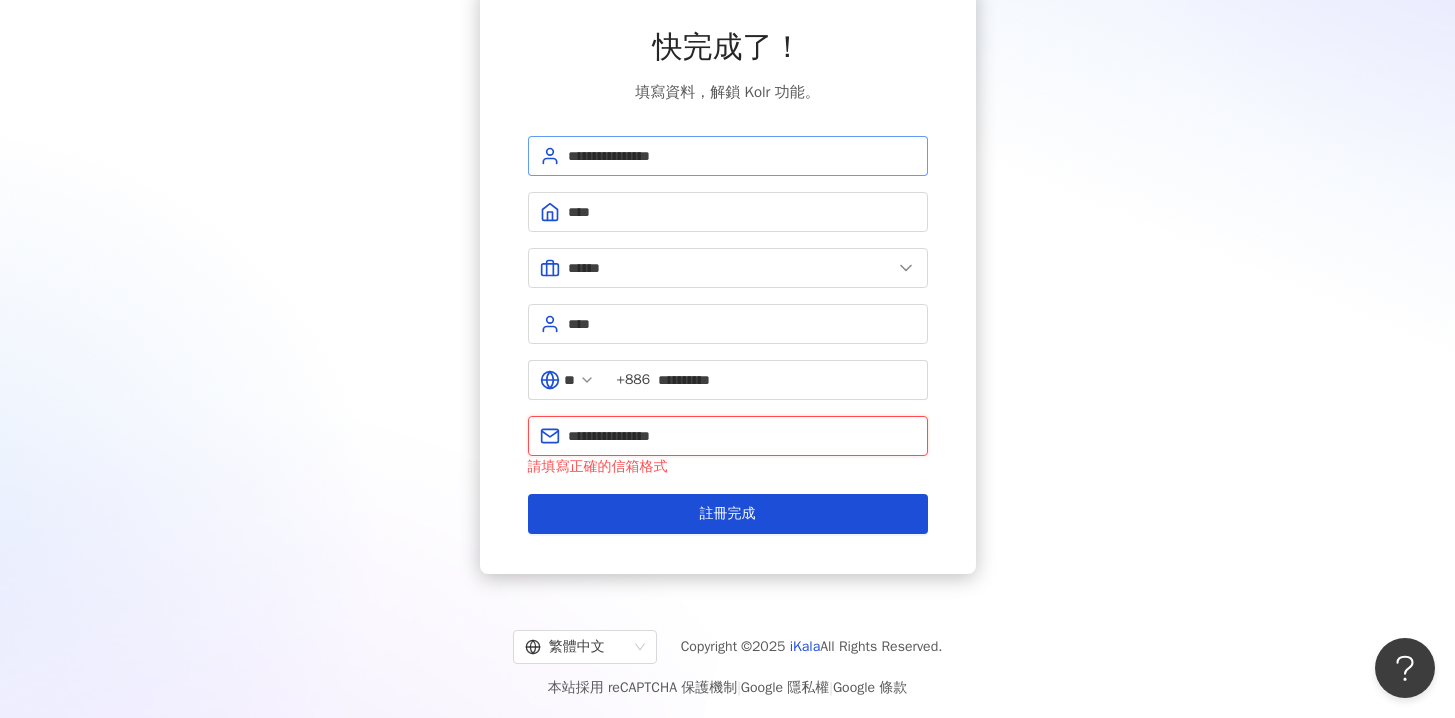 type on "**********" 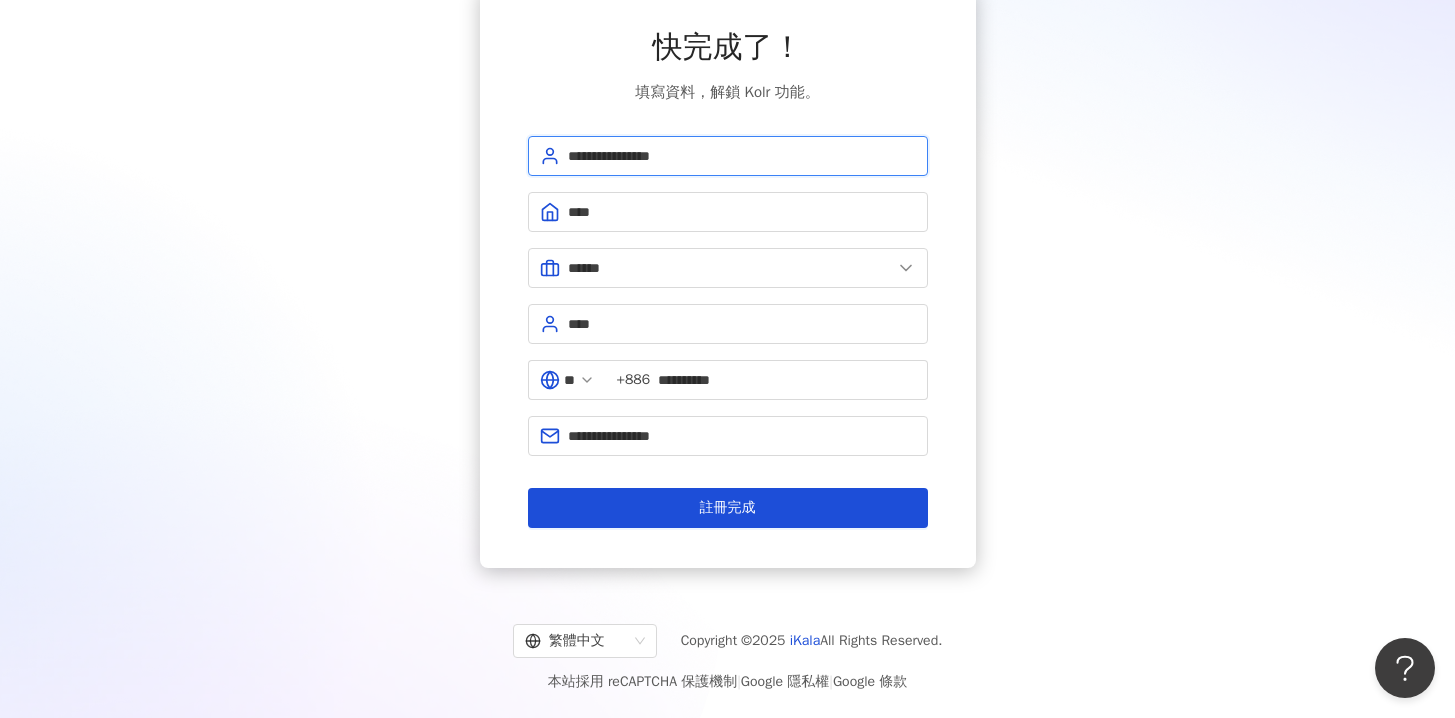 drag, startPoint x: 732, startPoint y: 152, endPoint x: 481, endPoint y: 141, distance: 251.24092 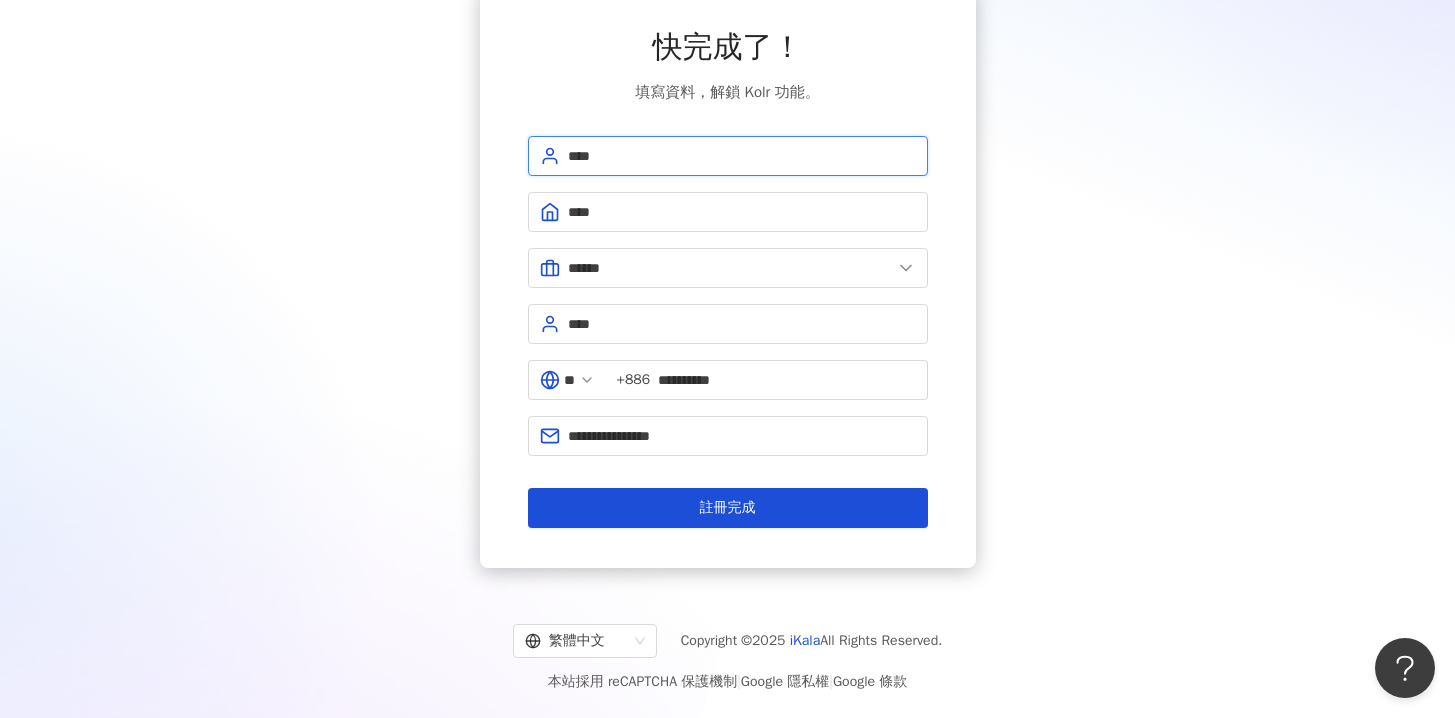 type on "****" 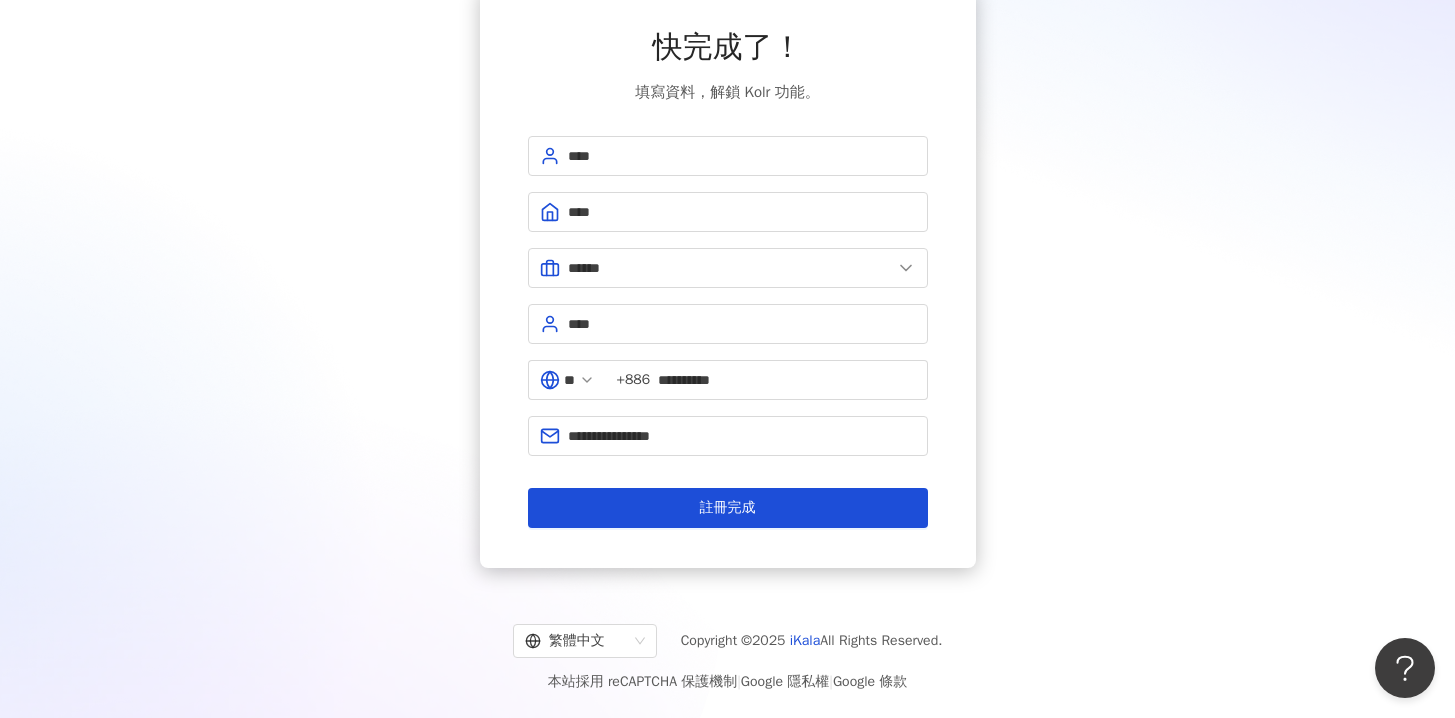 click on "**********" at bounding box center (728, 277) 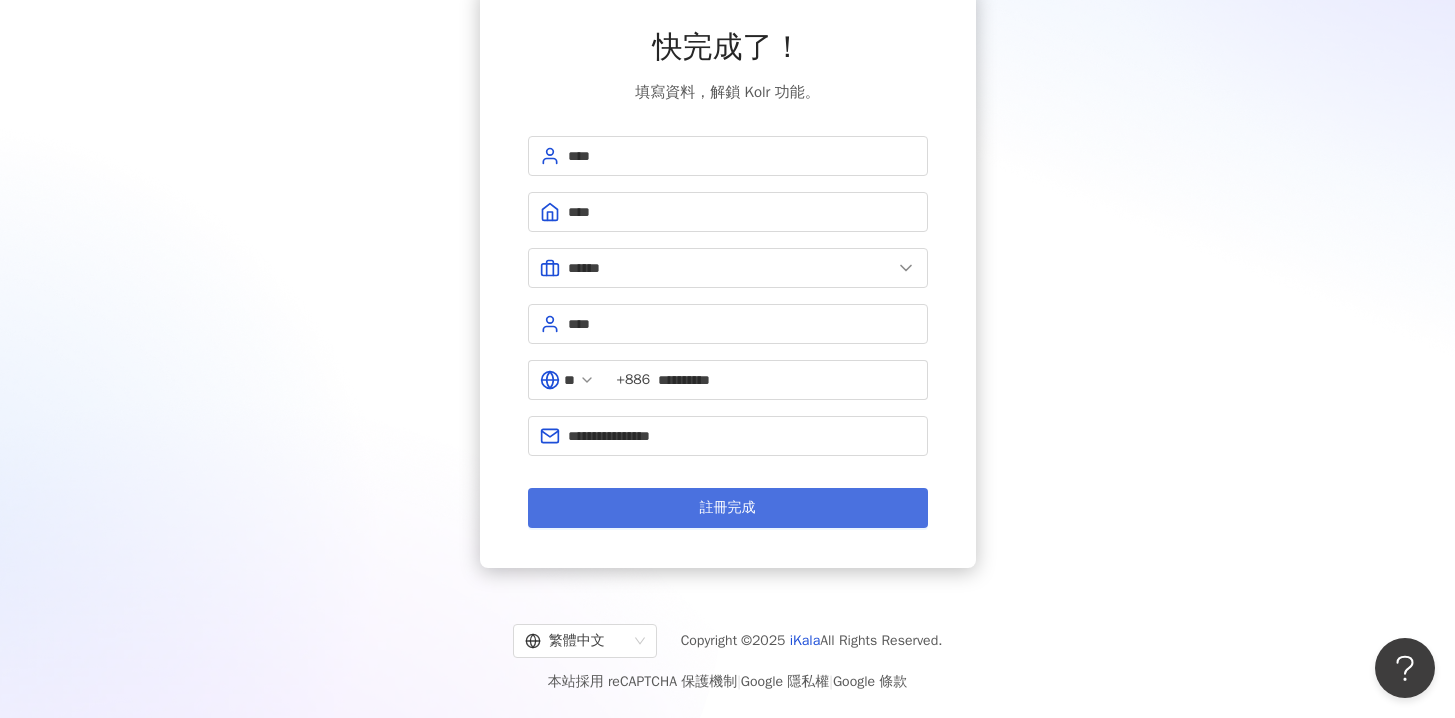 click on "註冊完成" at bounding box center [728, 508] 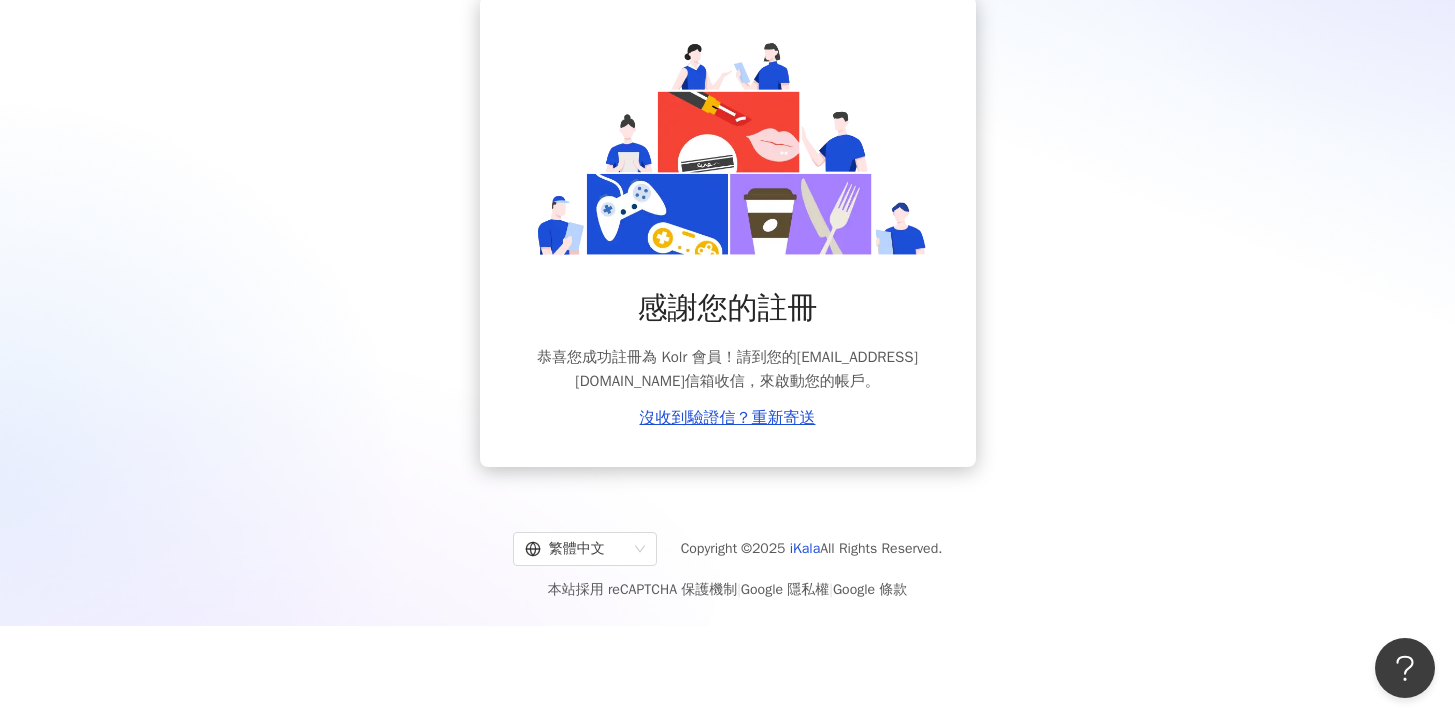 scroll, scrollTop: 0, scrollLeft: 0, axis: both 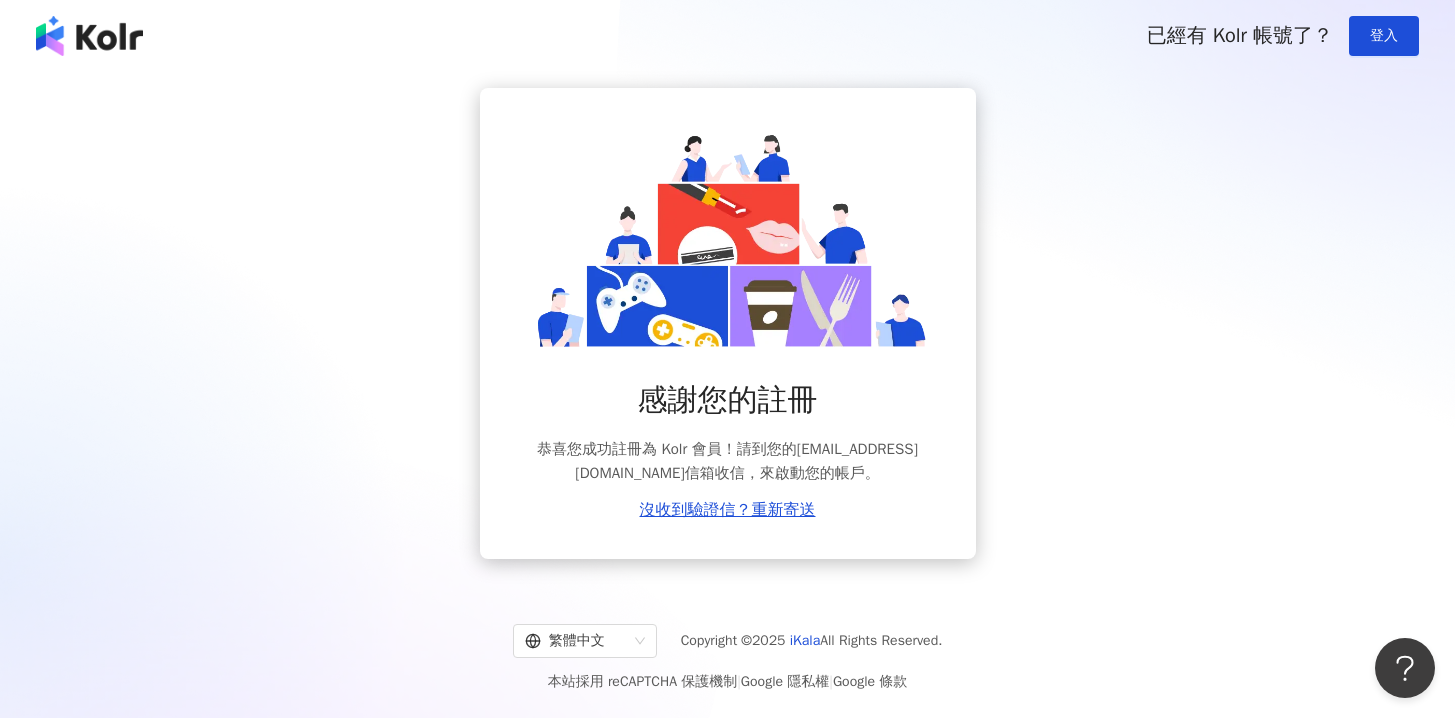 click on "感謝您的註冊 恭喜您成功註冊為 Kolr 會員！請到您的  jack.weng@wyg.tw  信箱收信，來啟動您的帳戶。 沒收到驗證信？重新寄送" at bounding box center [728, 449] 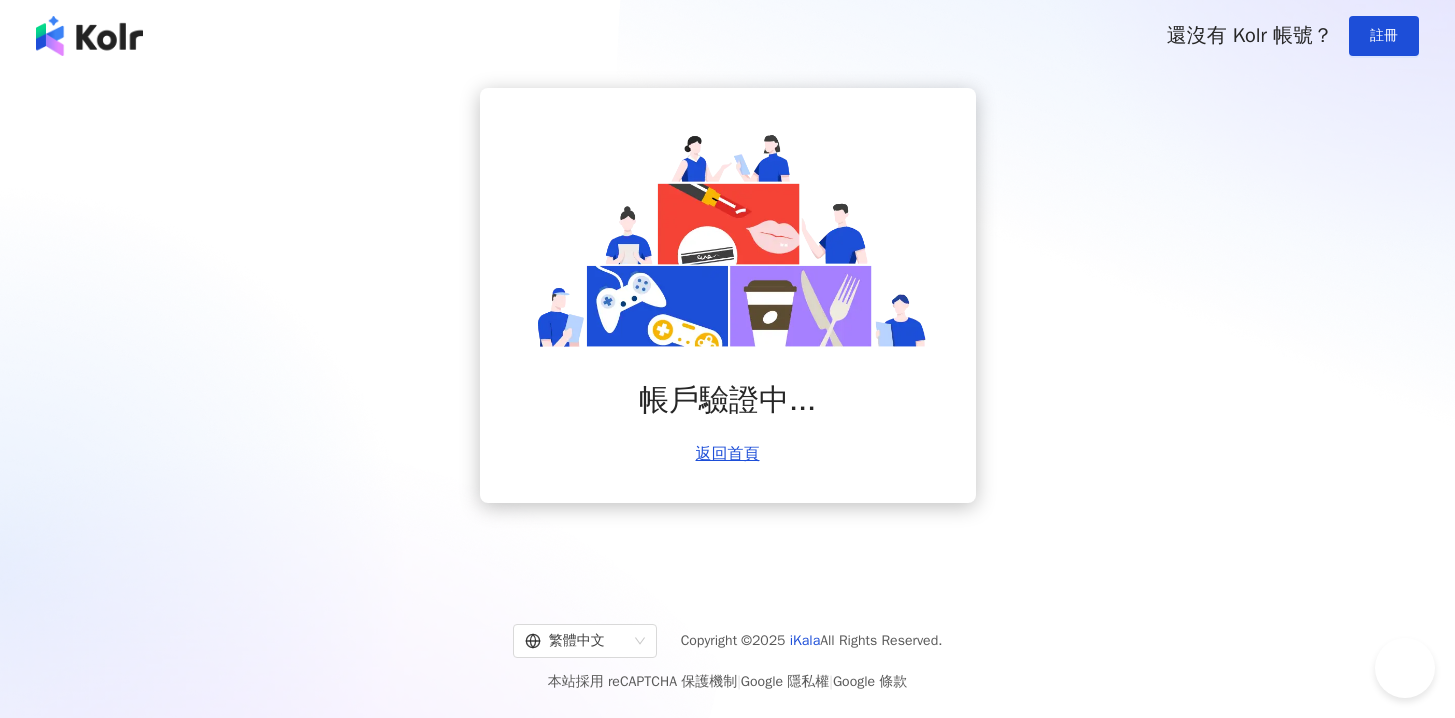 scroll, scrollTop: 0, scrollLeft: 0, axis: both 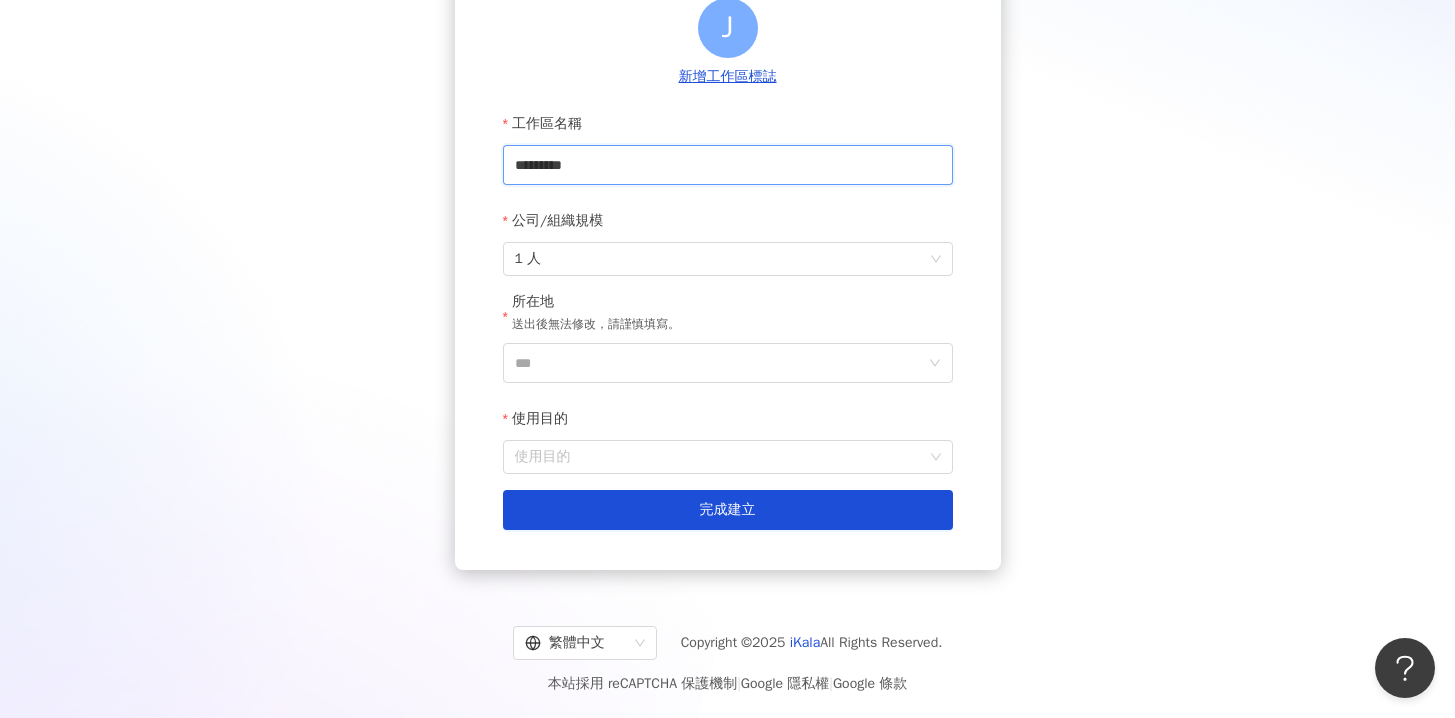 click on "*********" at bounding box center [728, 165] 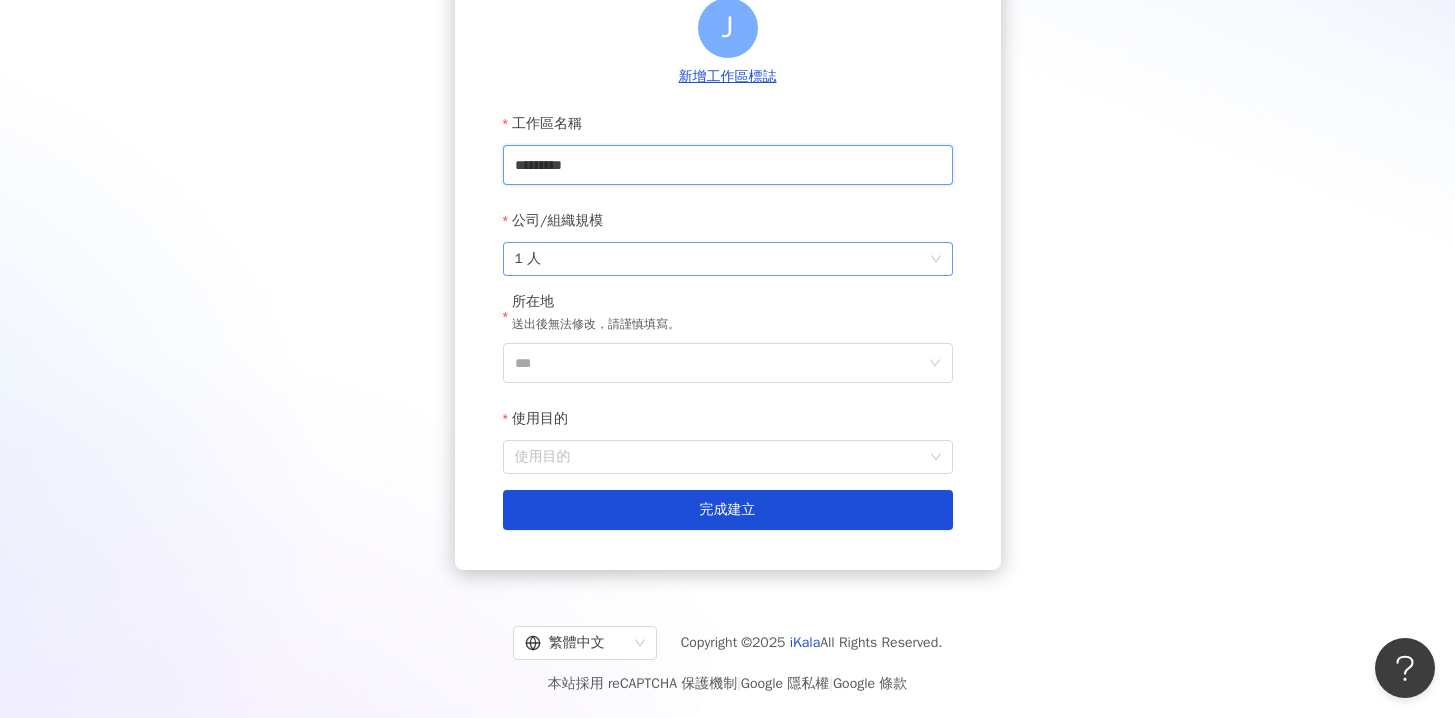 click on "1 人" at bounding box center (728, 259) 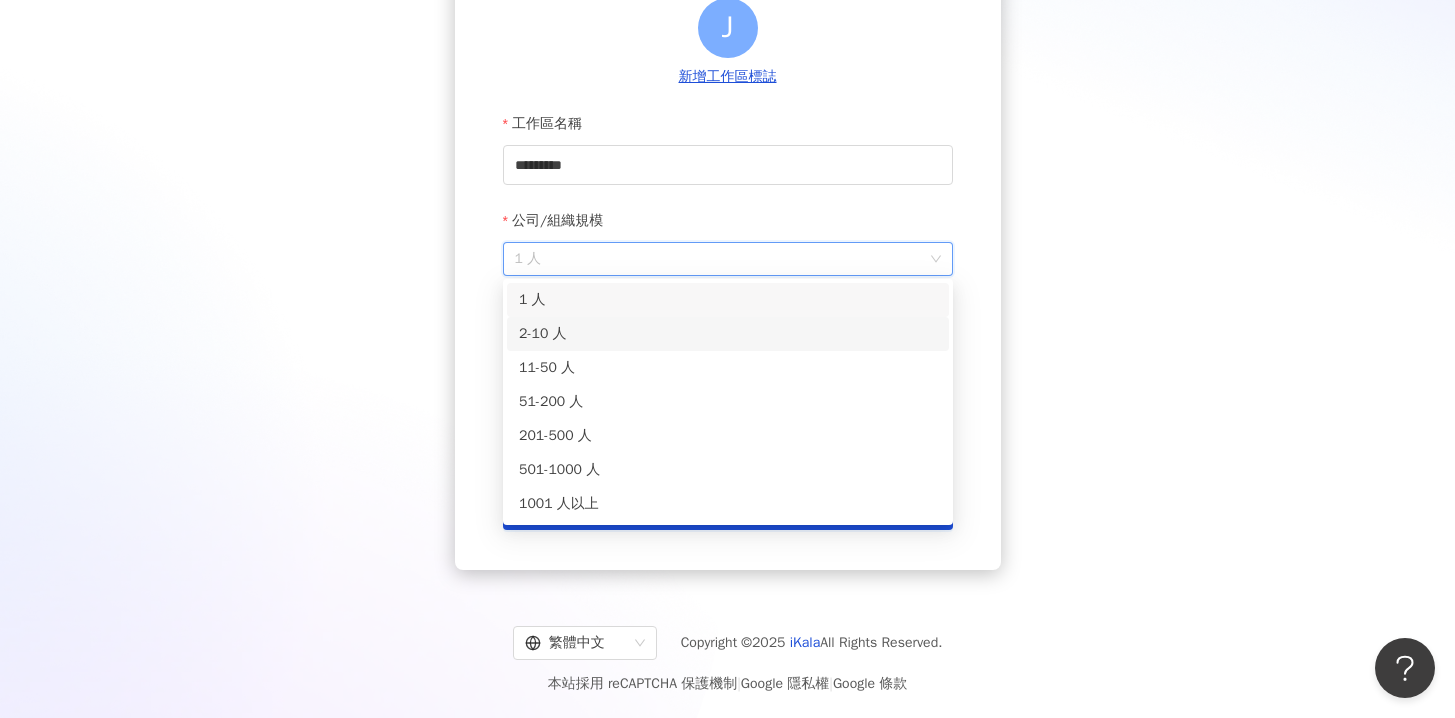 click on "2-10 人" at bounding box center (728, 334) 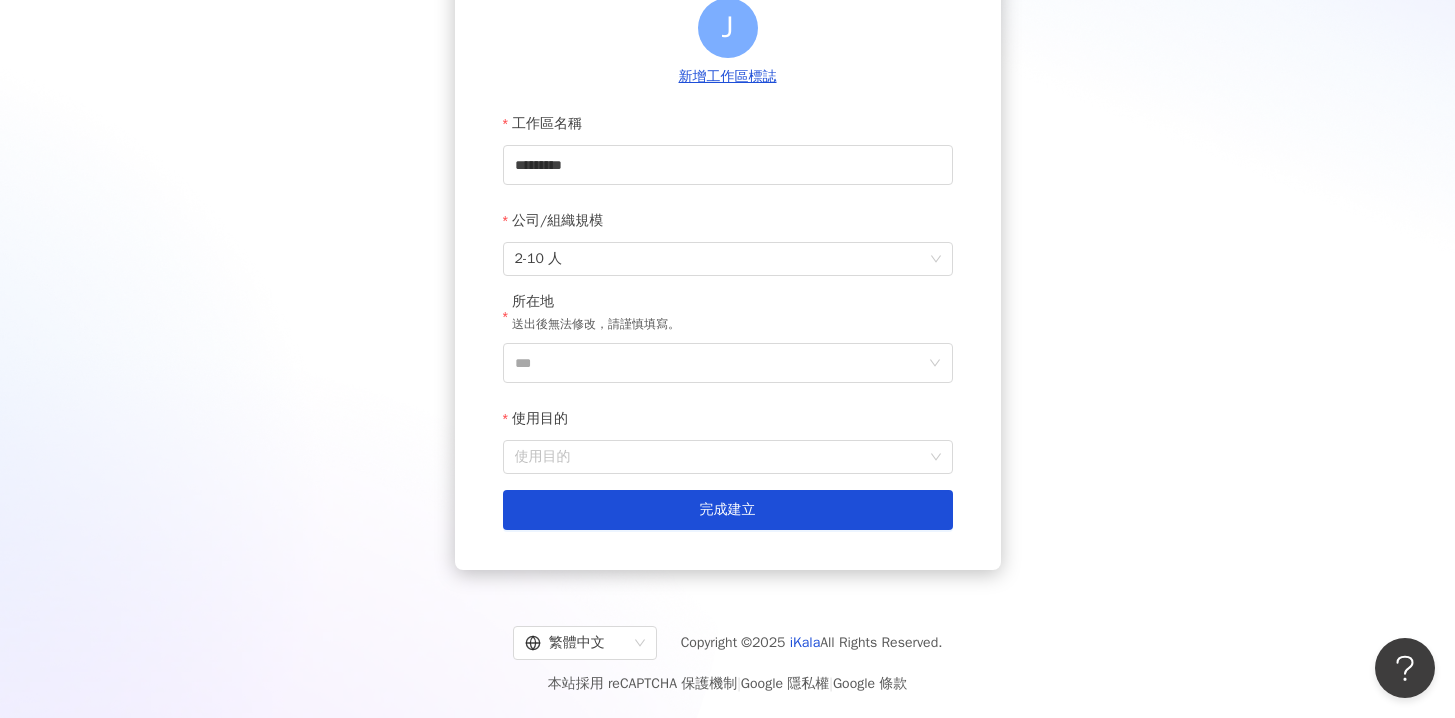 click on "建立新工作區 建立工作區能幫助您輕鬆管理各項網紅行銷專案協作。 J 新增工作區標誌 工作區名稱 ********* 公司/組織規模 2-10 人 所在地 送出後無法修改，請謹慎填寫。 *** 使用目的 使用目的 建立為測試工作區 完成建立" at bounding box center (728, 215) 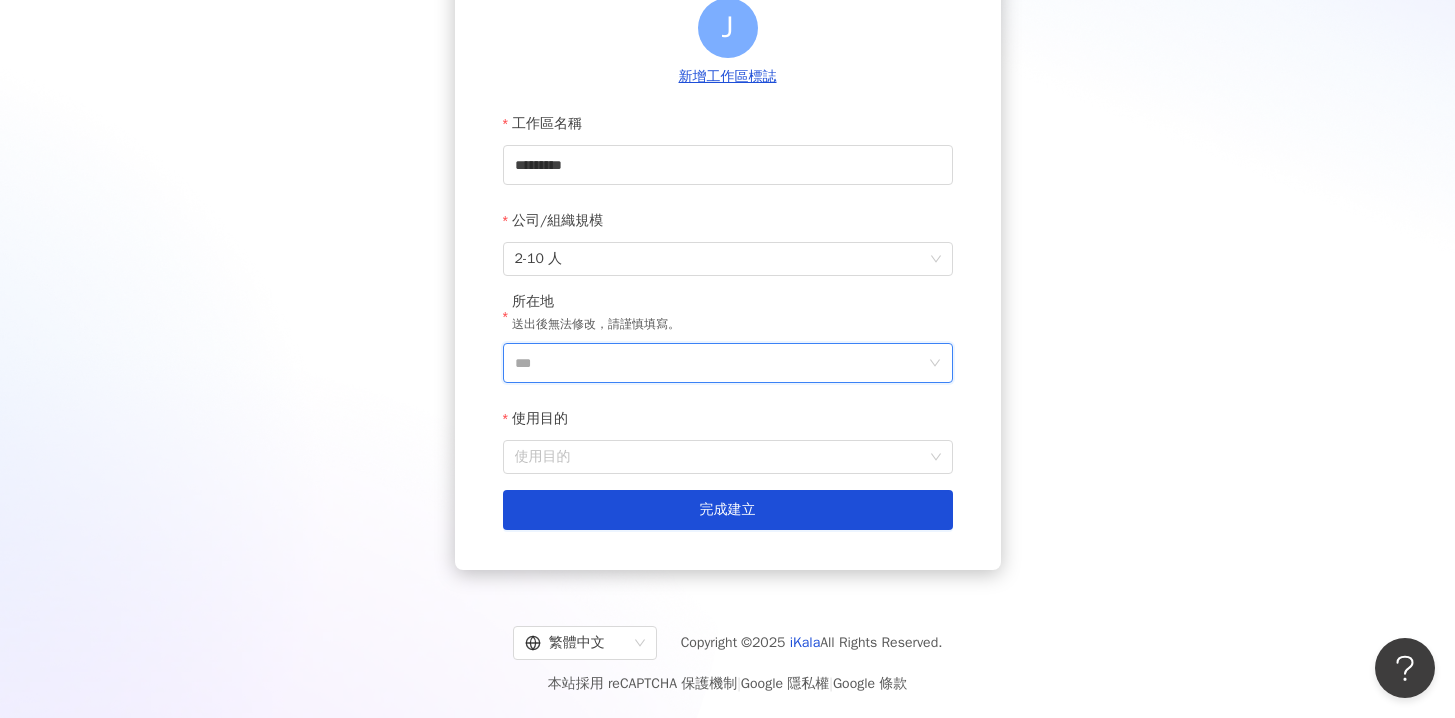 click on "***" at bounding box center [720, 363] 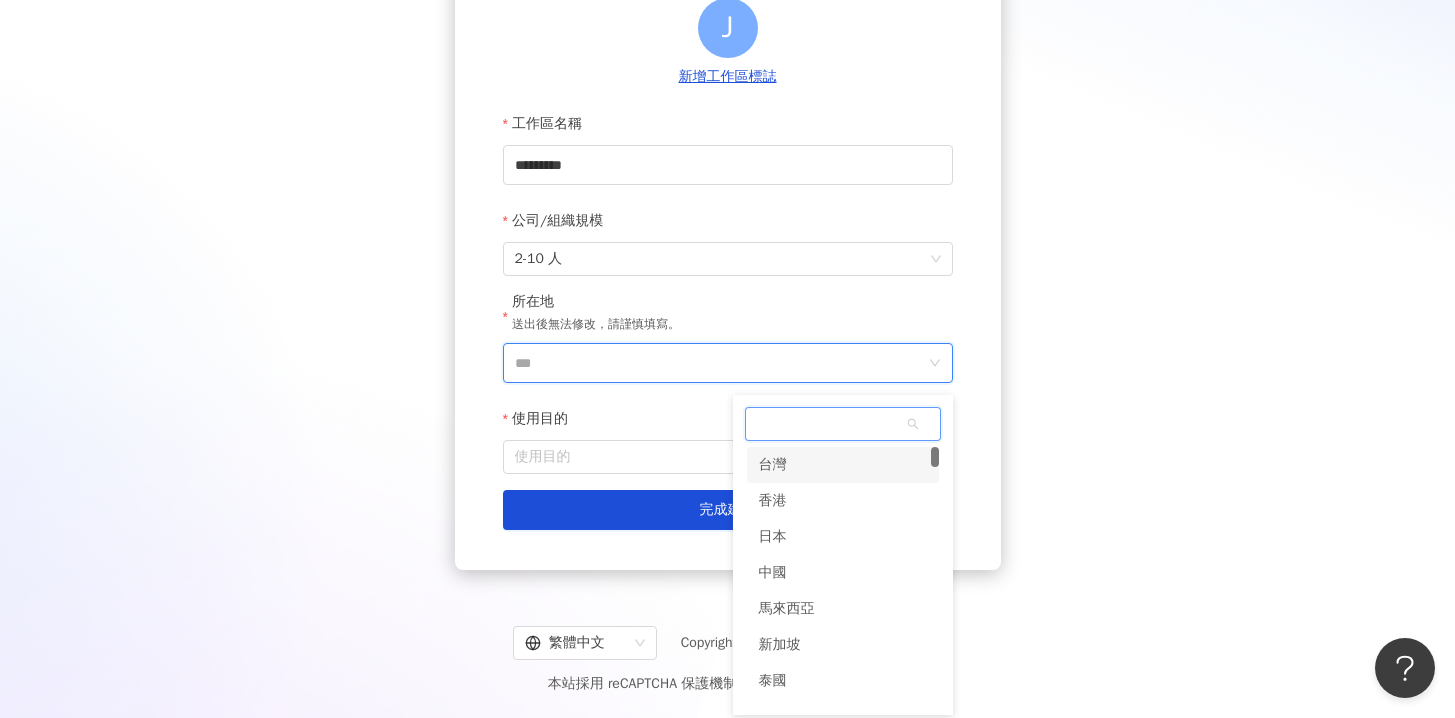 click on "台灣" at bounding box center (843, 465) 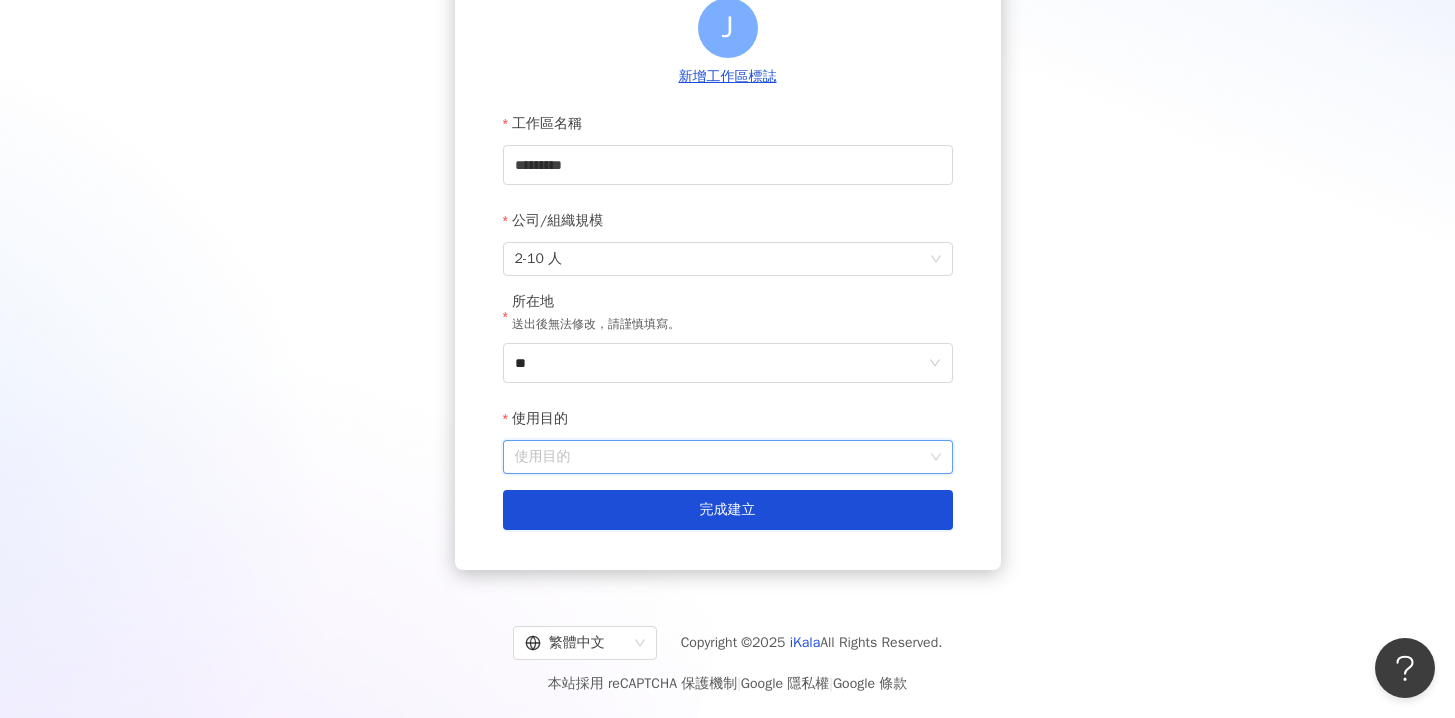 click on "使用目的" at bounding box center (728, 457) 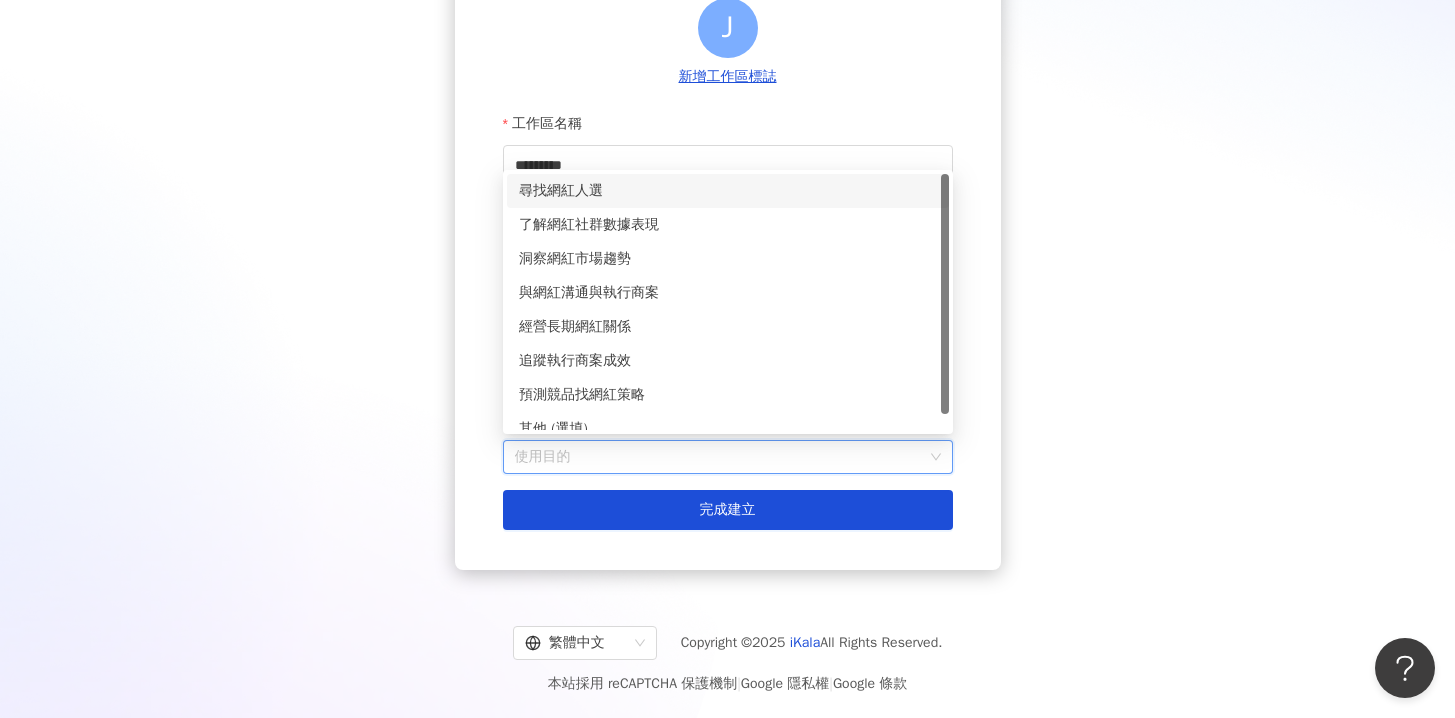 click on "尋找網紅人選" at bounding box center (728, 191) 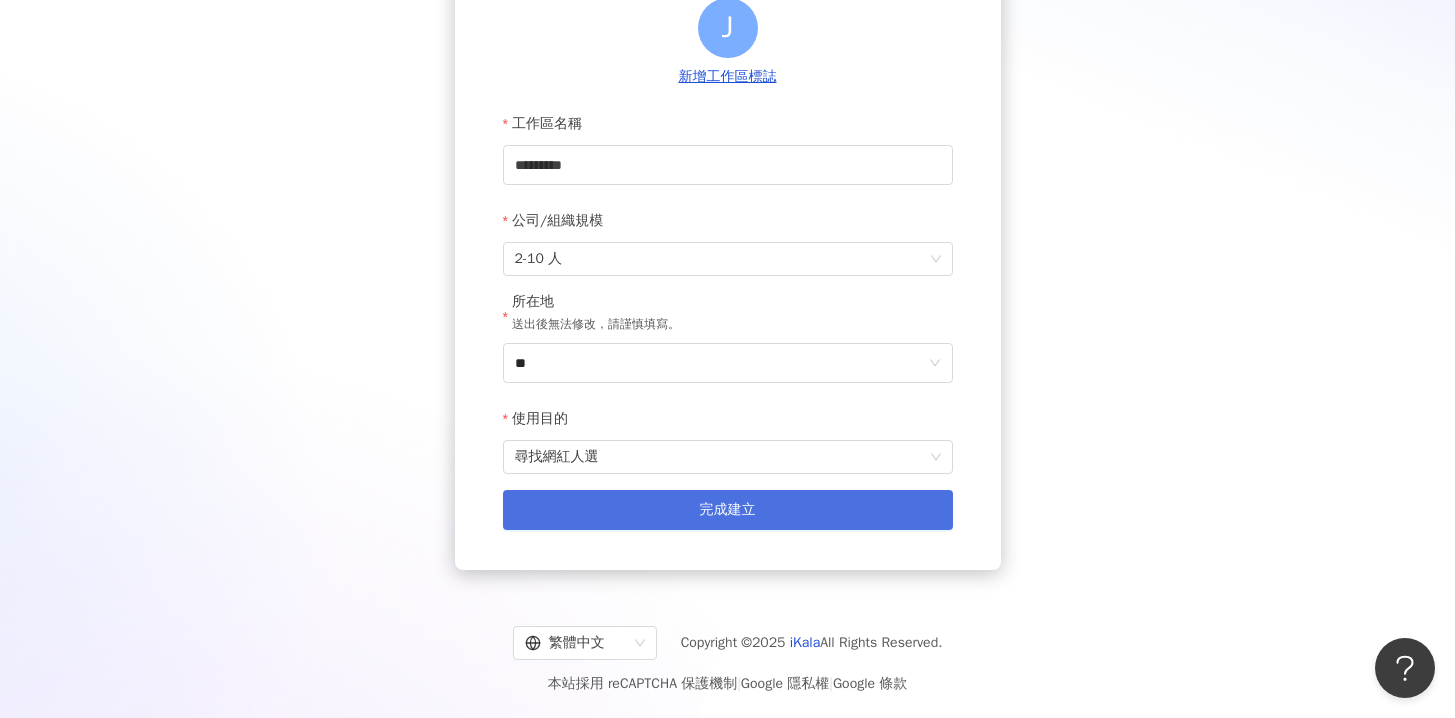 click on "完成建立" at bounding box center (728, 510) 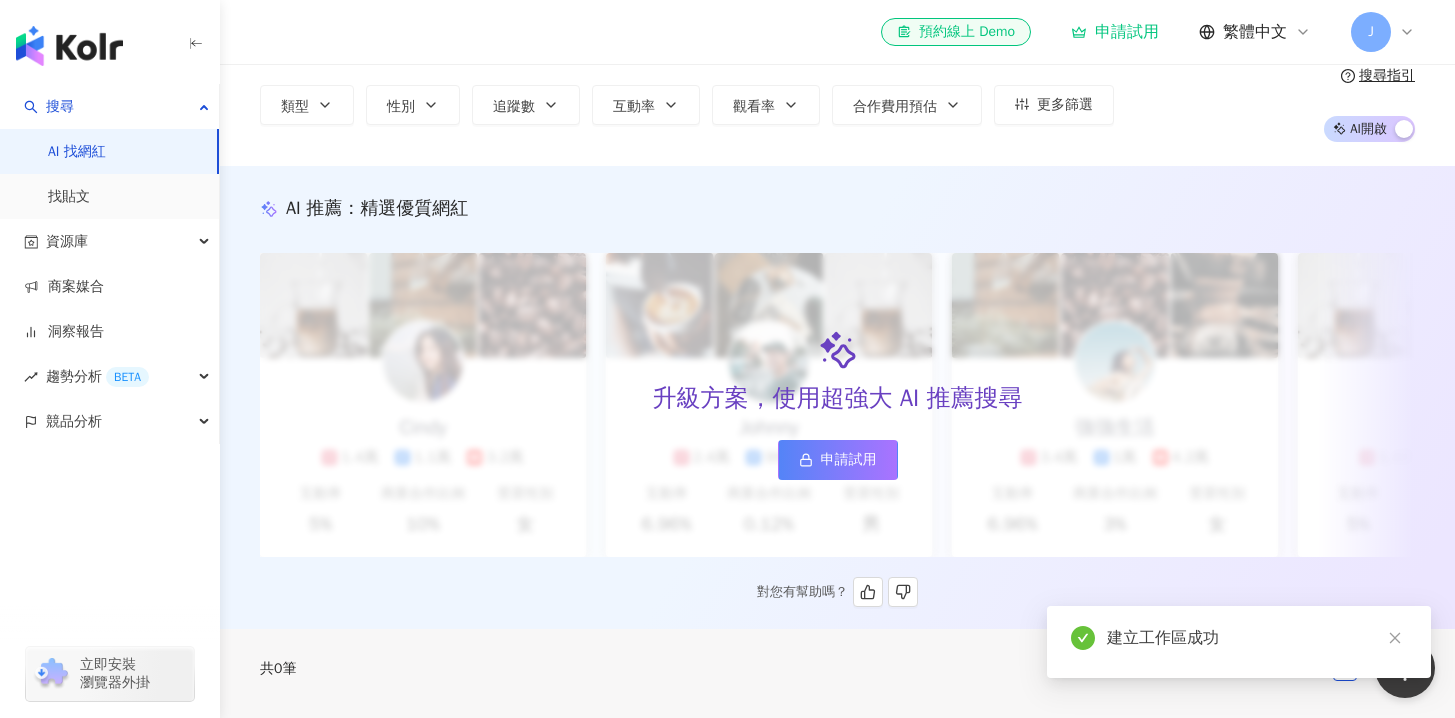 scroll, scrollTop: 0, scrollLeft: 0, axis: both 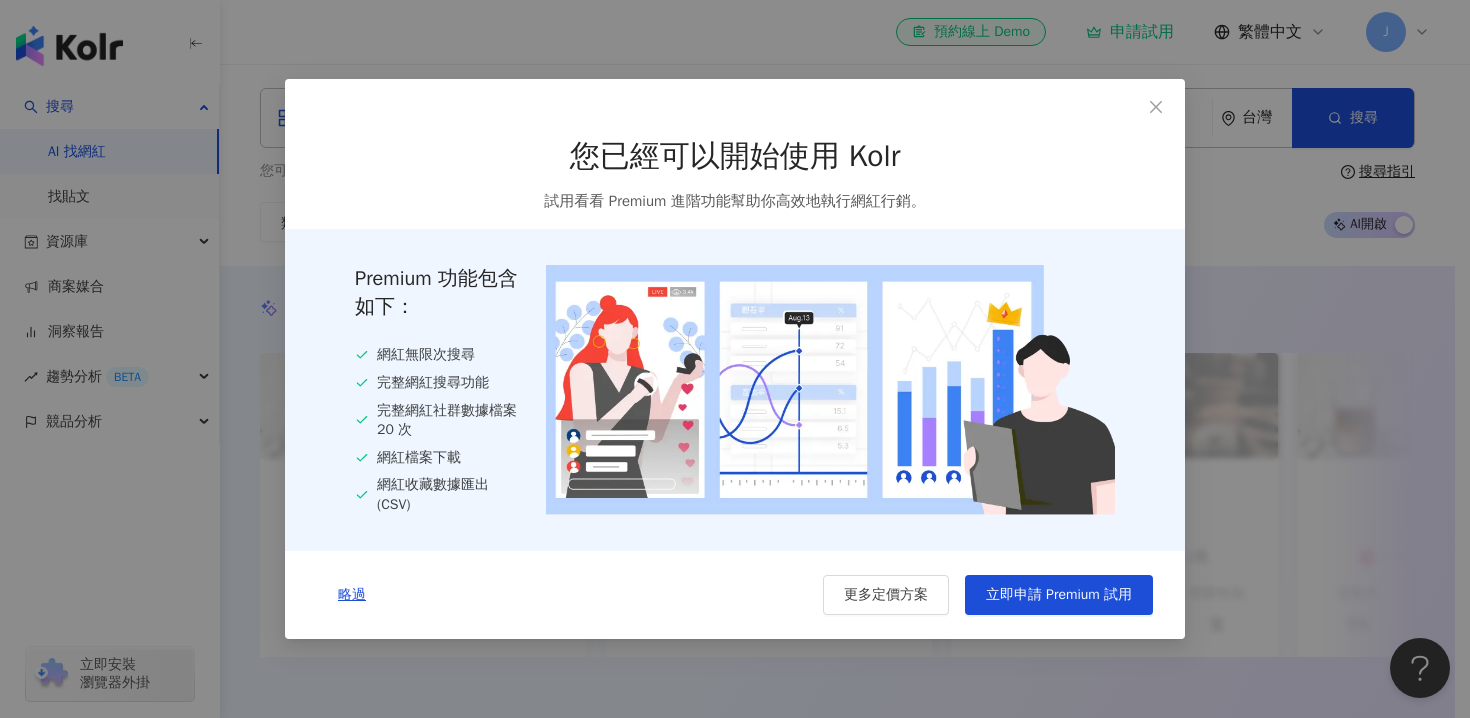 click on "您已經可以開始使用 Kolr 試用看看 Premium 進階功能幫助你高效地執行網紅行銷。" at bounding box center [735, 174] 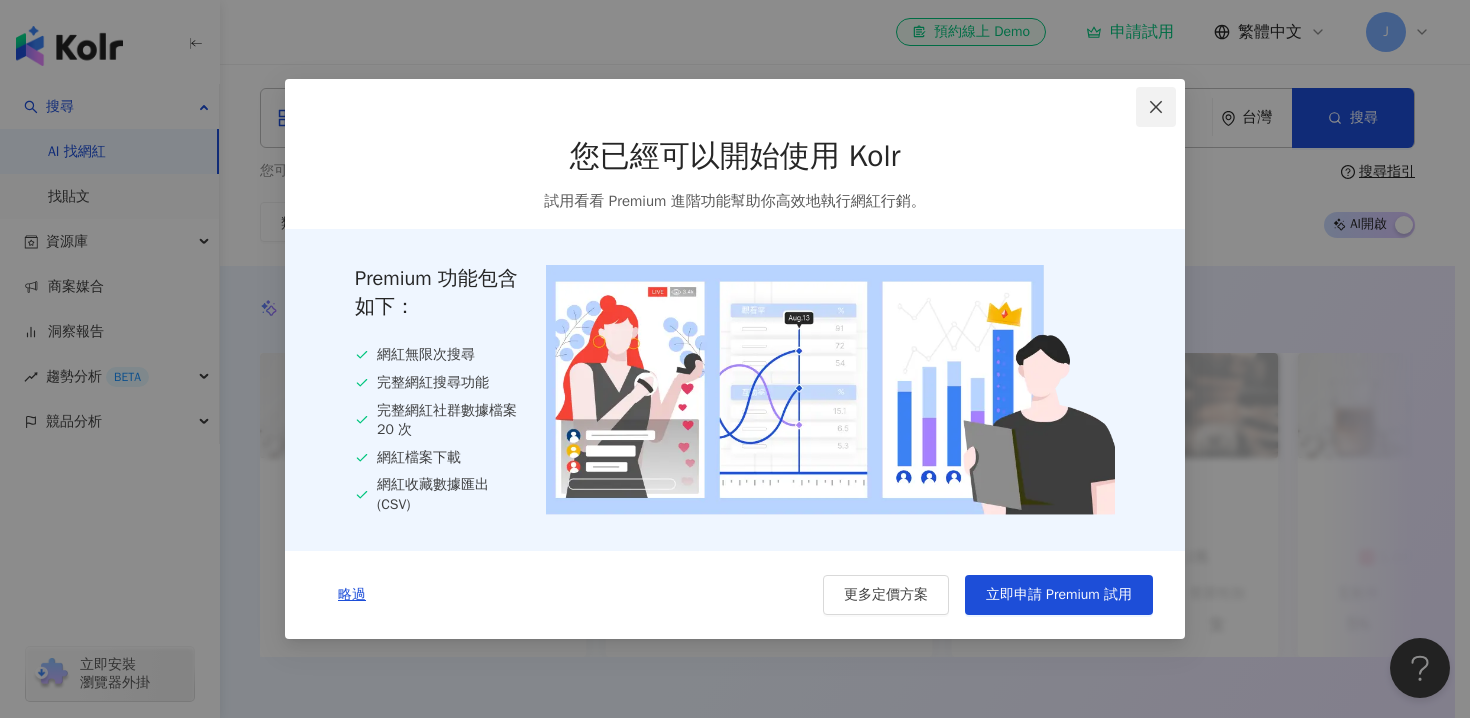 click 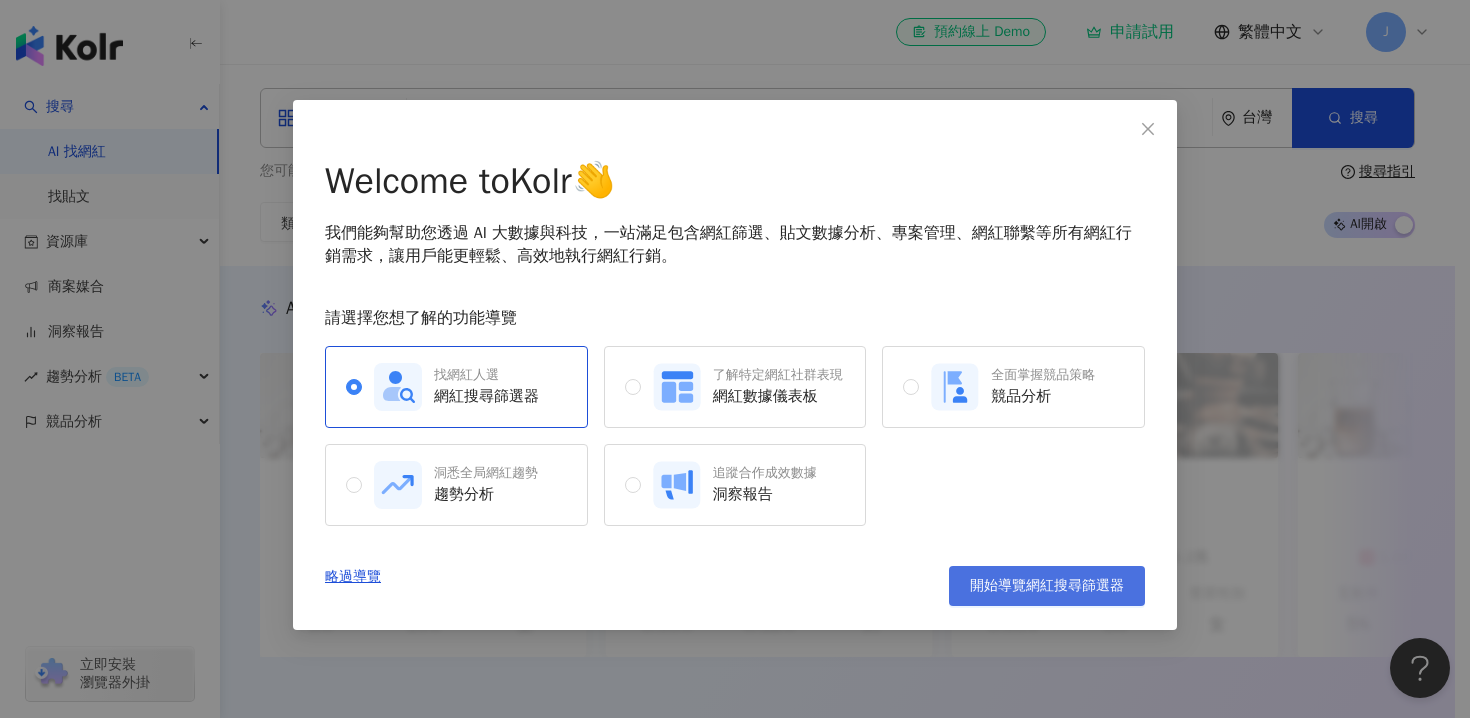 click on "開始導覽網紅搜尋篩選器" at bounding box center [1047, 586] 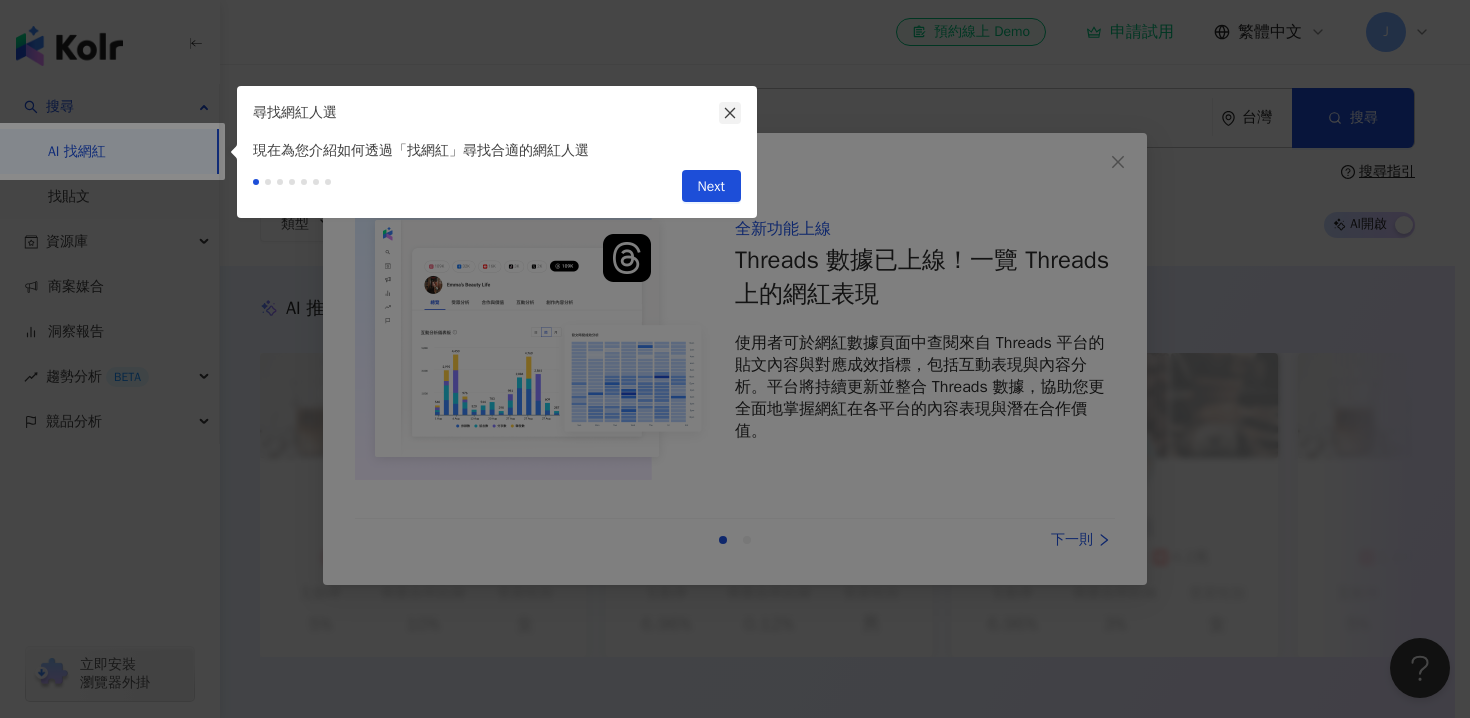 click at bounding box center [730, 113] 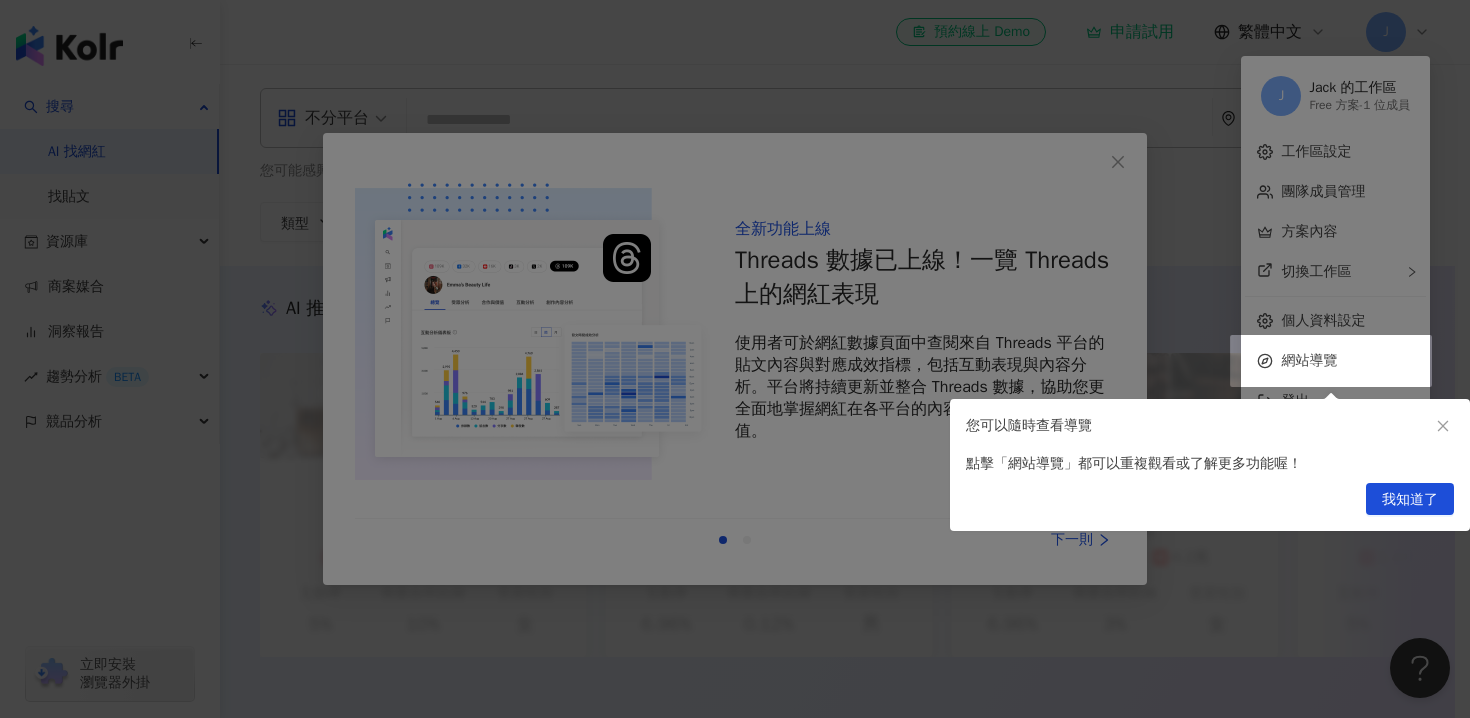 click on "您可以隨時查看導覽" at bounding box center [1199, 426] 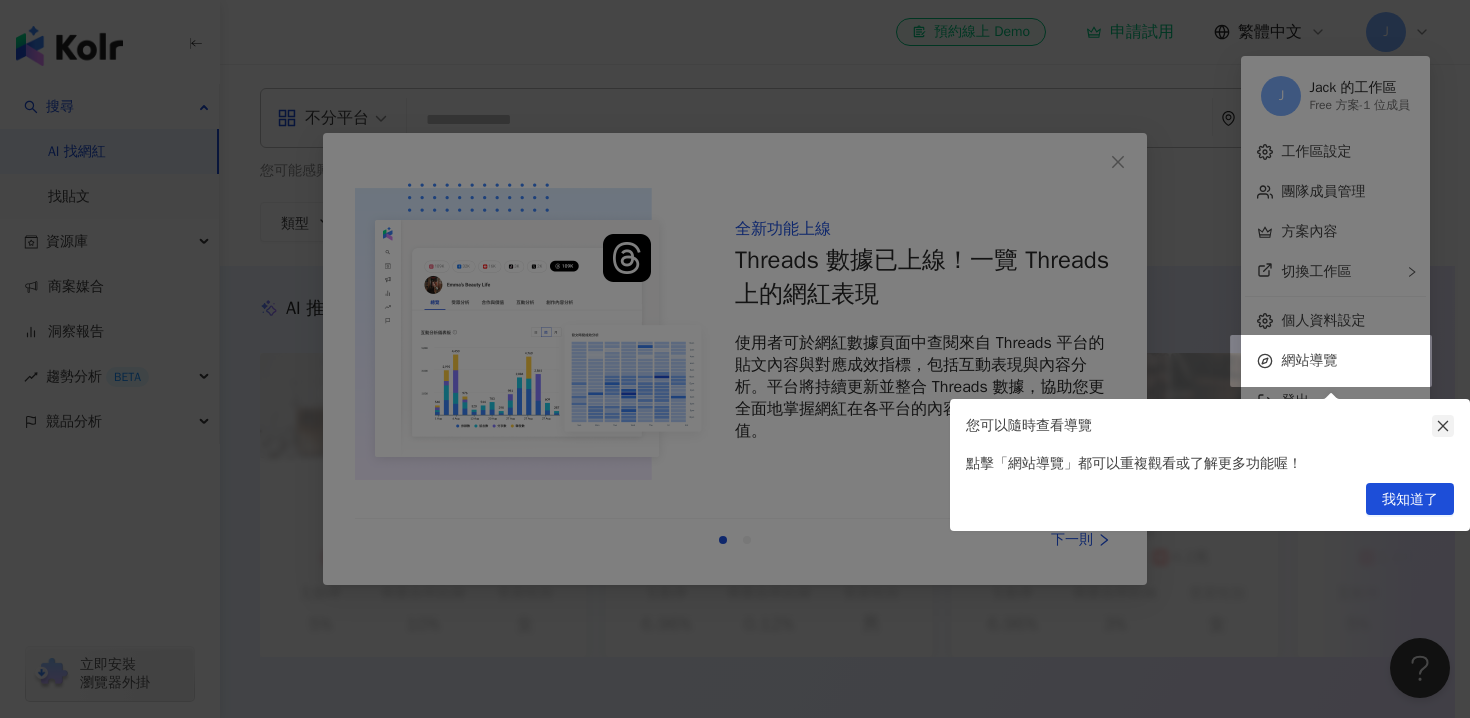 click at bounding box center [1443, 426] 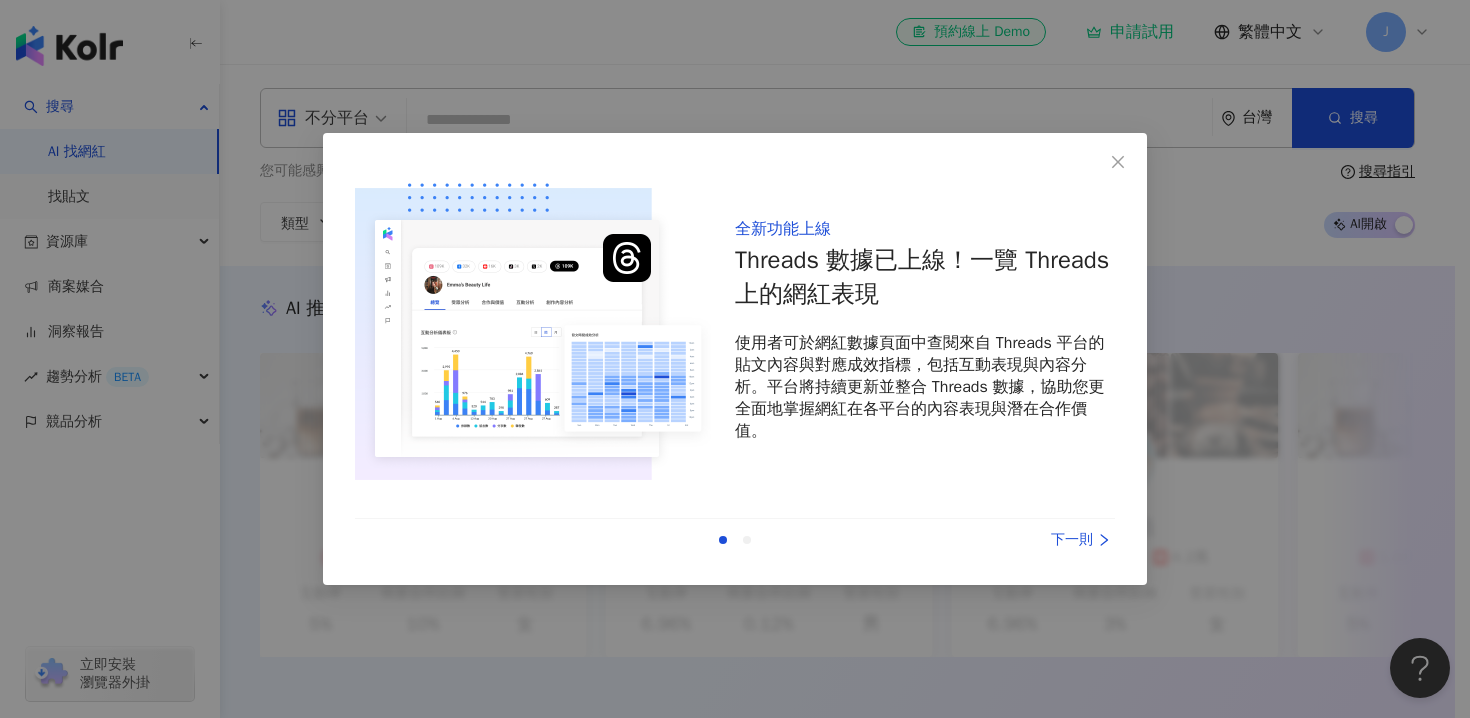 click on "Threads 數據已上線！一覽 Threads 上的網紅表現" at bounding box center (925, 277) 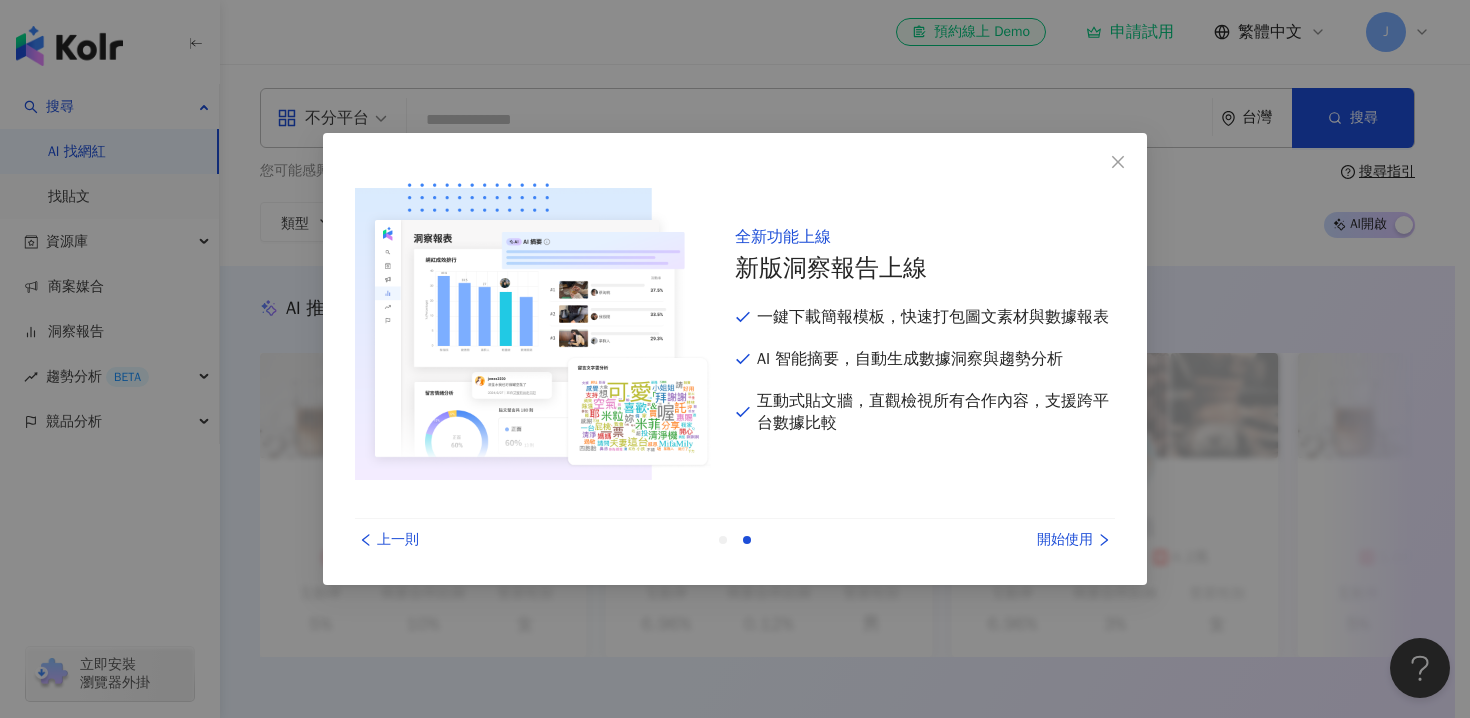 click on "開始使用" at bounding box center [1040, 540] 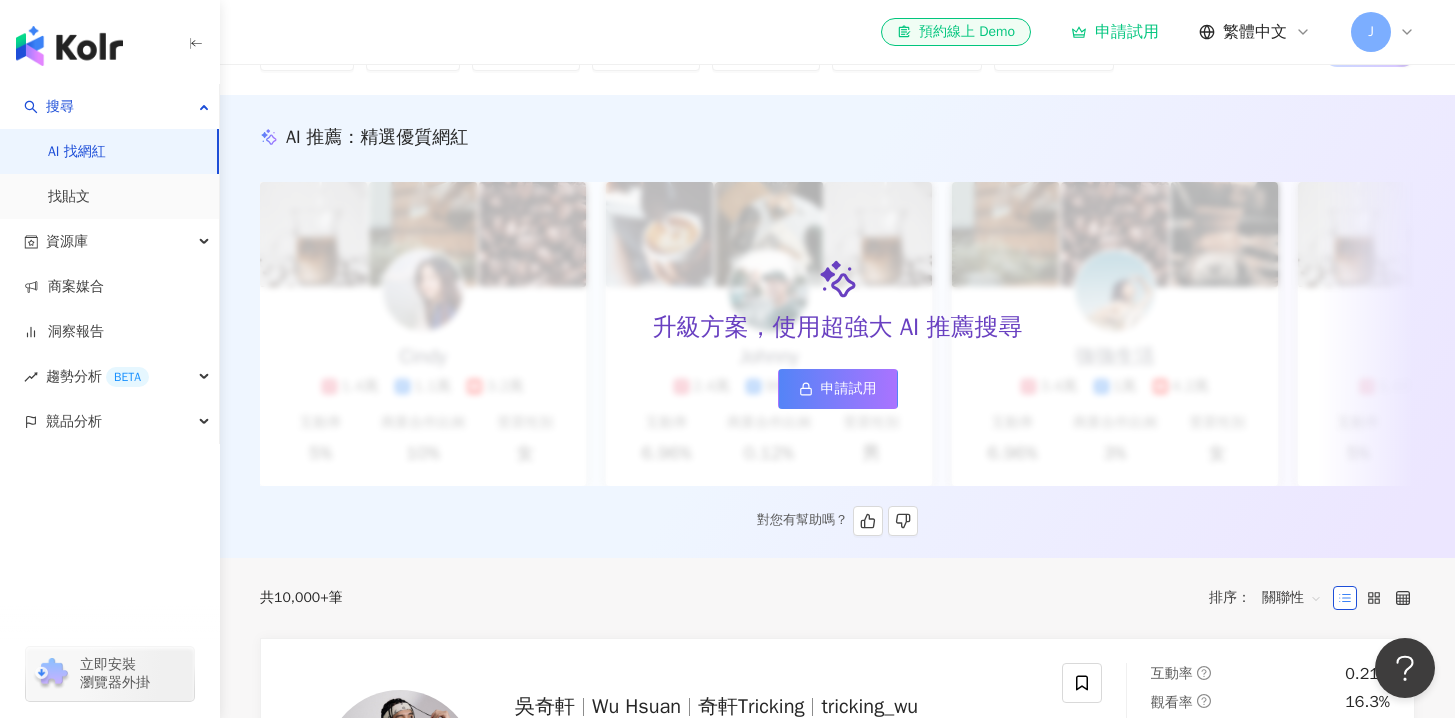 scroll, scrollTop: 0, scrollLeft: 0, axis: both 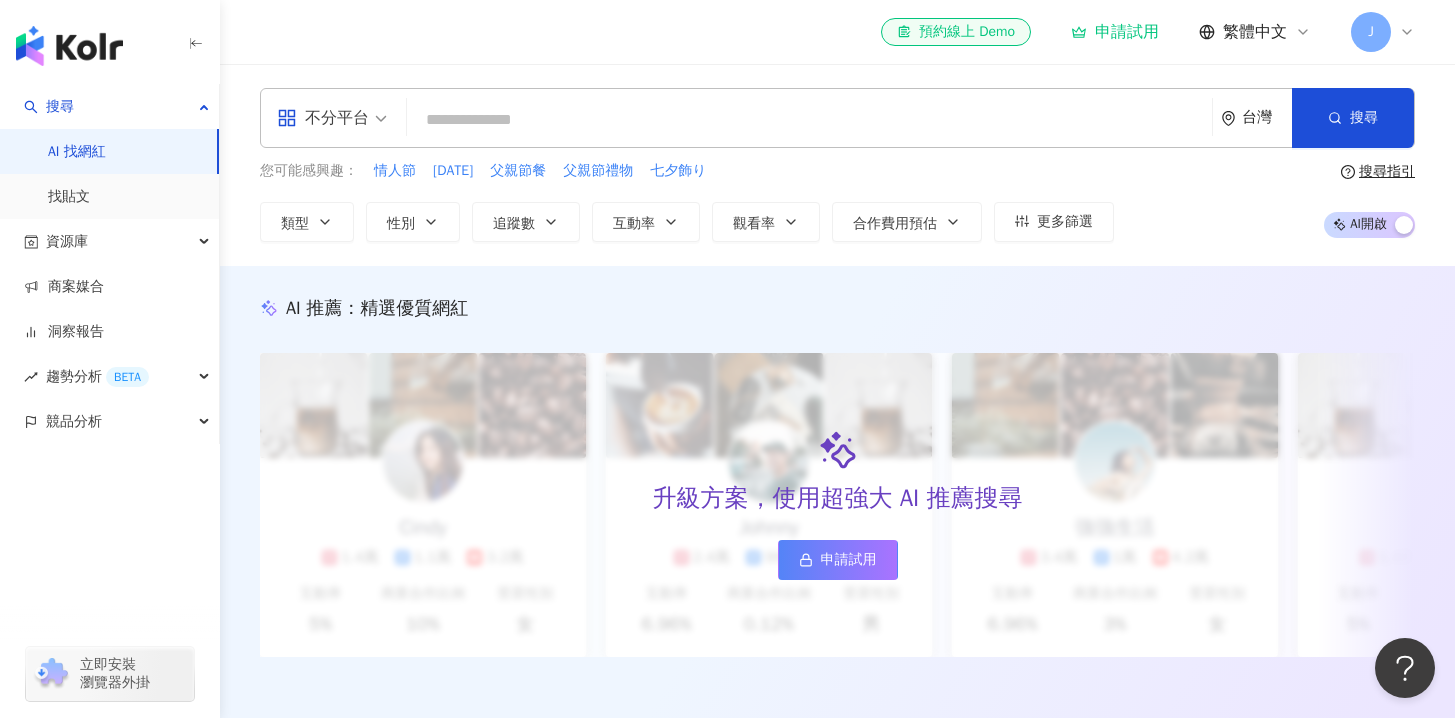 click on "J" at bounding box center [1371, 32] 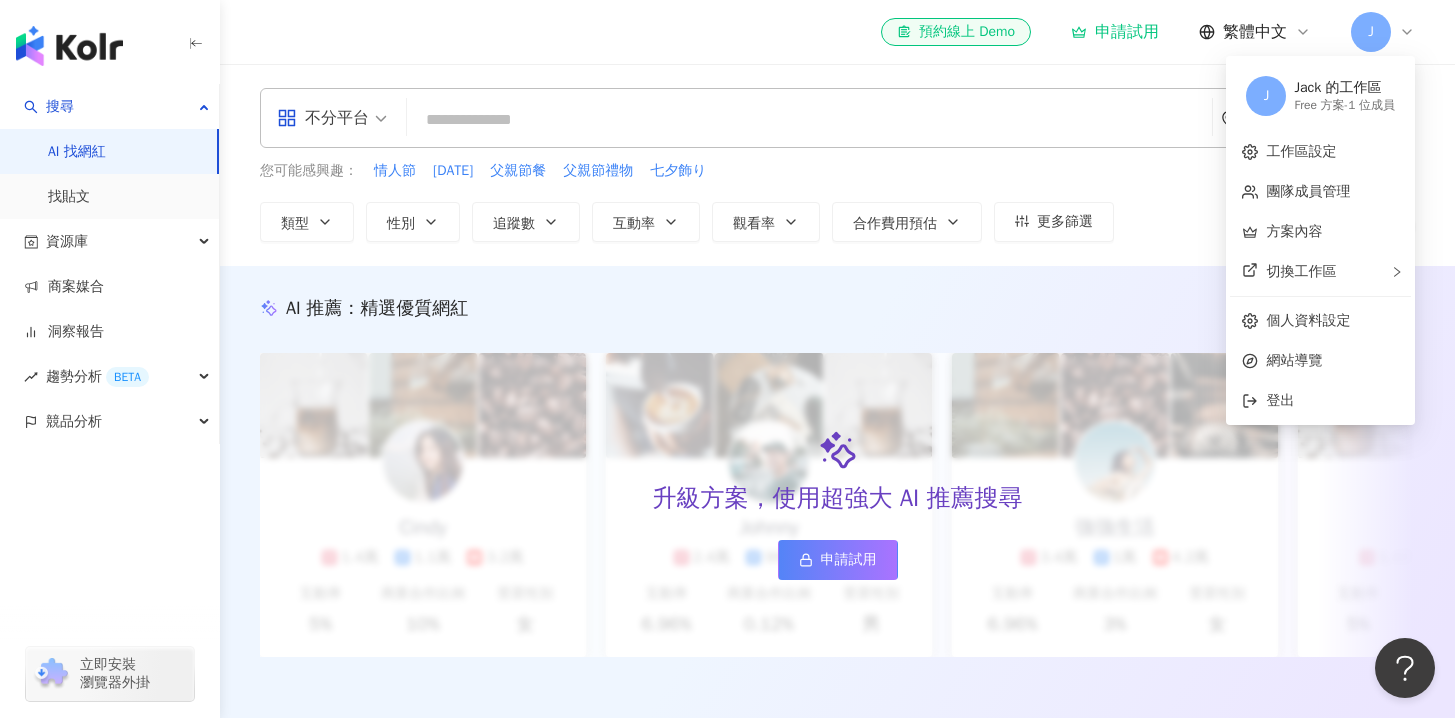 click on "Free 方案  -  1 位成員" at bounding box center (1344, 105) 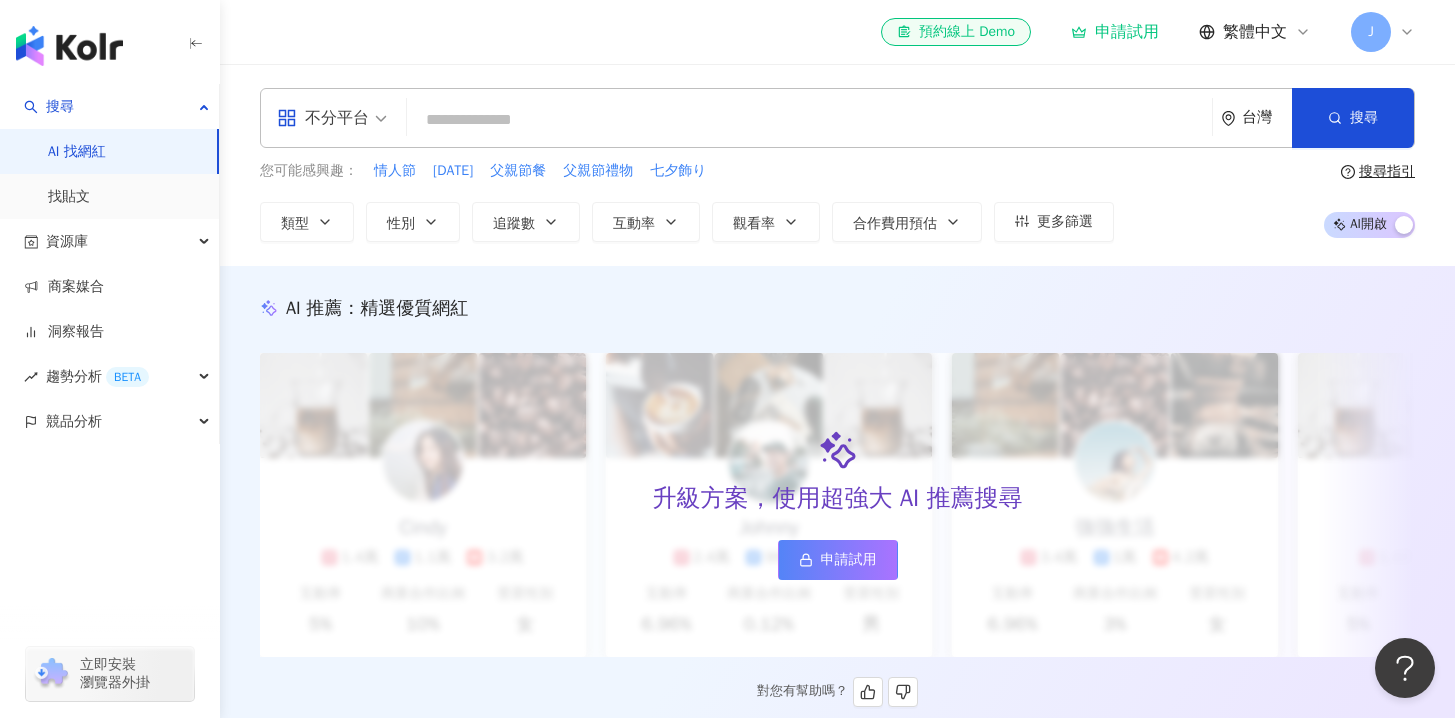 click on "申請試用" at bounding box center [838, 560] 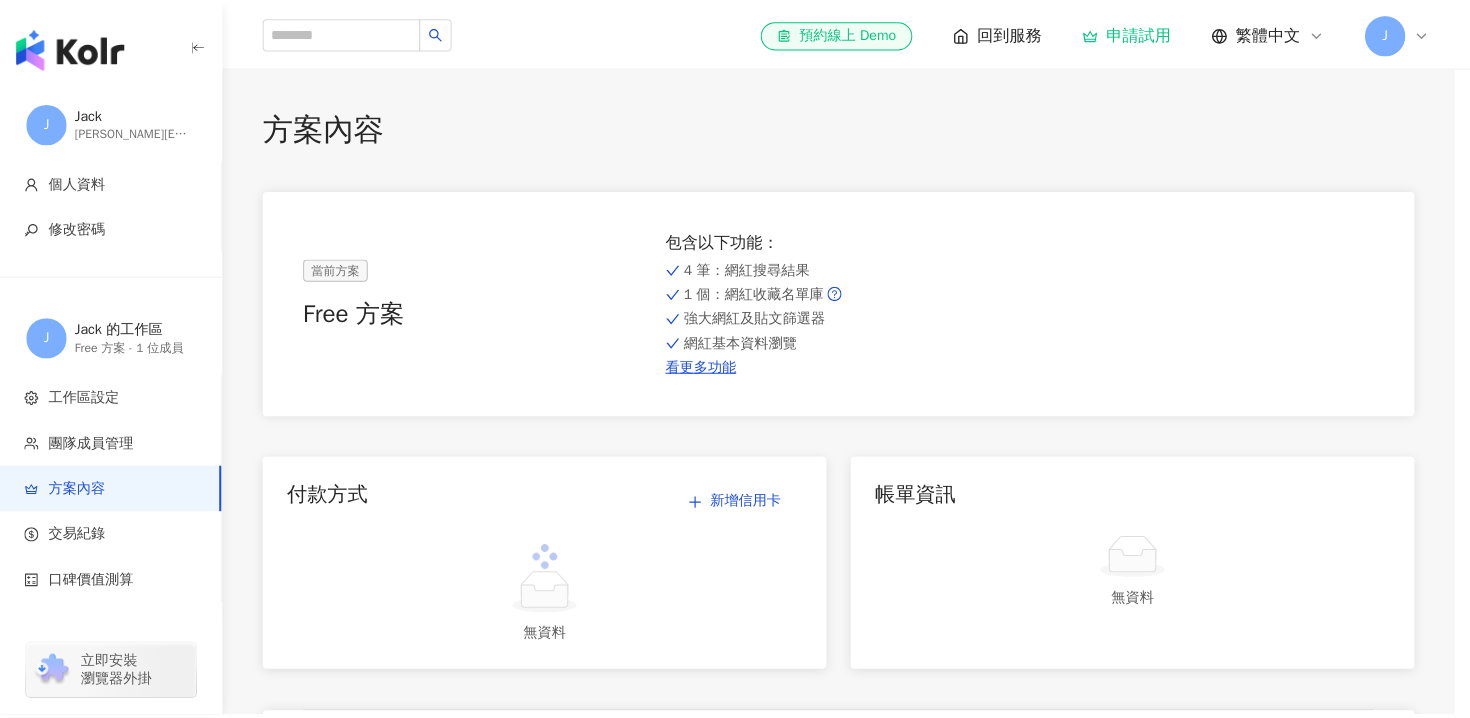 scroll, scrollTop: 0, scrollLeft: 0, axis: both 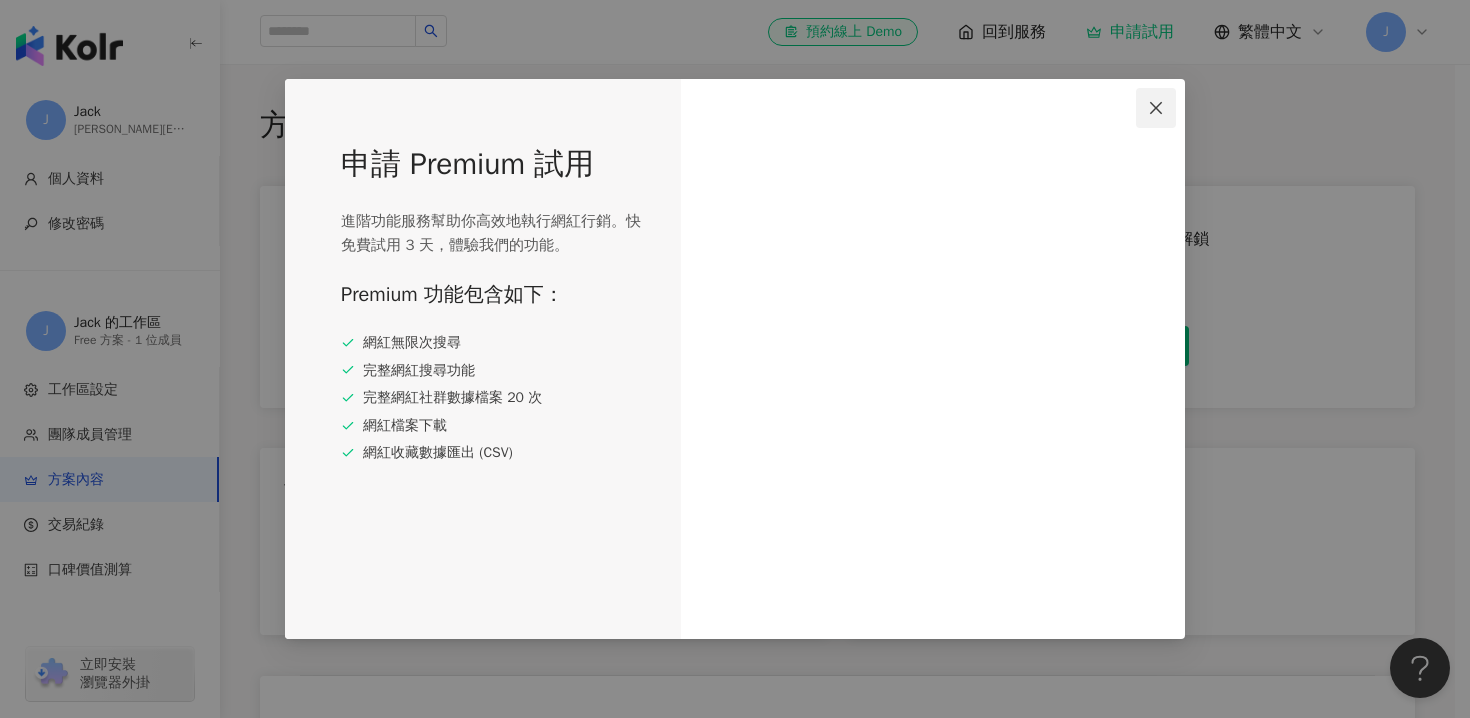 click at bounding box center [1156, 108] 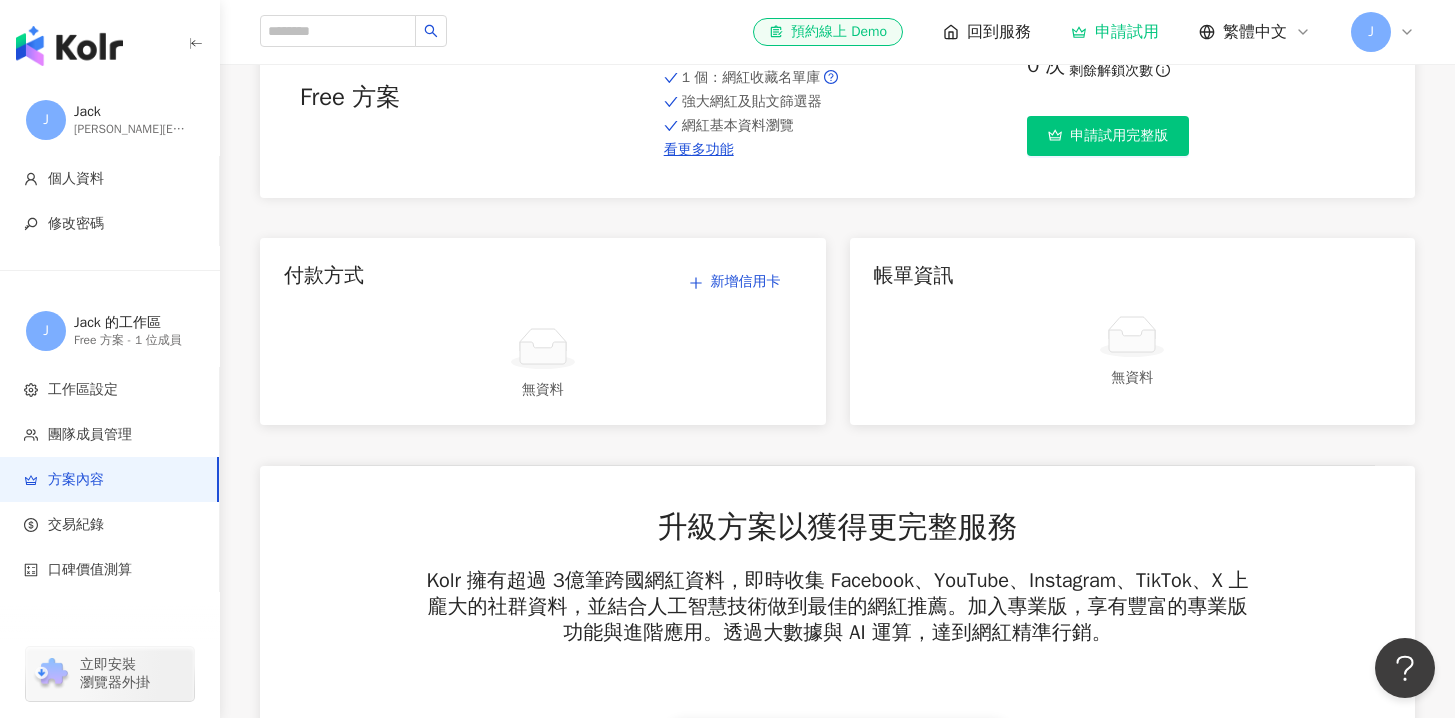scroll, scrollTop: 214, scrollLeft: 0, axis: vertical 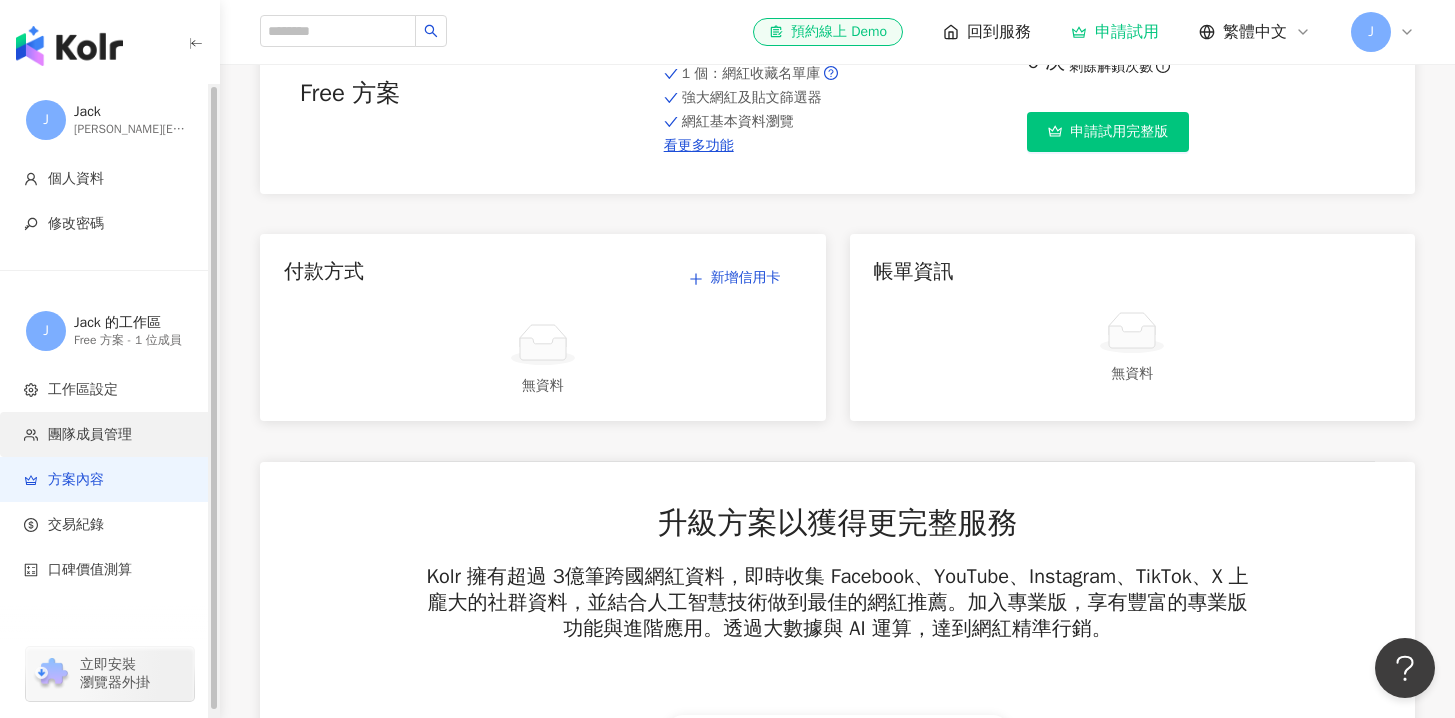 click on "團隊成員管理" at bounding box center [90, 435] 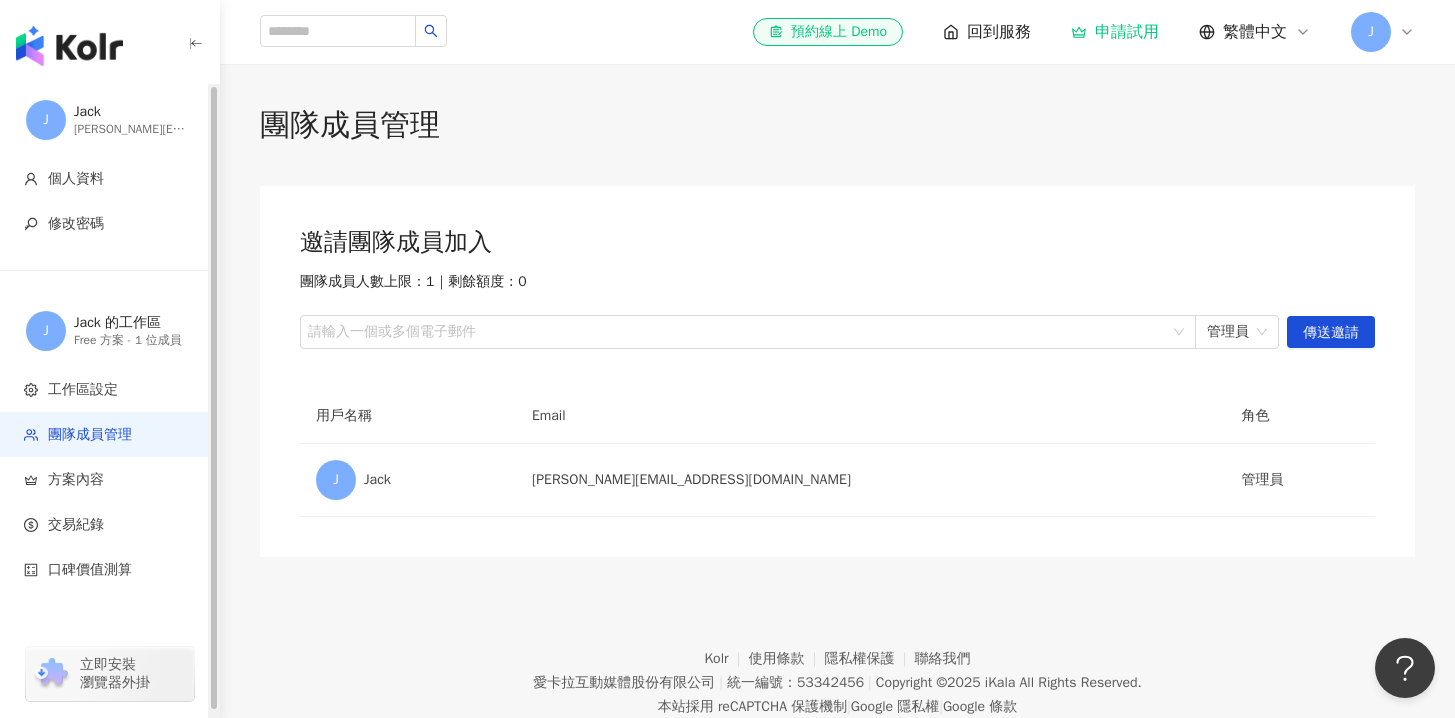 click on "Jack 的工作區" at bounding box center [134, 323] 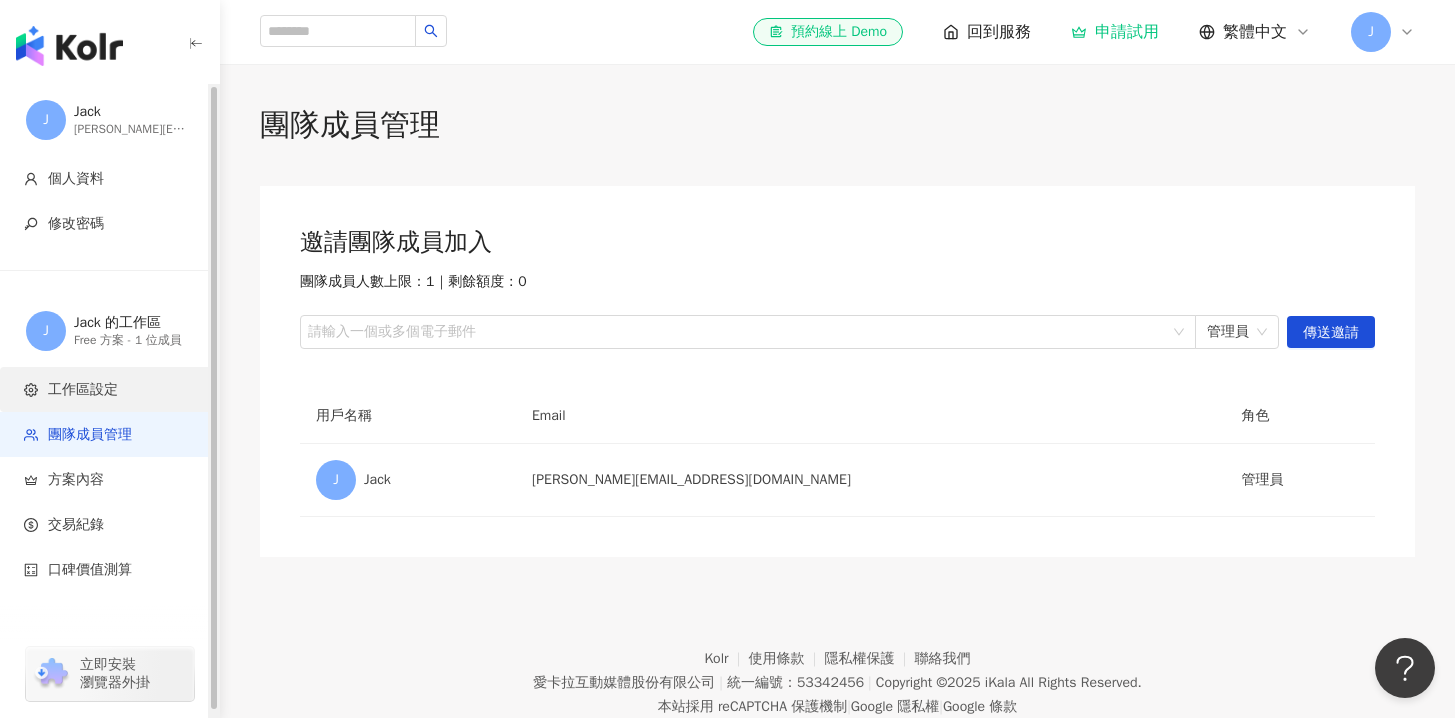 click on "工作區設定" at bounding box center (109, 389) 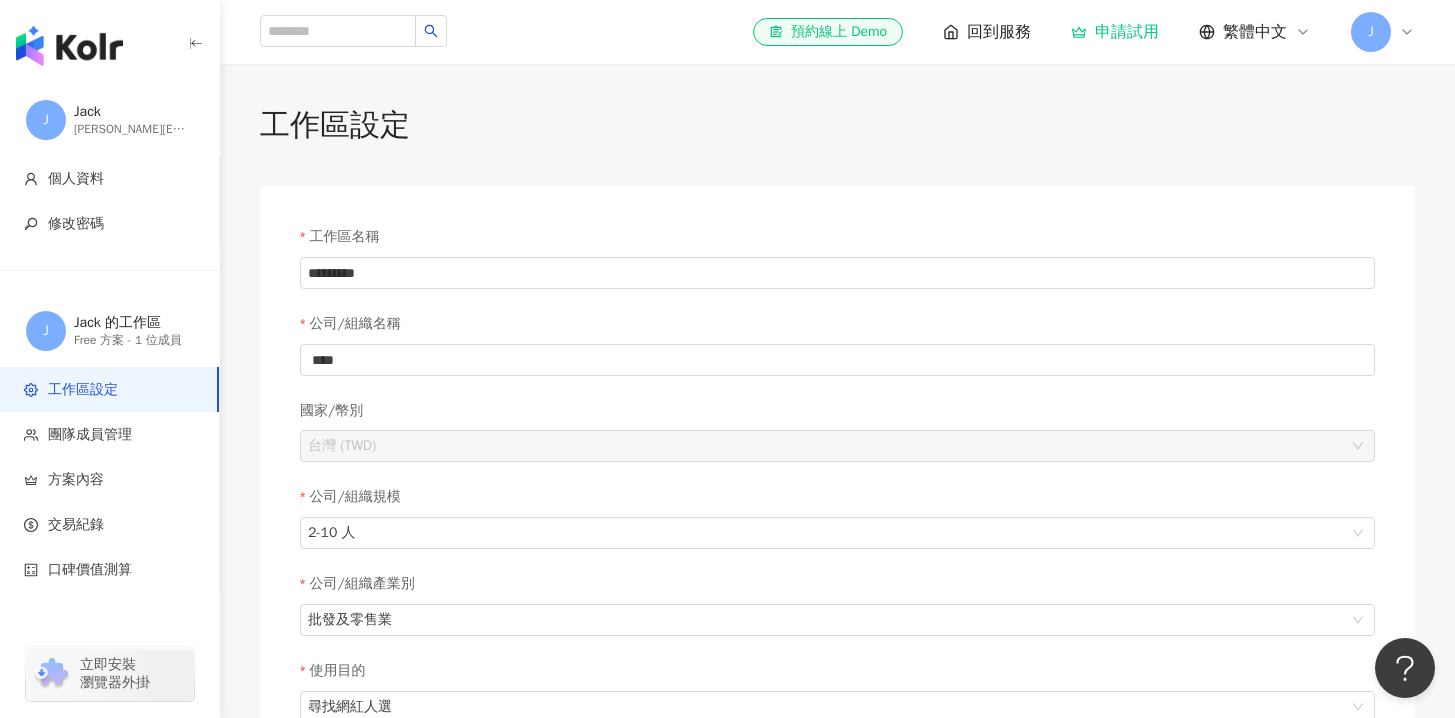 scroll, scrollTop: 5, scrollLeft: 0, axis: vertical 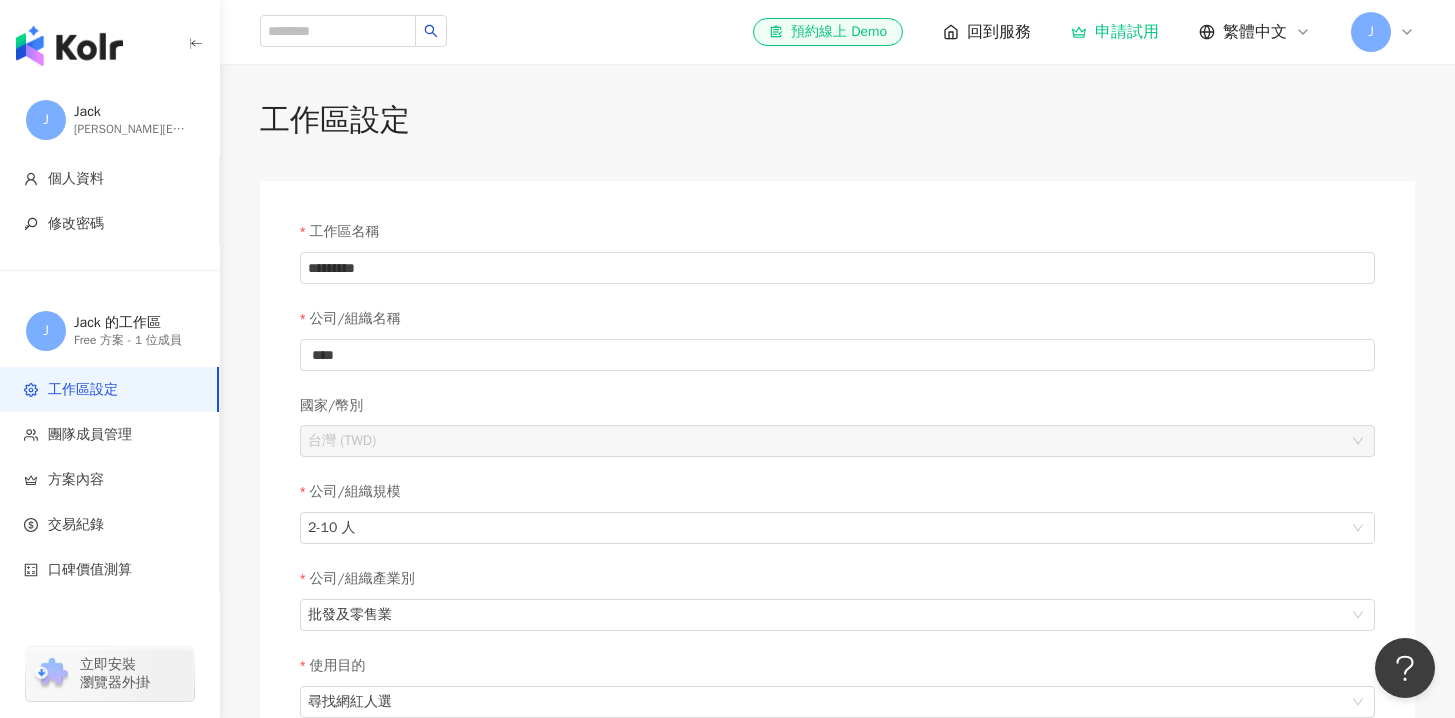 click on "J" at bounding box center [1383, 32] 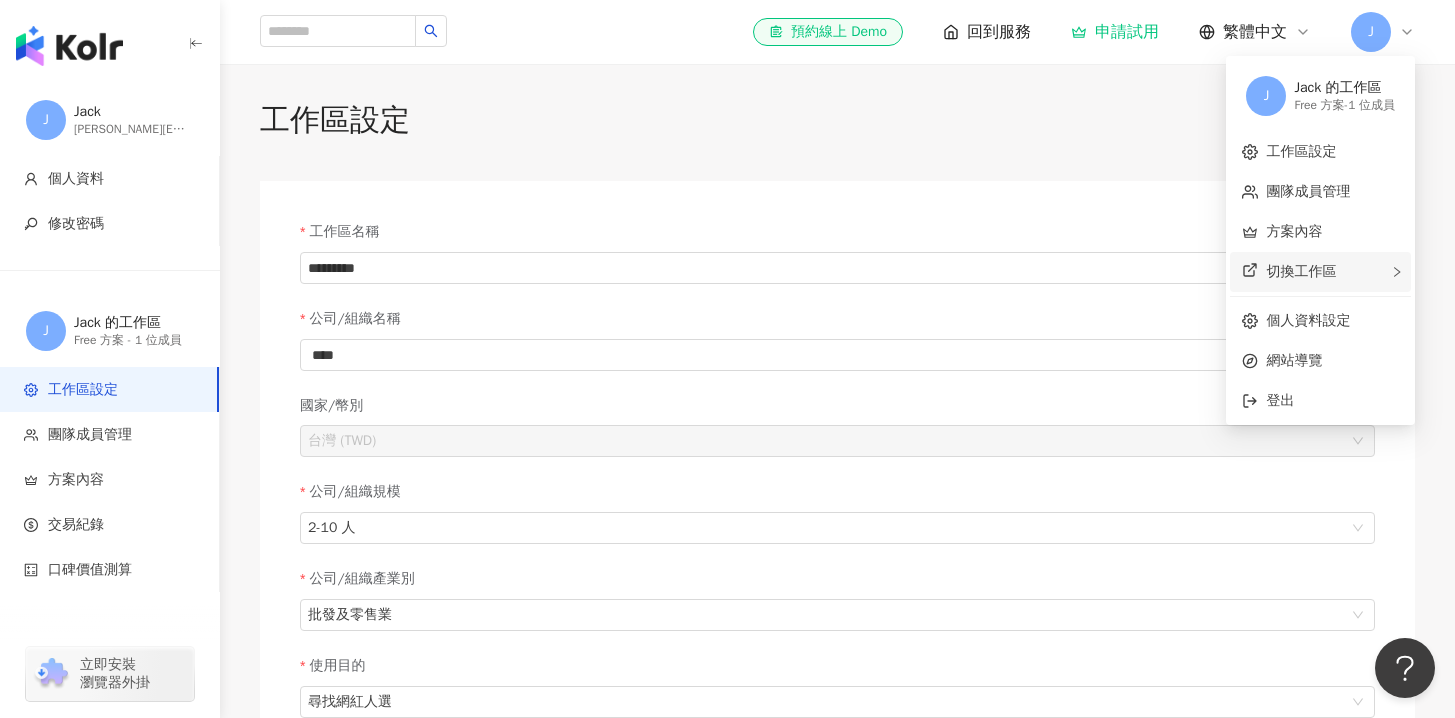 click on "切換工作區" at bounding box center [1320, 272] 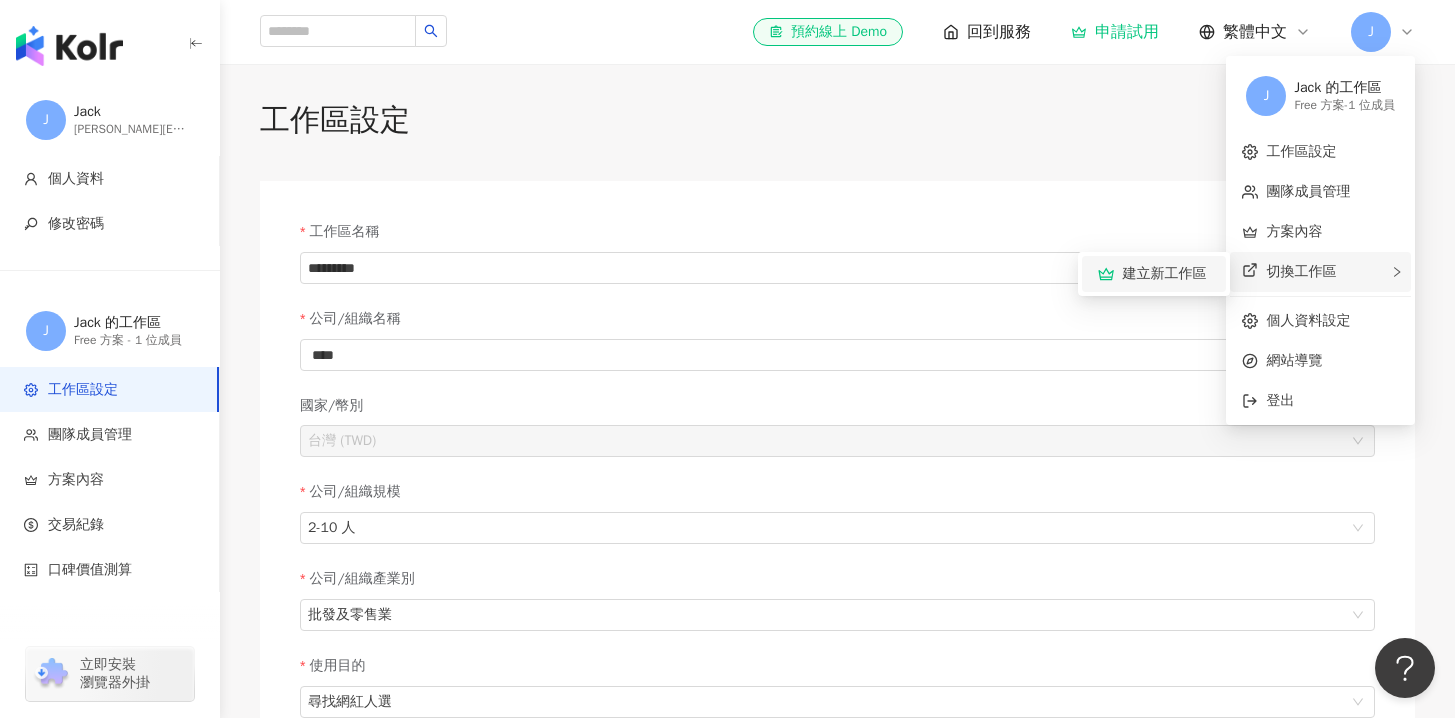 click on "建立新工作區" at bounding box center [1164, 274] 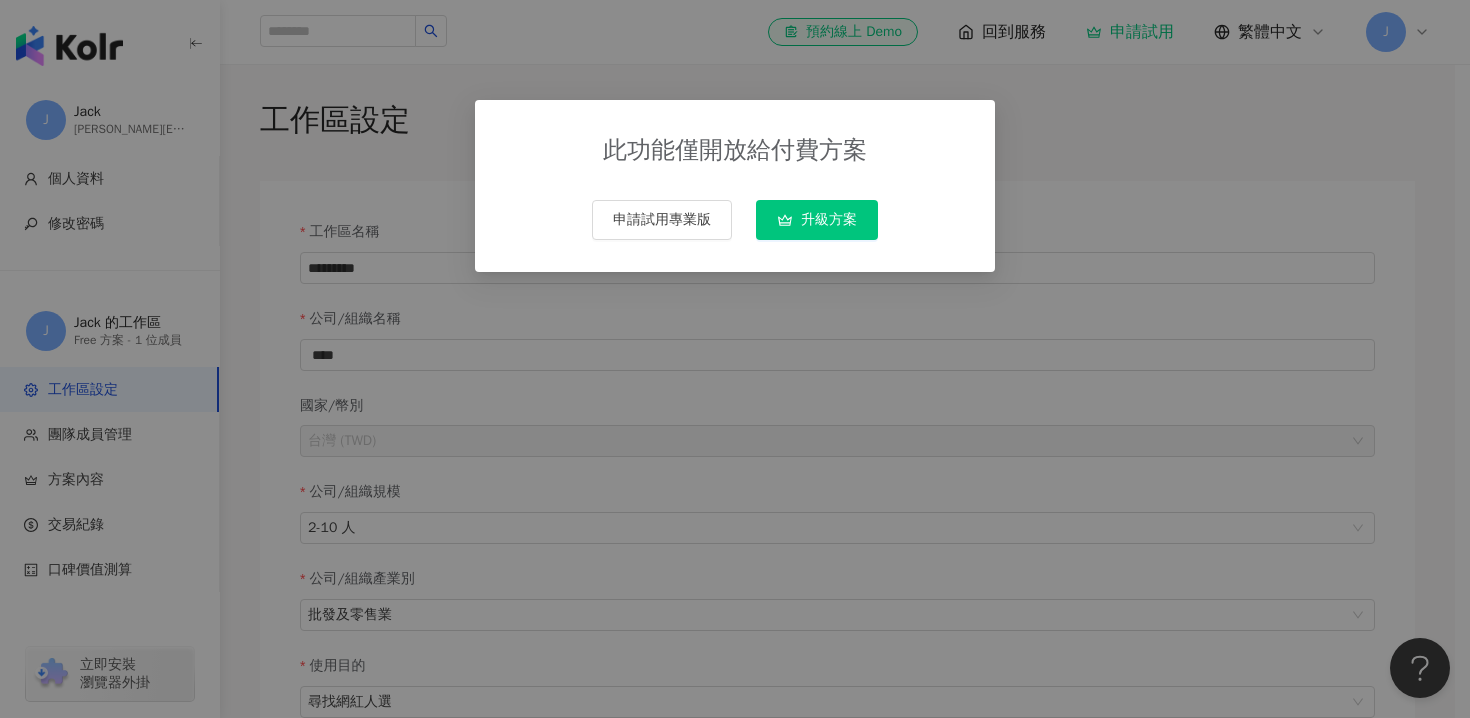 click on "此功能僅開放給付費方案 申請試用專業版 升級方案" at bounding box center (735, 359) 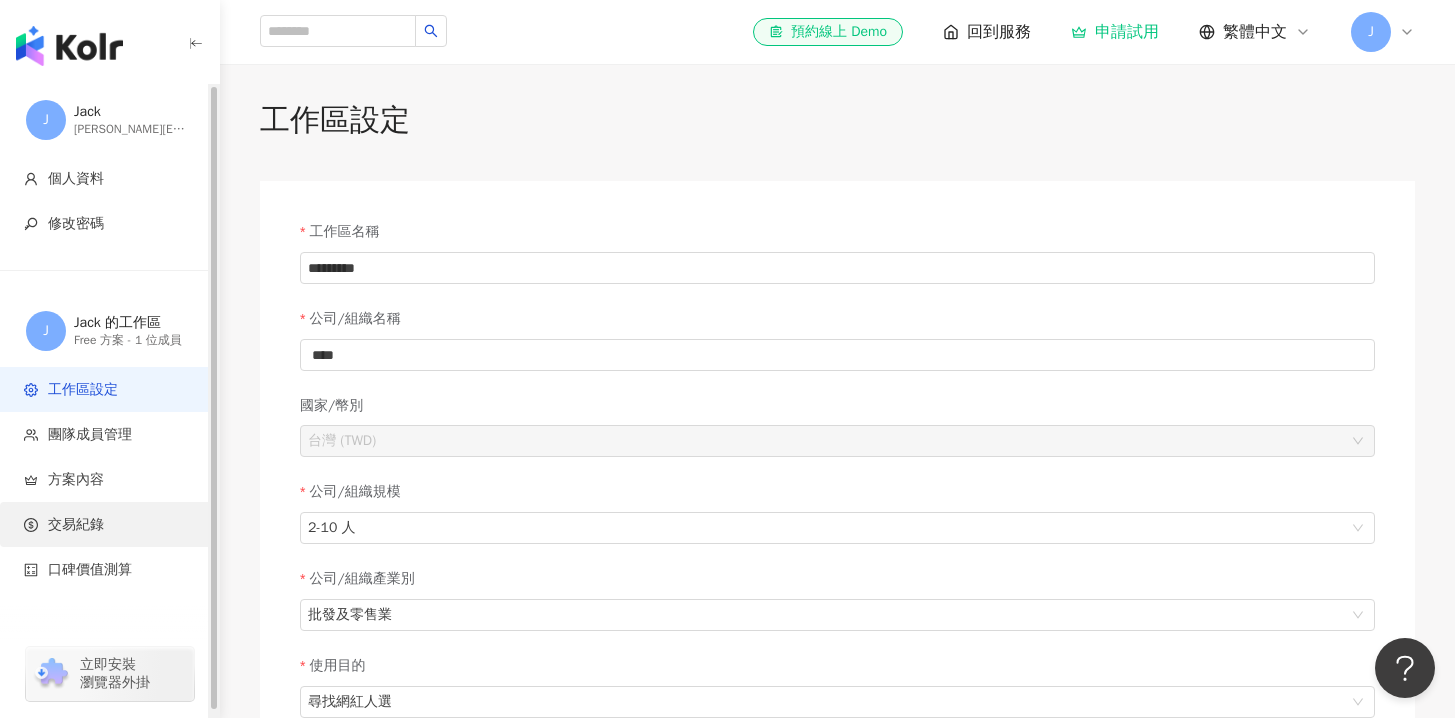 scroll, scrollTop: 6, scrollLeft: 0, axis: vertical 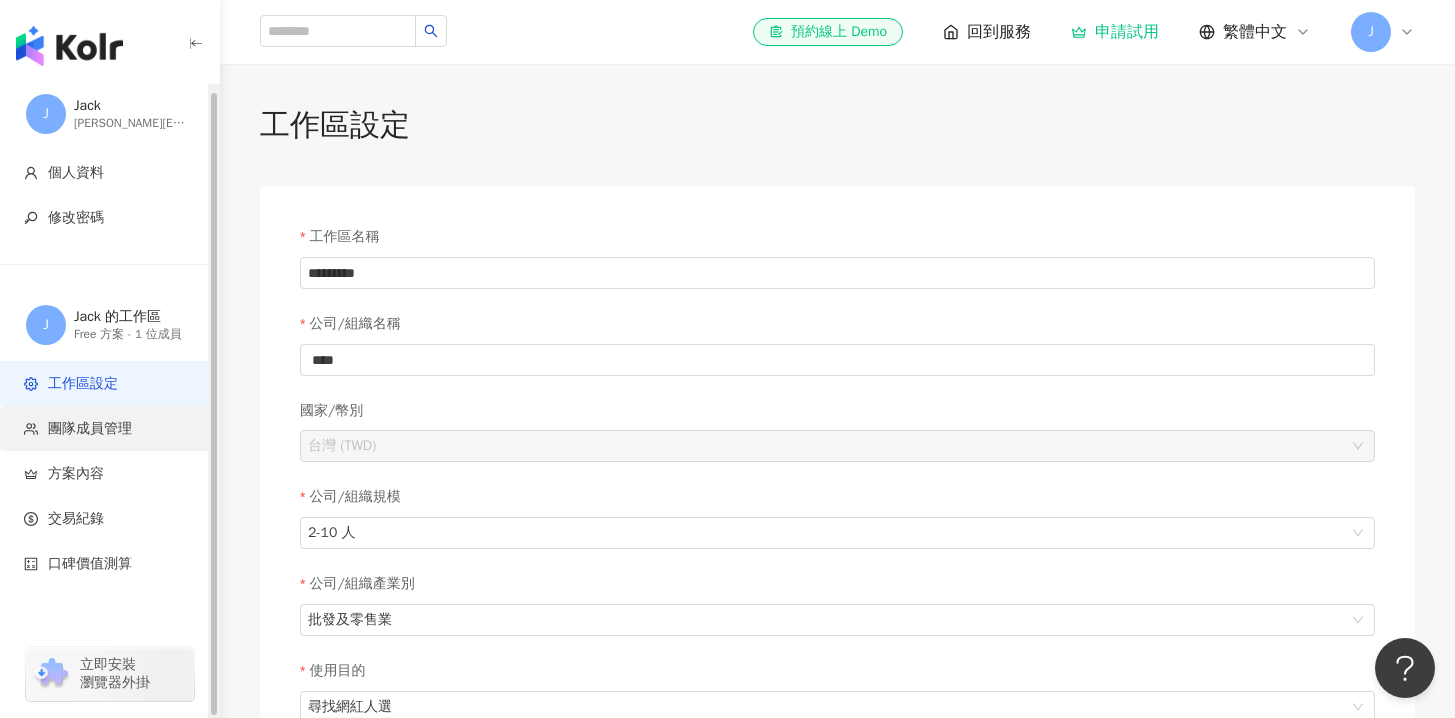 click on "團隊成員管理" at bounding box center [90, 429] 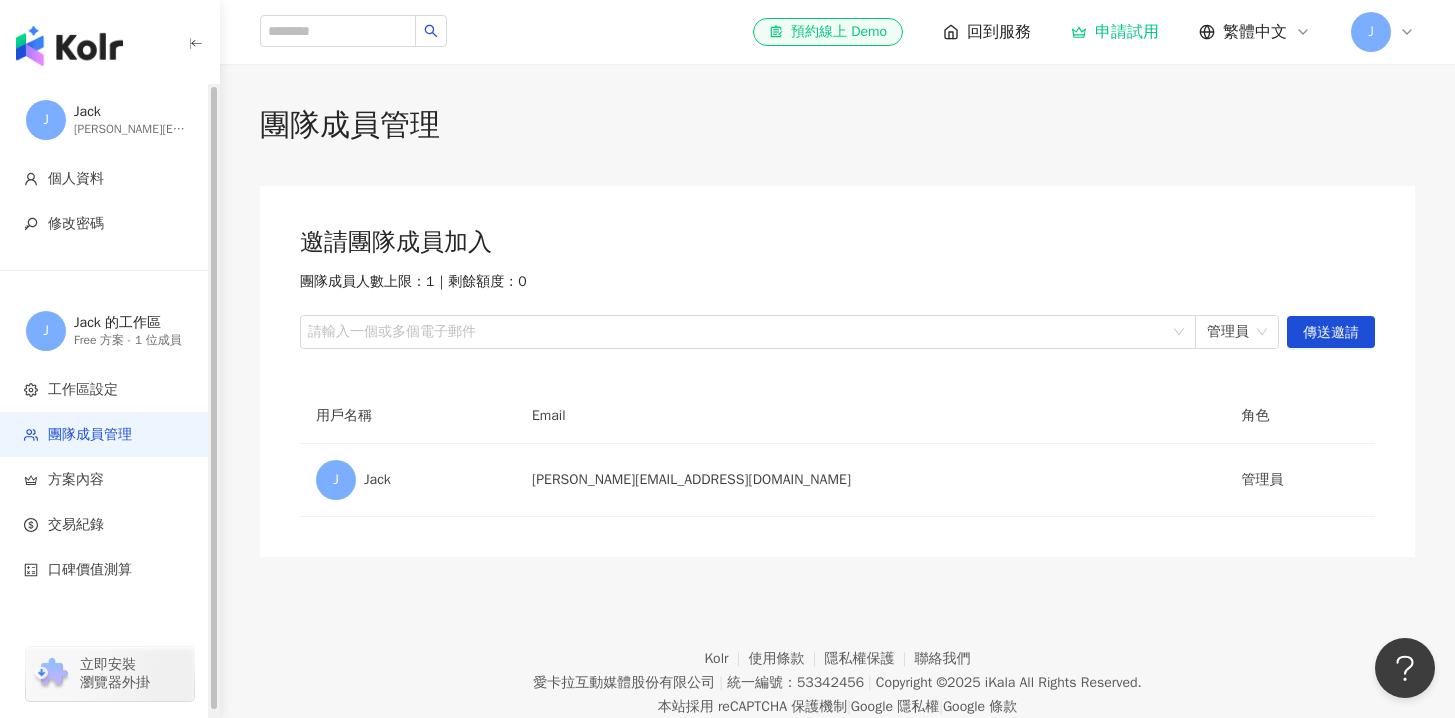 click on "jack.weng@wyg.tw" at bounding box center (134, 129) 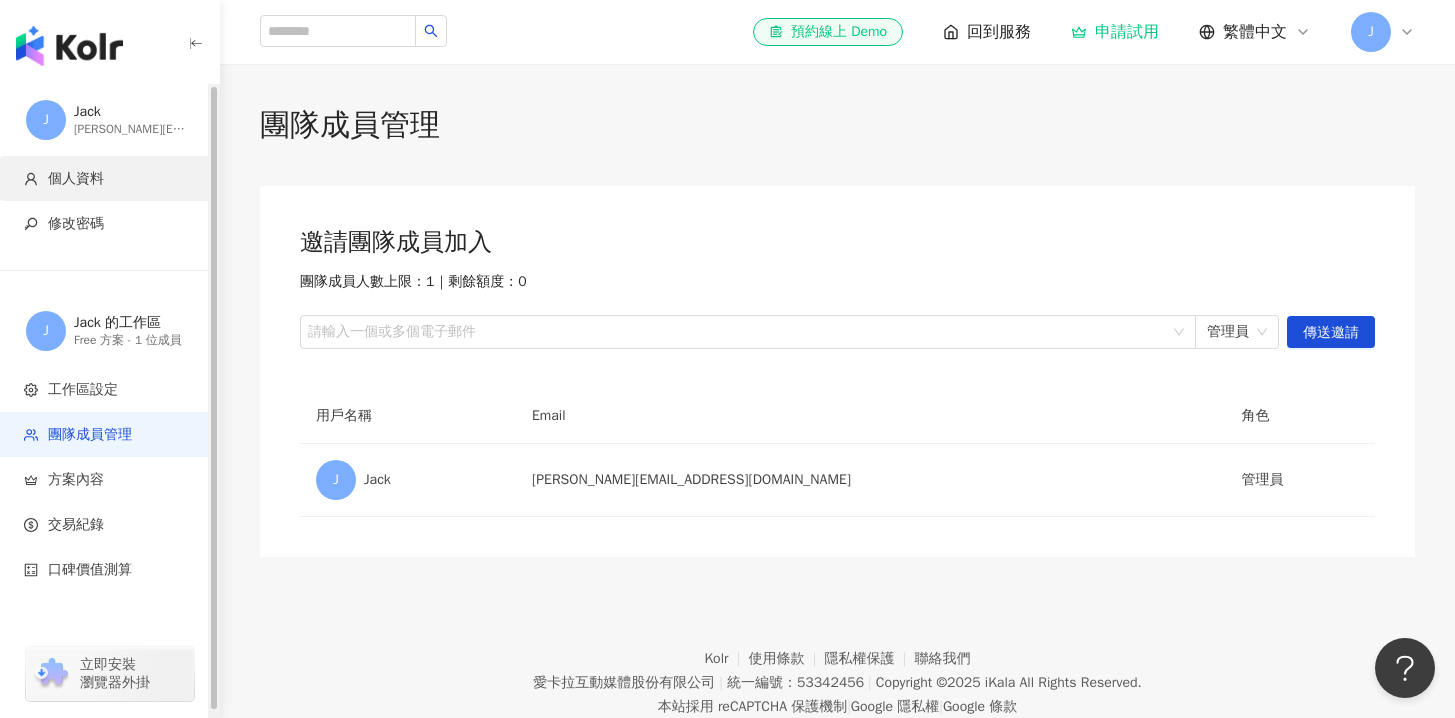 click on "個人資料" at bounding box center (76, 179) 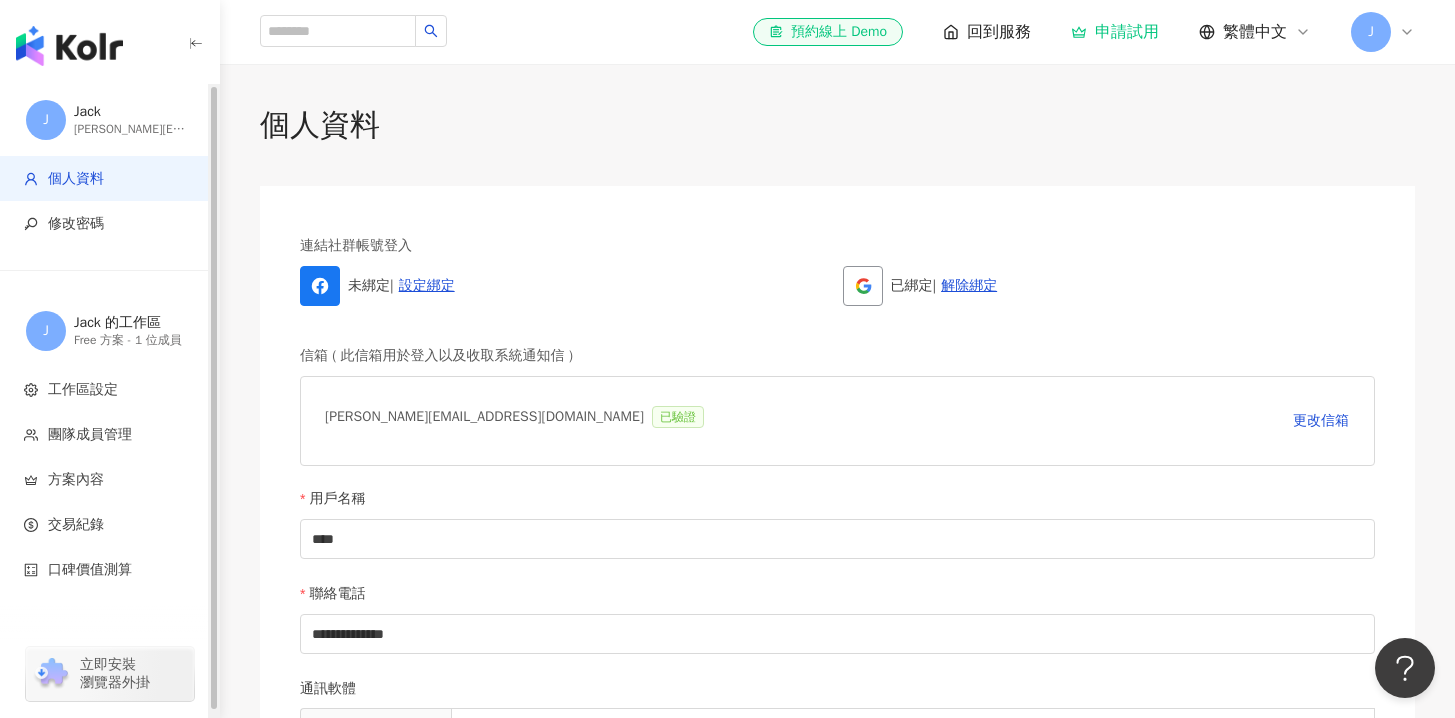 click on "J" at bounding box center [46, 120] 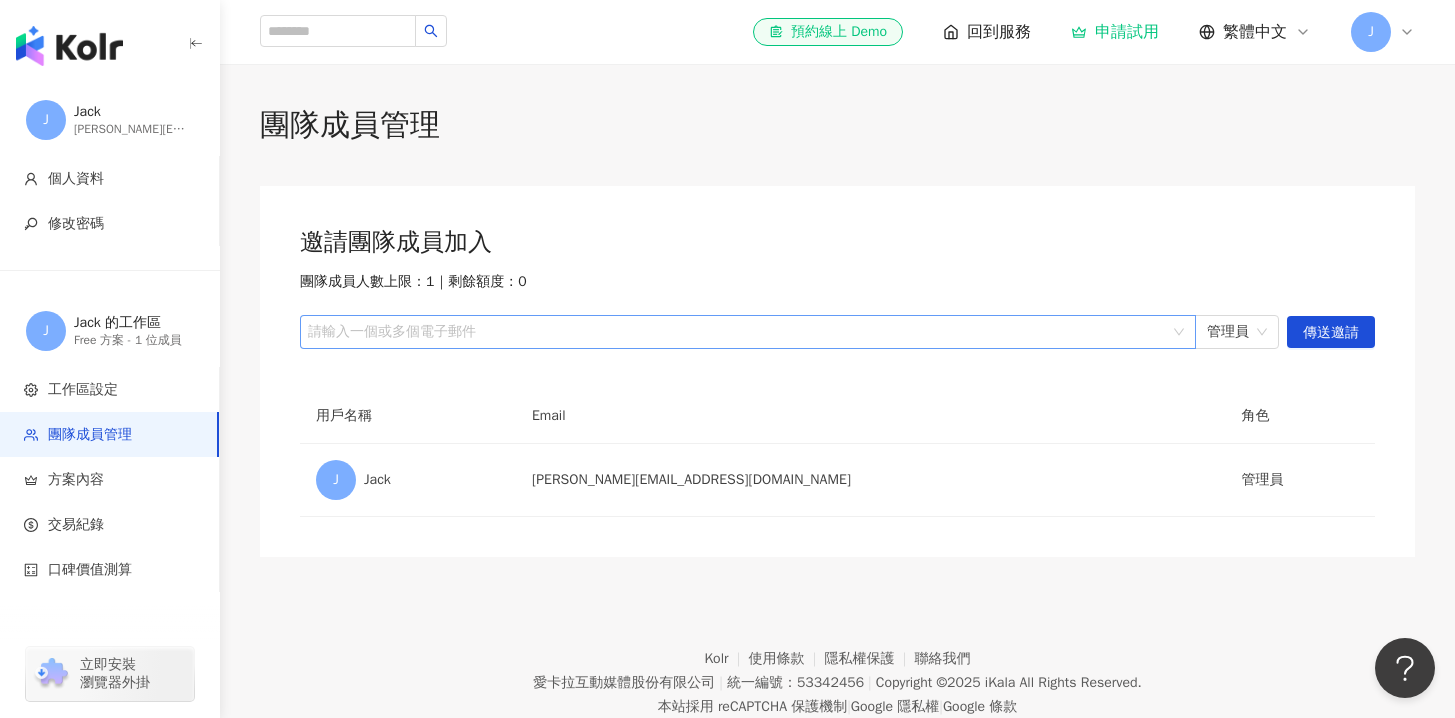 scroll, scrollTop: 92, scrollLeft: 0, axis: vertical 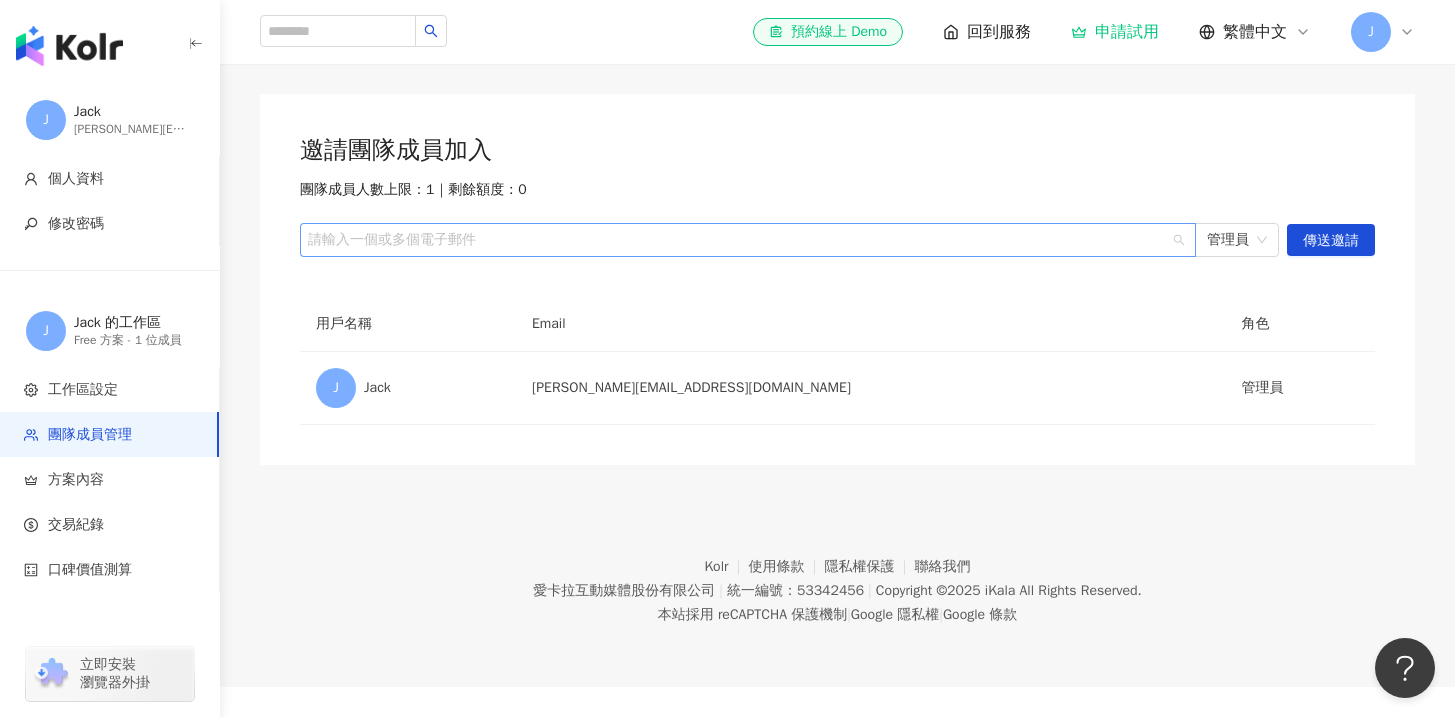 click at bounding box center (737, 240) 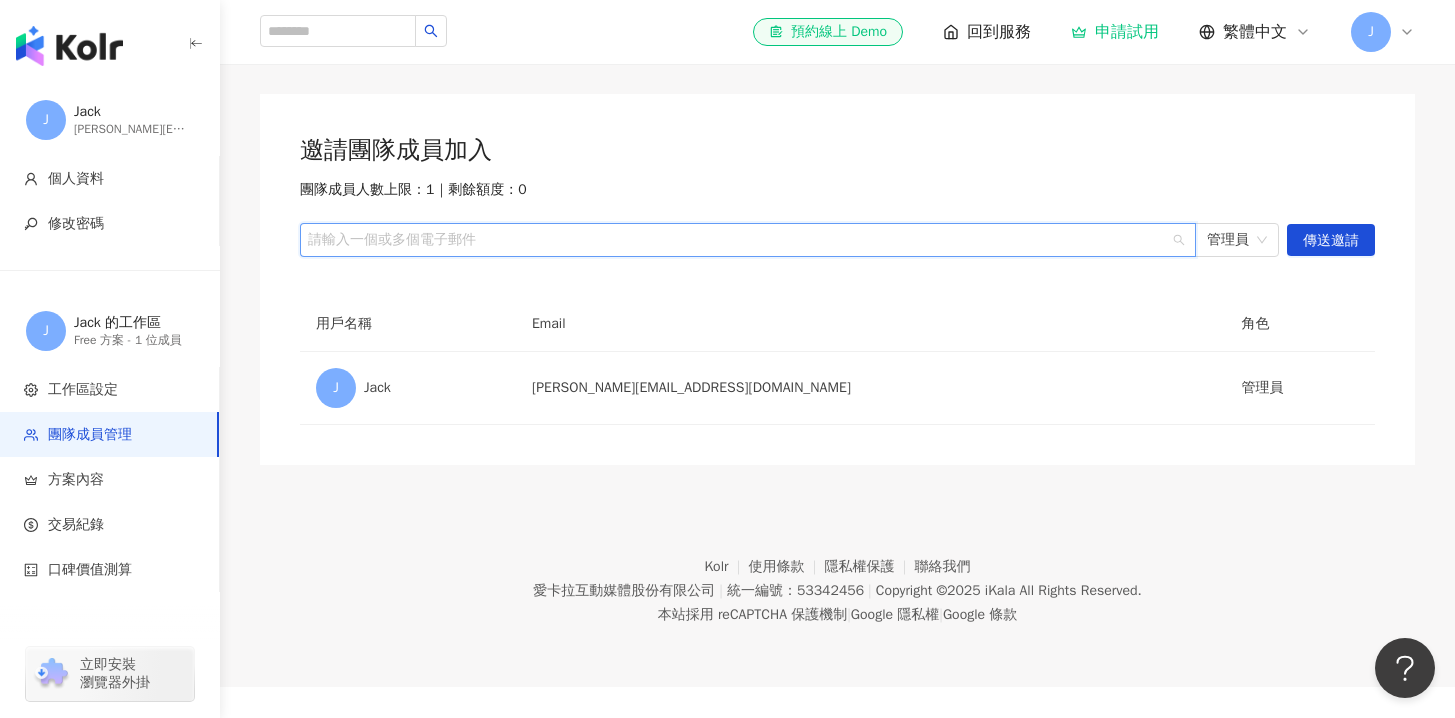 type on "*" 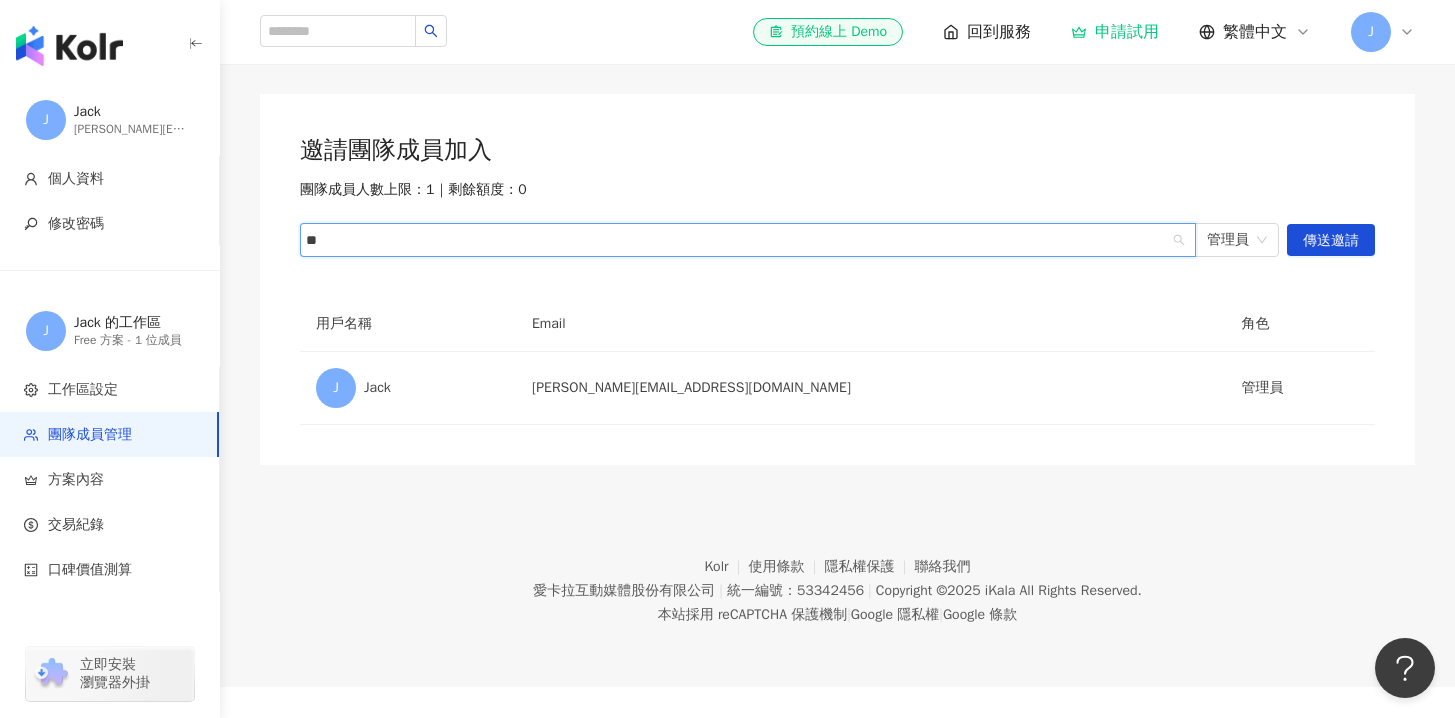 type on "*" 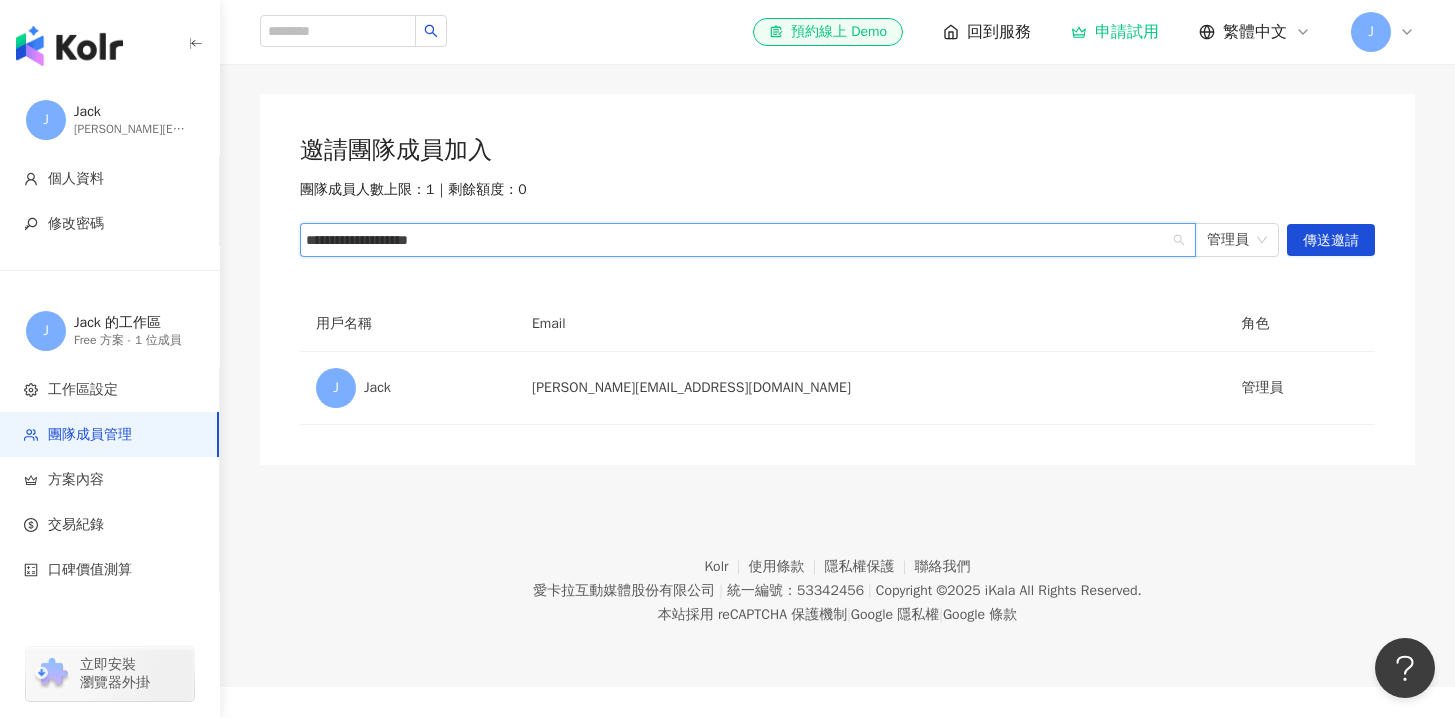 type on "**********" 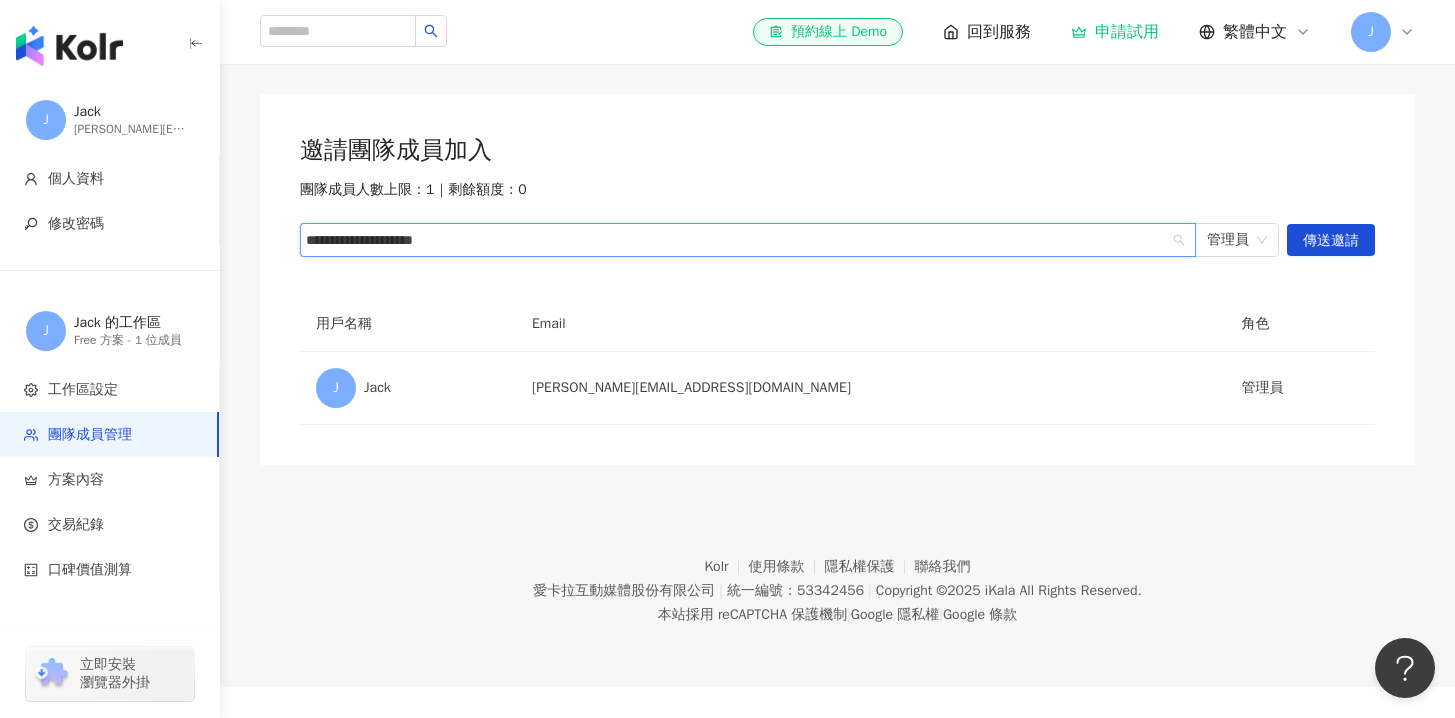 type 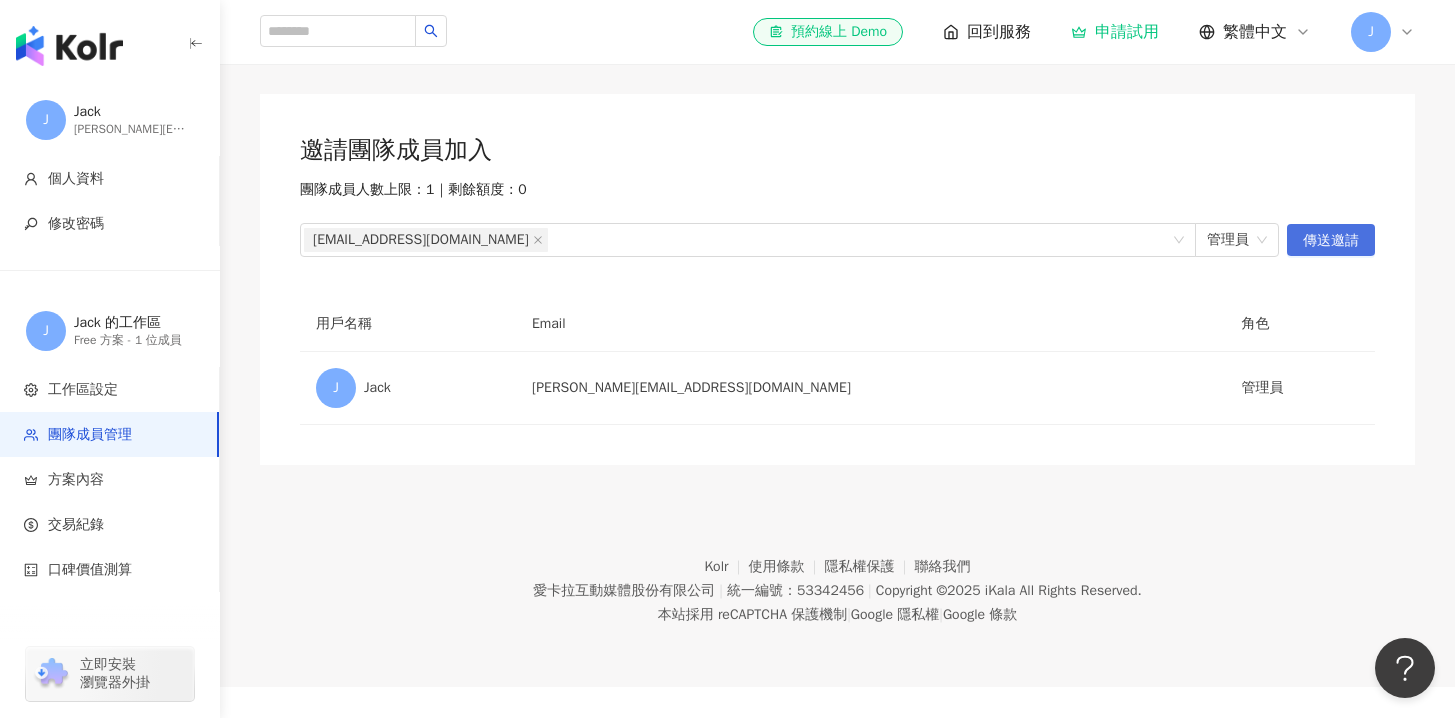 click on "傳送邀請" at bounding box center [1331, 241] 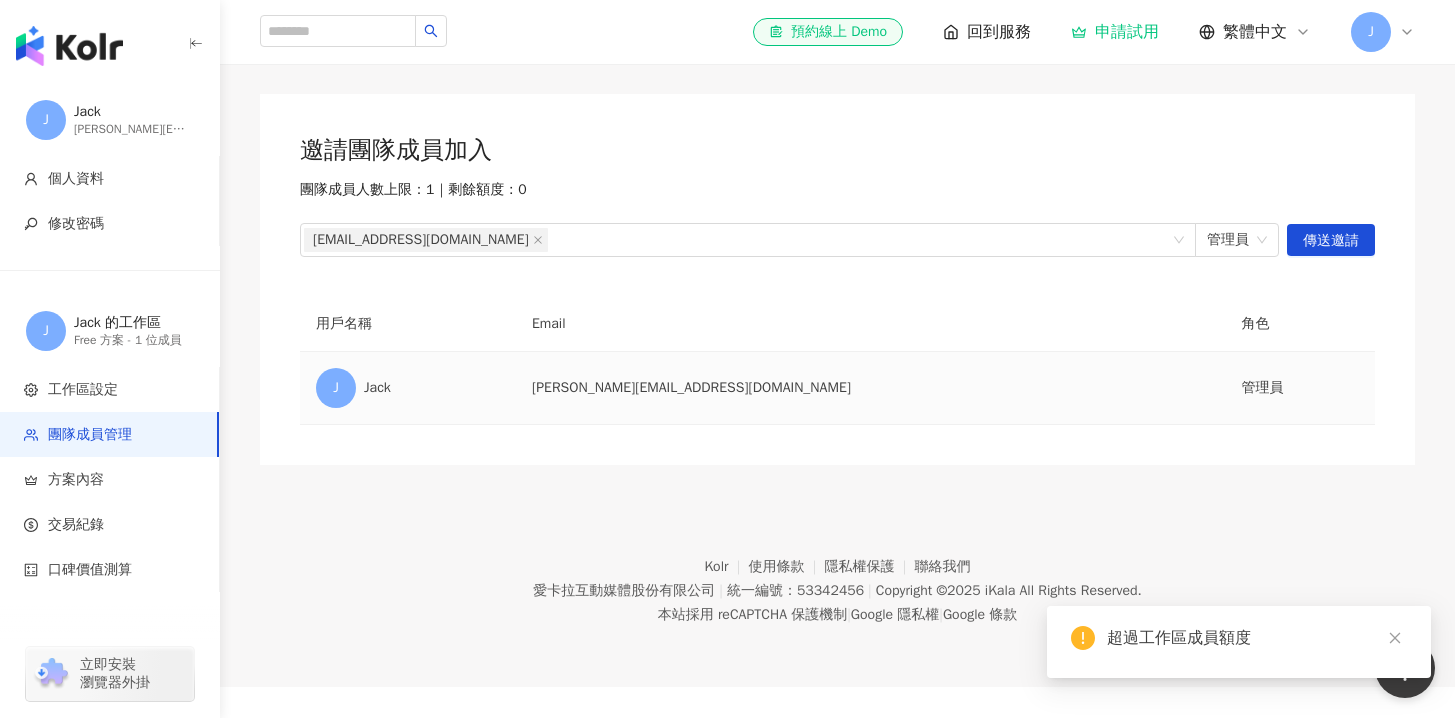 click on "jack.weng@wyg.tw" at bounding box center [870, 388] 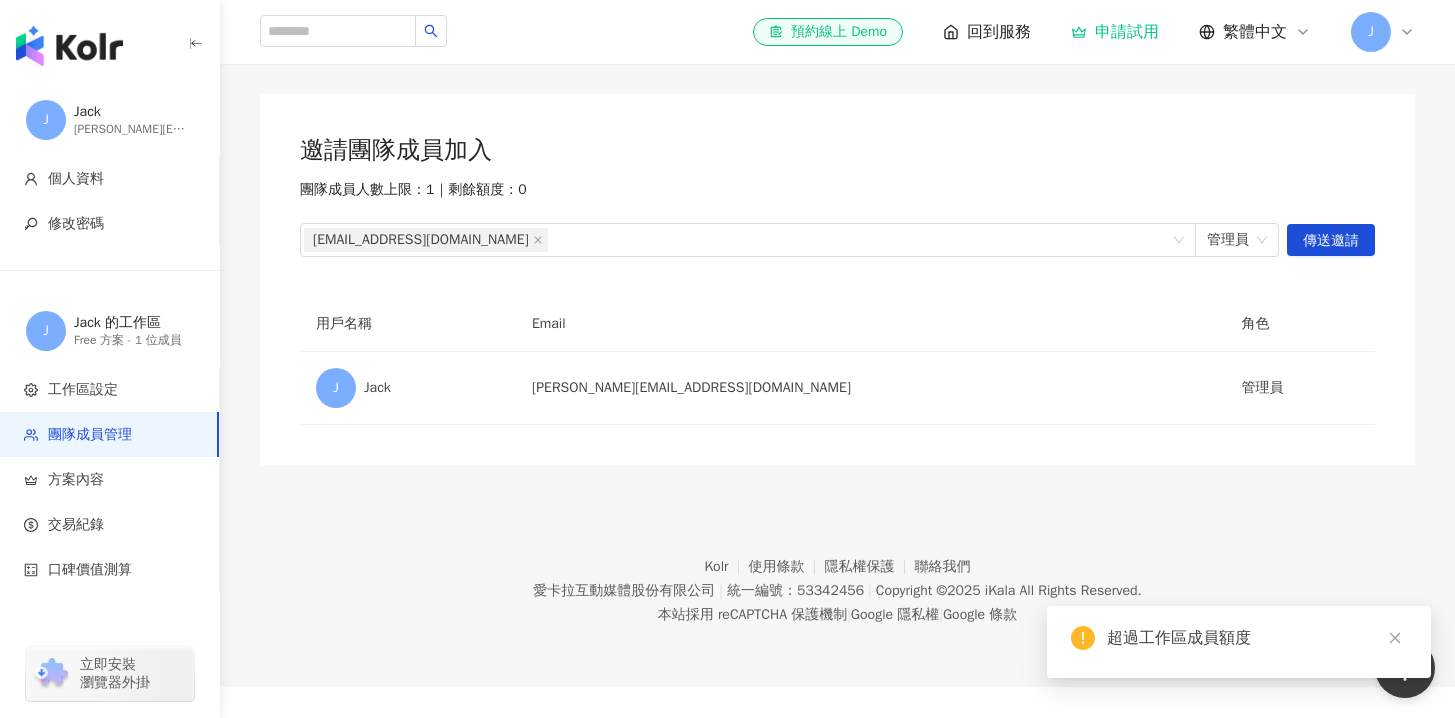 click on "J" at bounding box center (1371, 32) 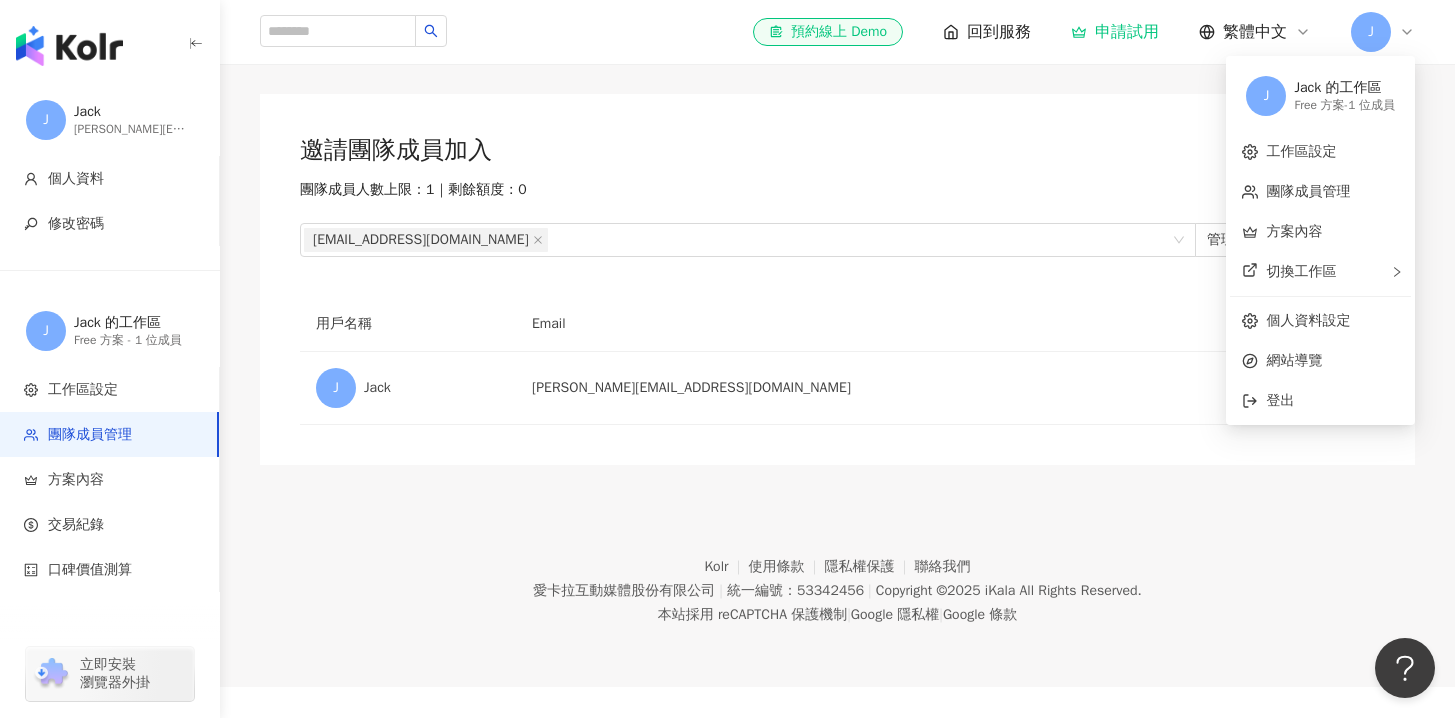 click on "el-icon-cs 預約線上 Demo 回到服務 申請試用 繁體中文 J" at bounding box center (1084, 32) 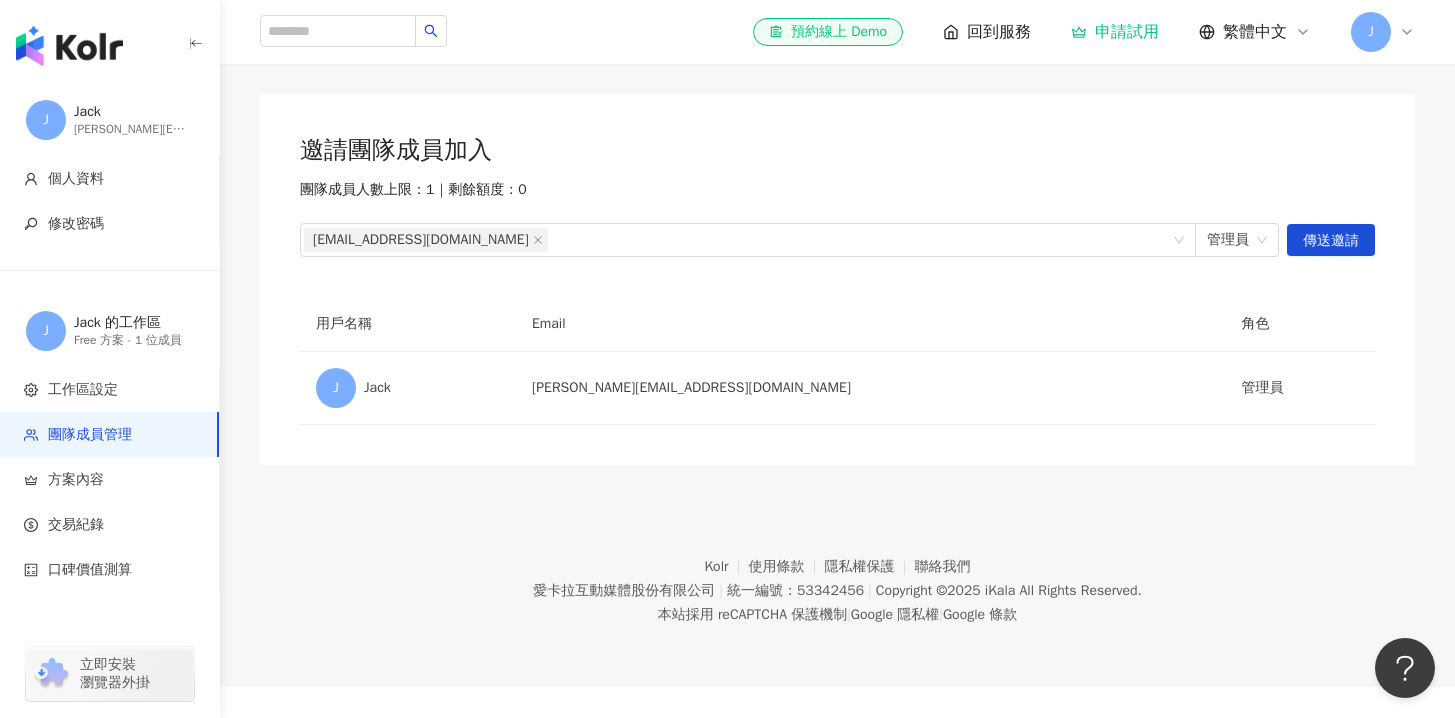 click on "申請試用" at bounding box center (1115, 32) 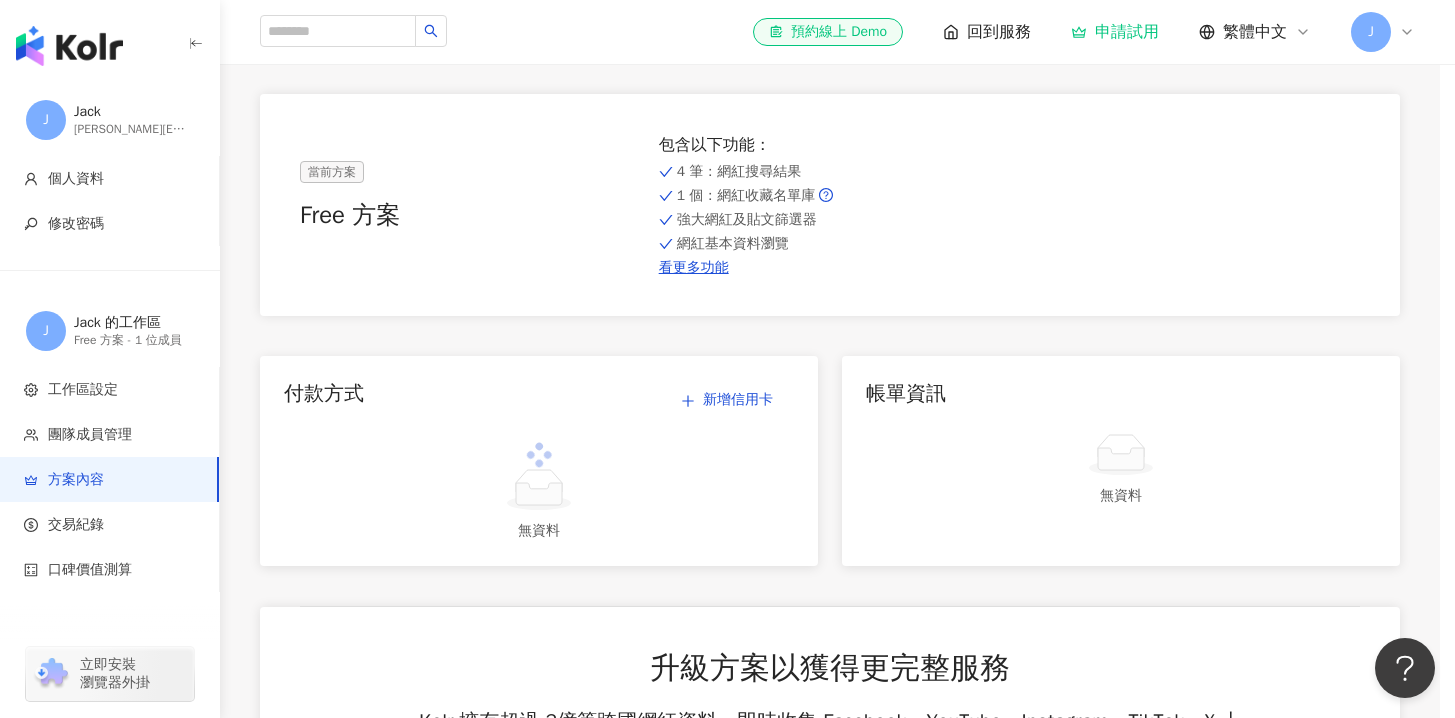 scroll, scrollTop: 0, scrollLeft: 0, axis: both 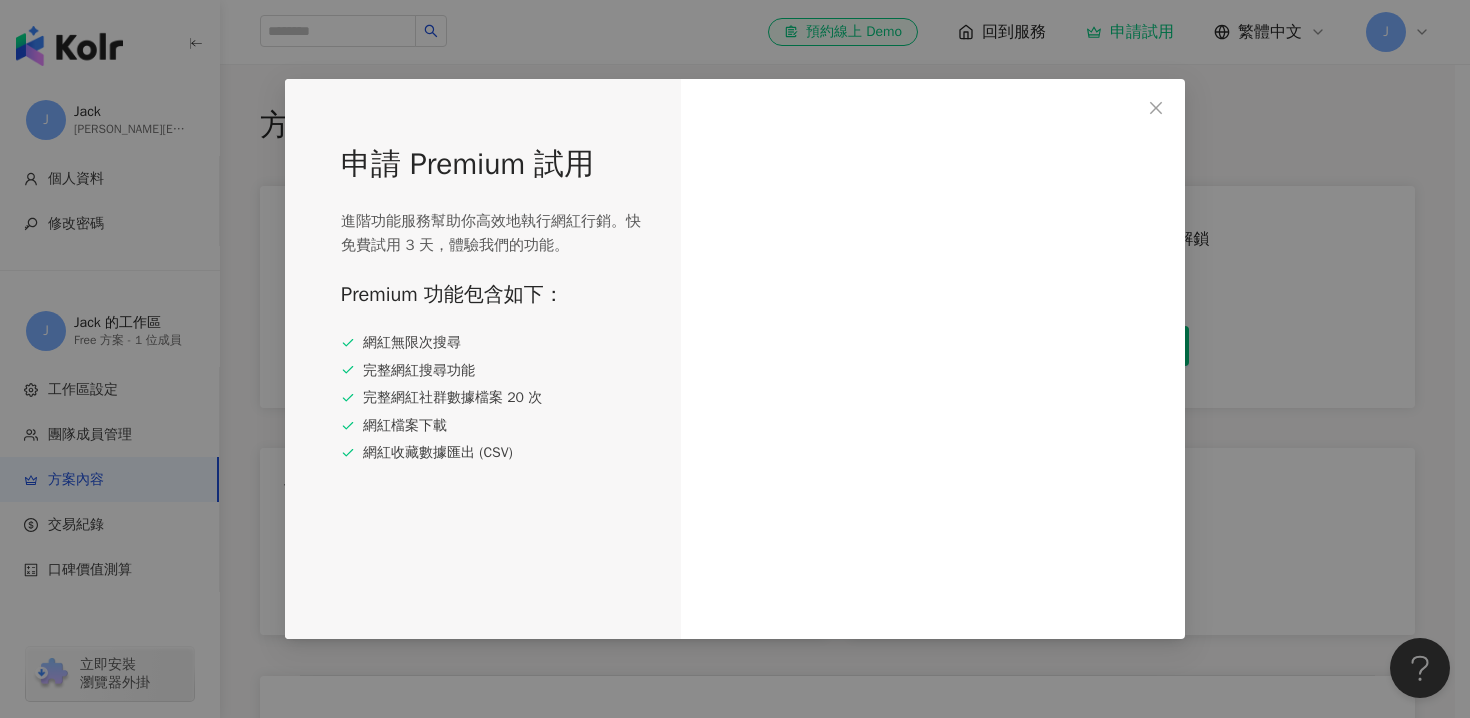 click on "申請 Premium 試用 進階功能服務幫助你高效地執行網紅行銷。快免費試用 3 天，體驗我們的功能。 Premium 功能包含如下： 網紅無限次搜尋 完整網紅搜尋功能 完整網紅社群數據檔案 20 次 網紅檔案下載 網紅收藏數據匯出 (CSV)" at bounding box center [735, 359] 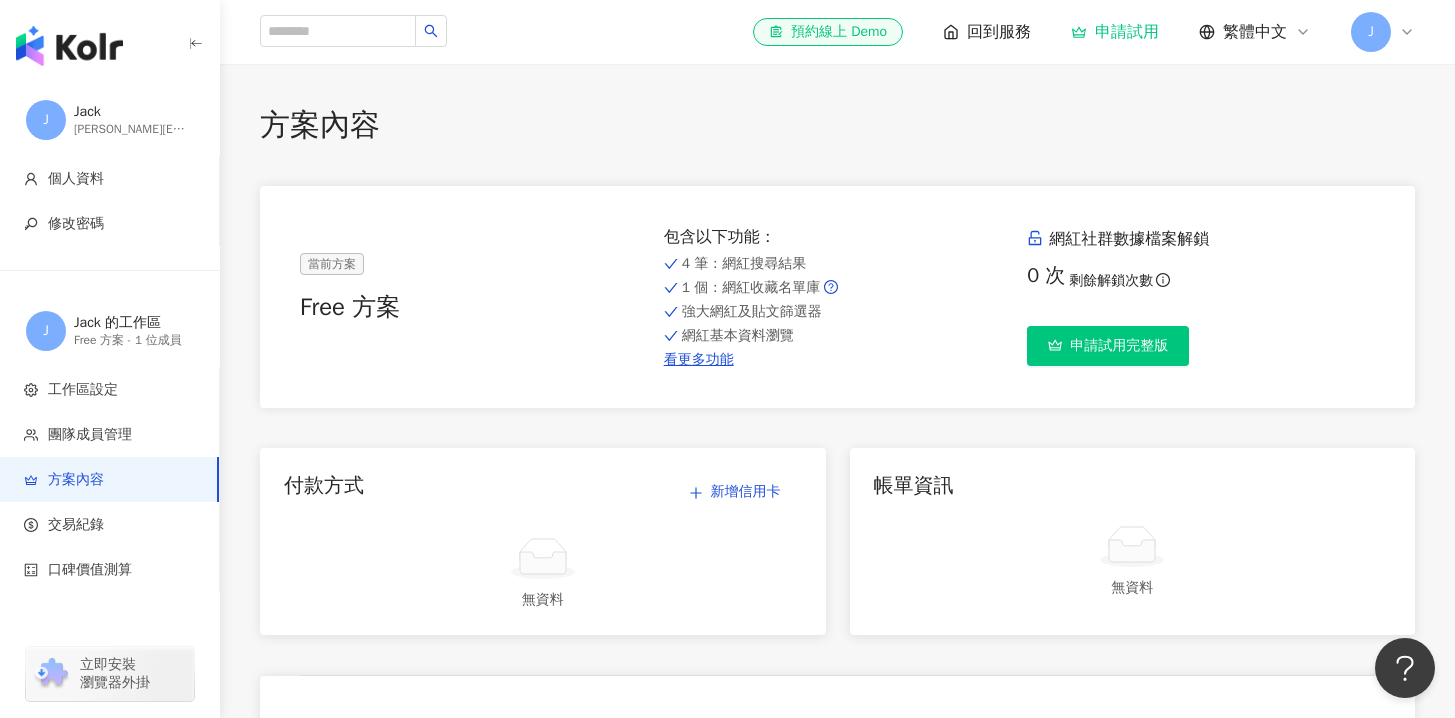 click 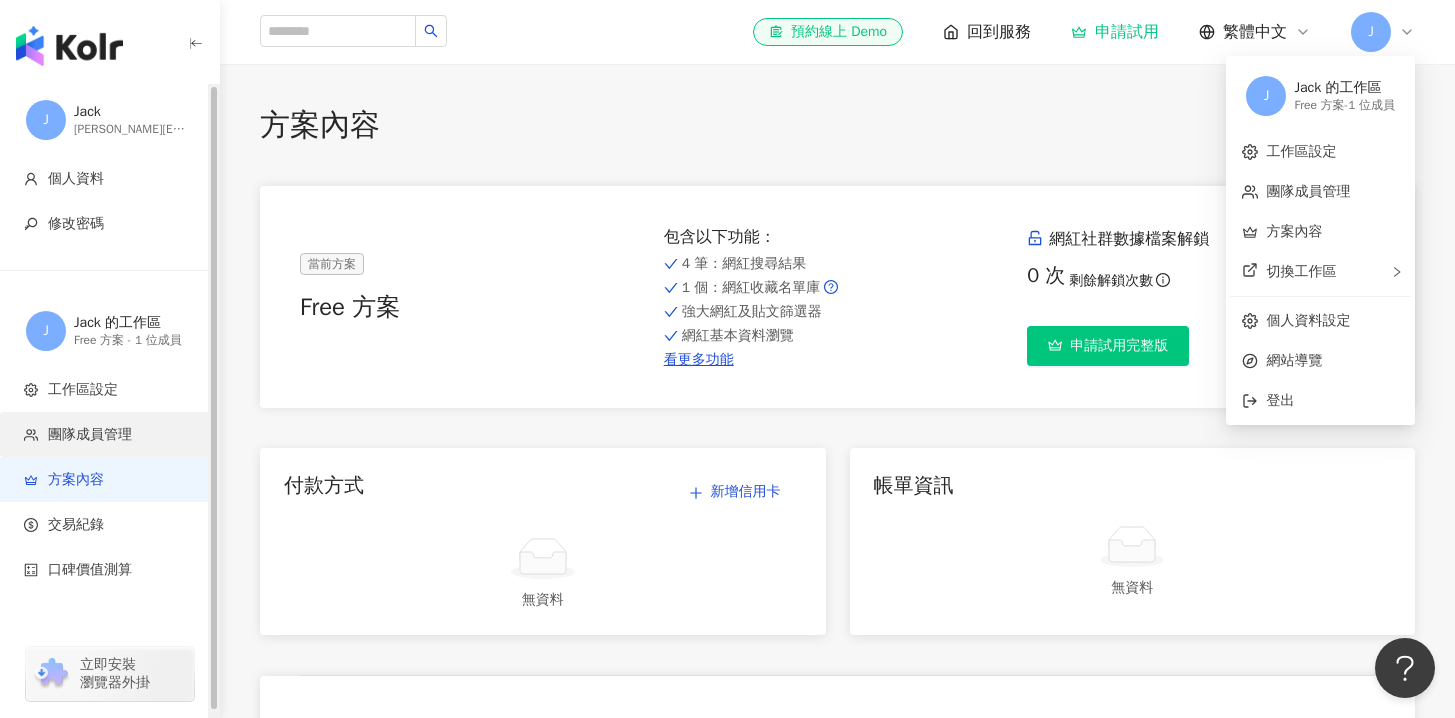 click on "團隊成員管理" at bounding box center [90, 435] 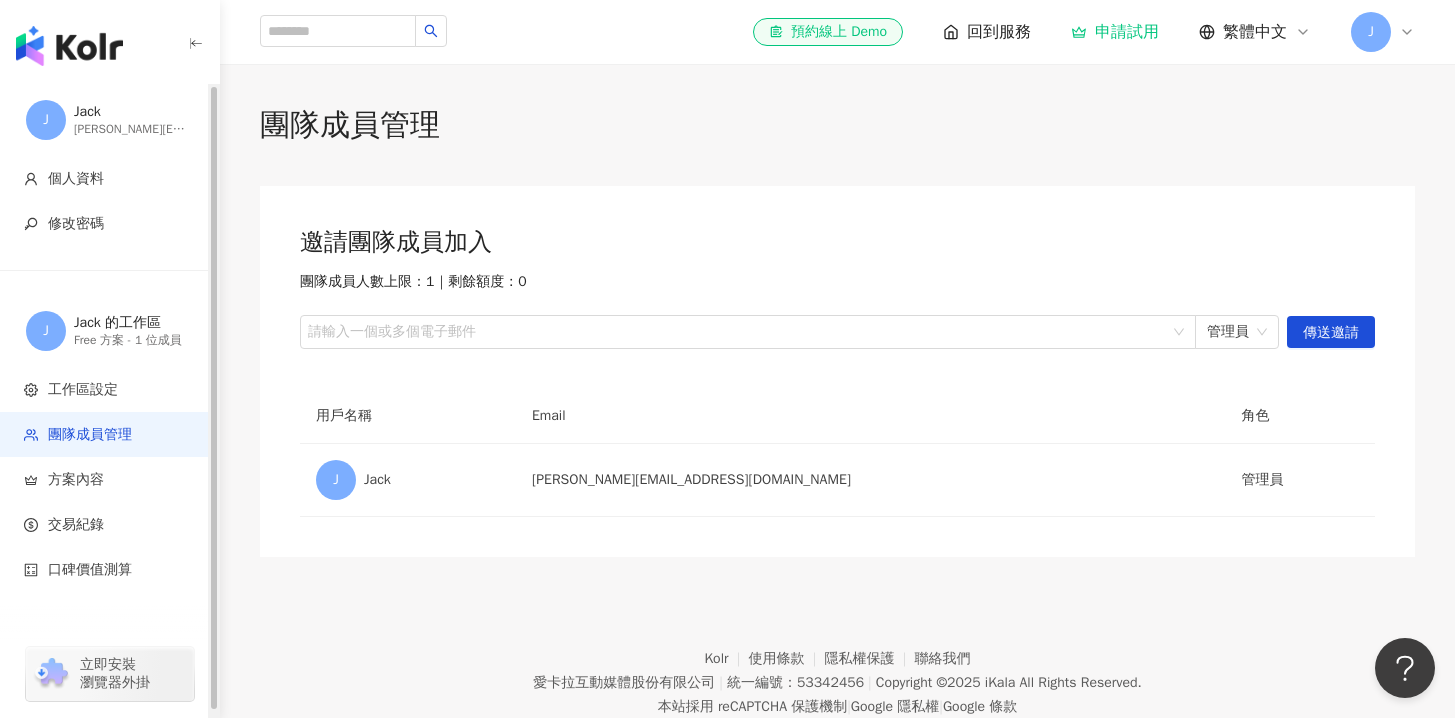 scroll, scrollTop: 38, scrollLeft: 0, axis: vertical 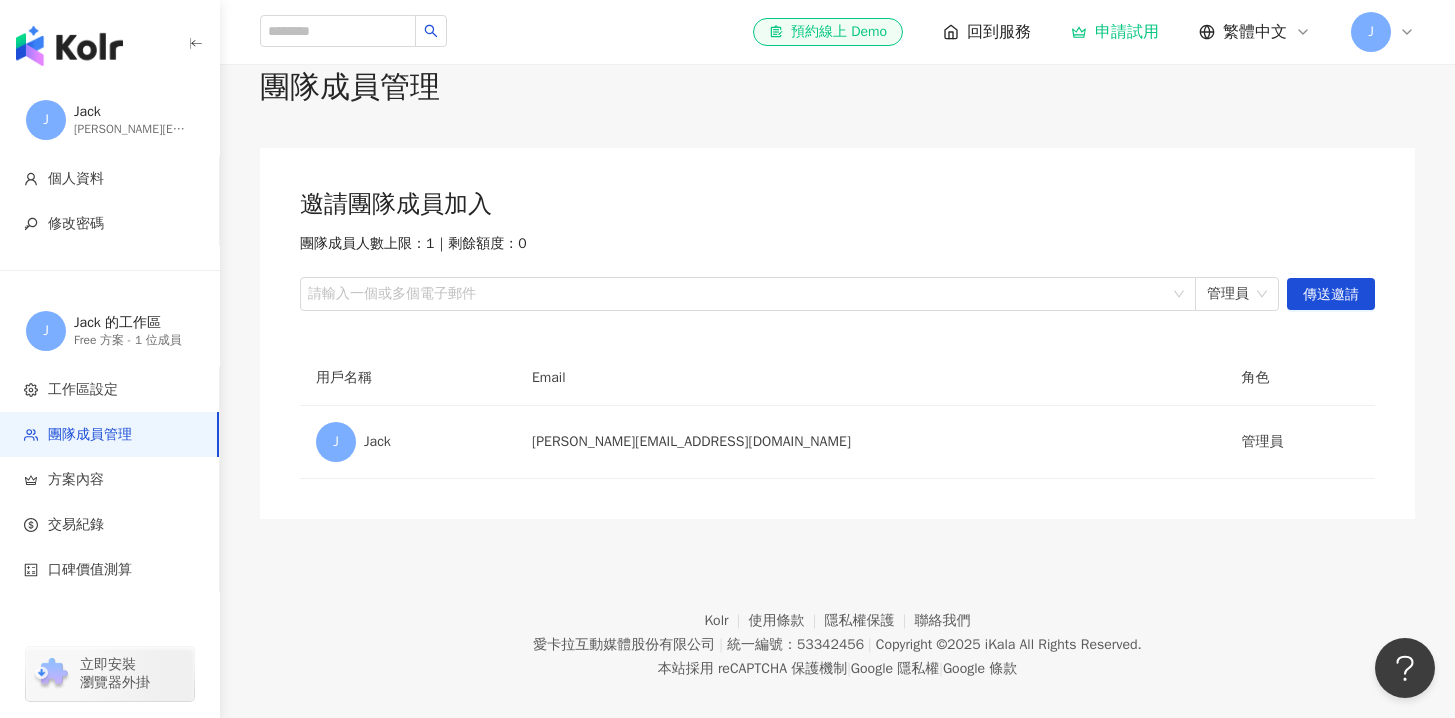 click on "Kolr 使用條款 隱私權保護 聯絡我們 愛卡拉互動媒體股份有限公司  |  統一編號：53342456  |  Copyright ©  2025   iKala   All Rights Reserved. 本站採用 reCAPTCHA 保護機制  |  Google 隱私權  |  Google 條款" at bounding box center [837, 630] 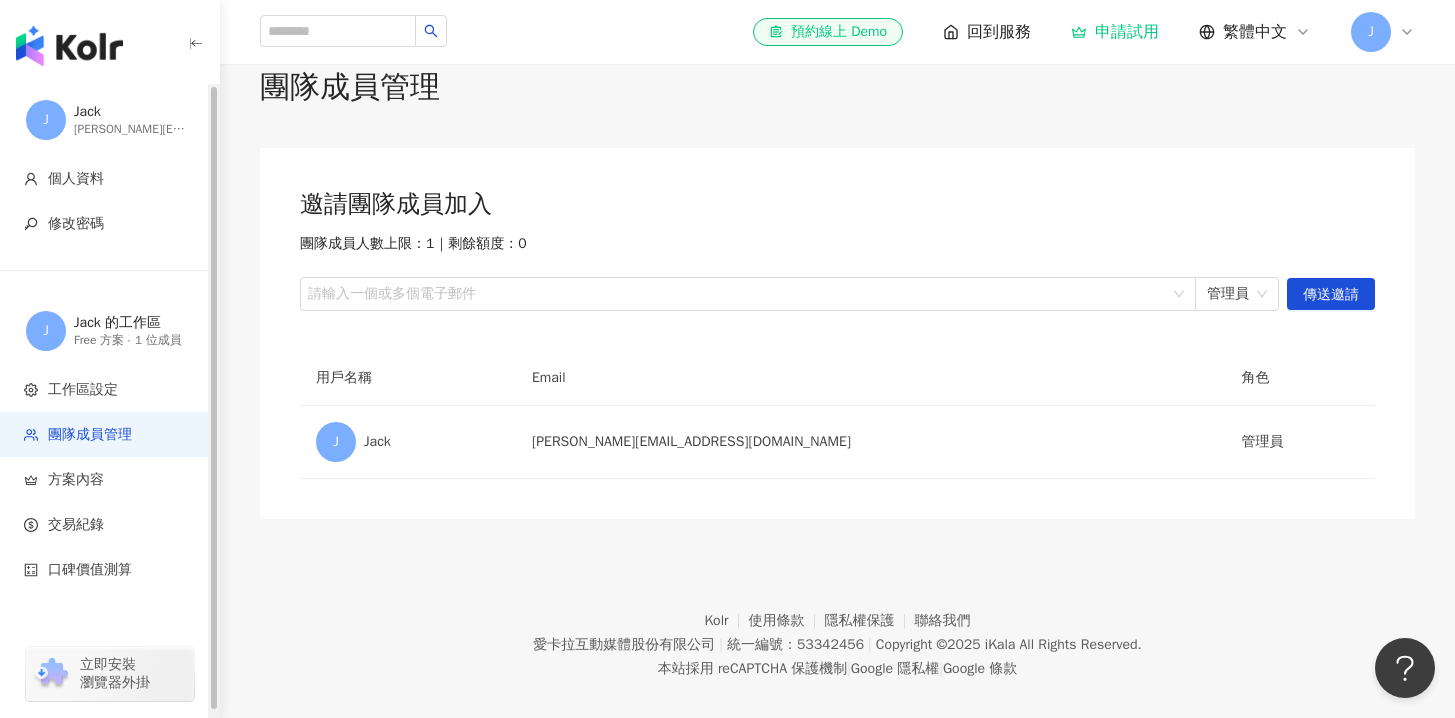 click on "Free 方案 - 1 位成員" at bounding box center [134, 340] 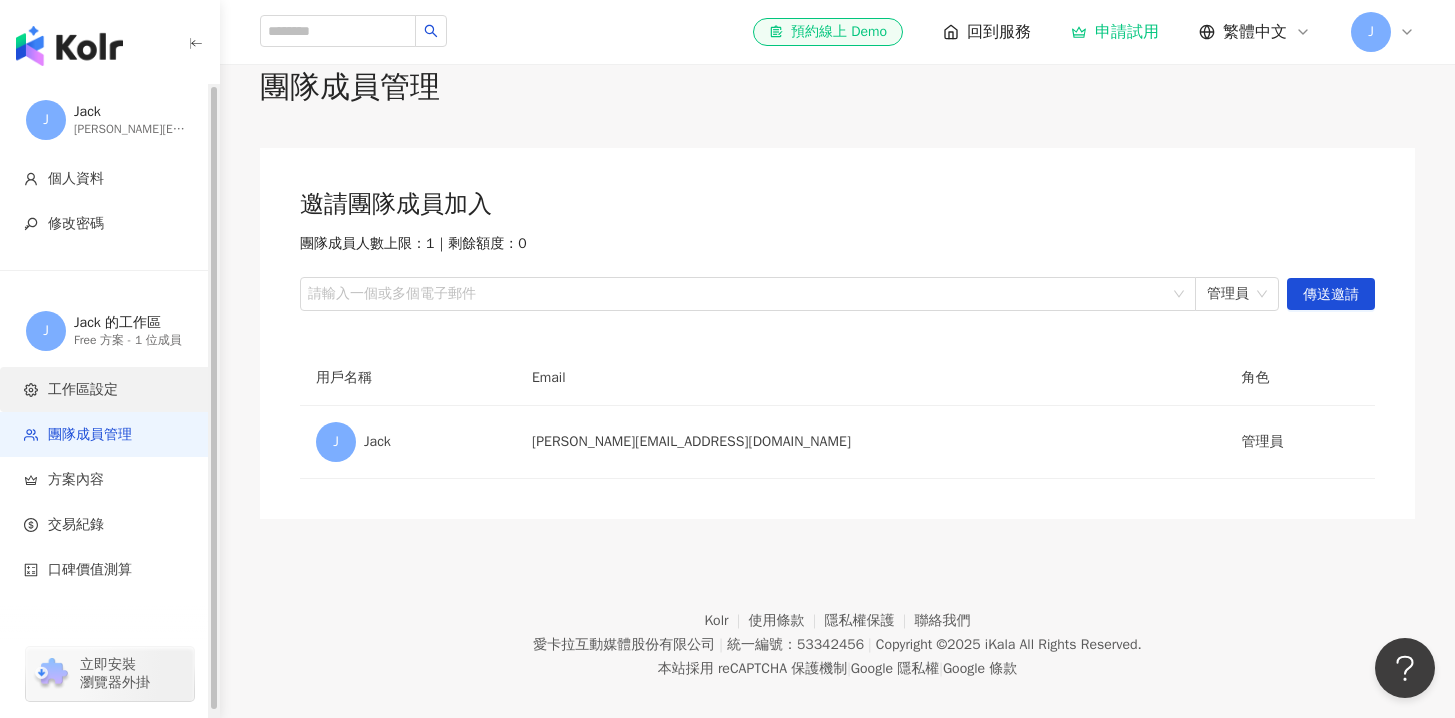click on "工作區設定" at bounding box center (109, 389) 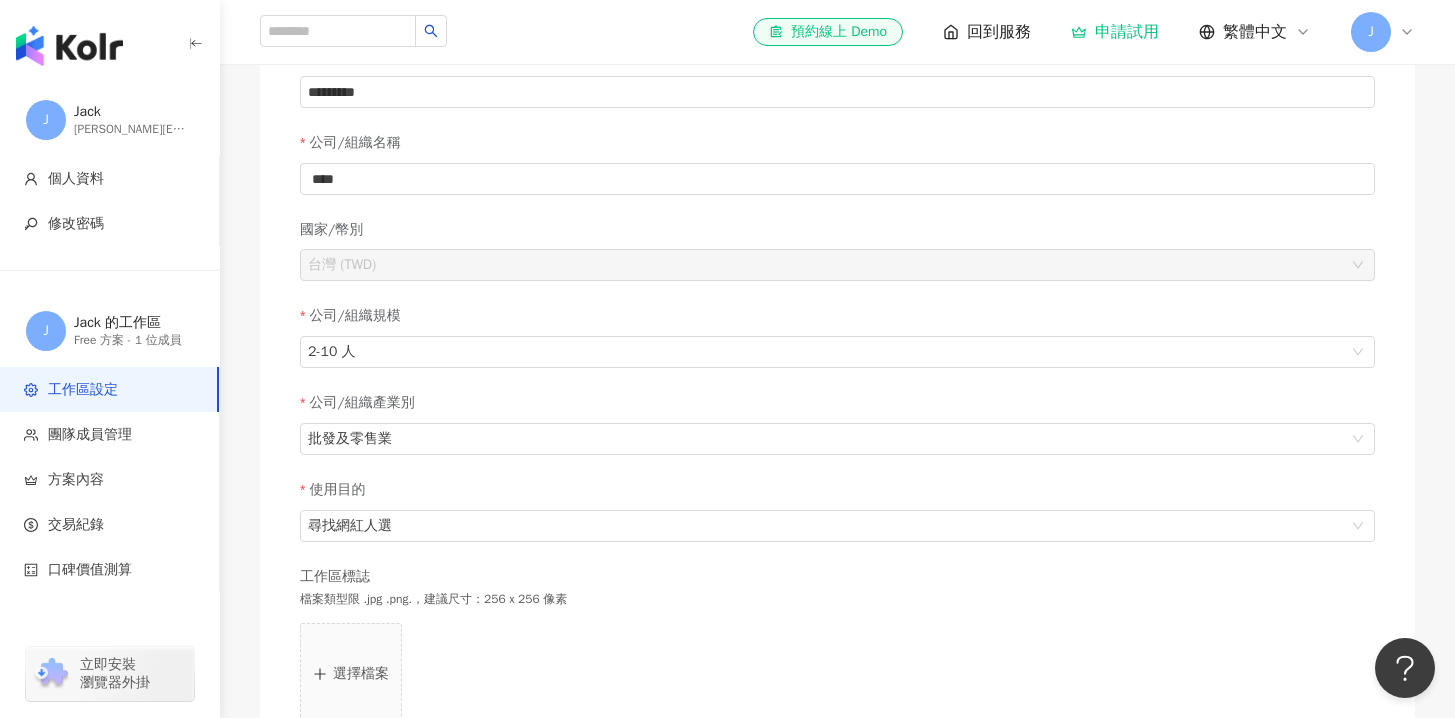 scroll, scrollTop: 133, scrollLeft: 0, axis: vertical 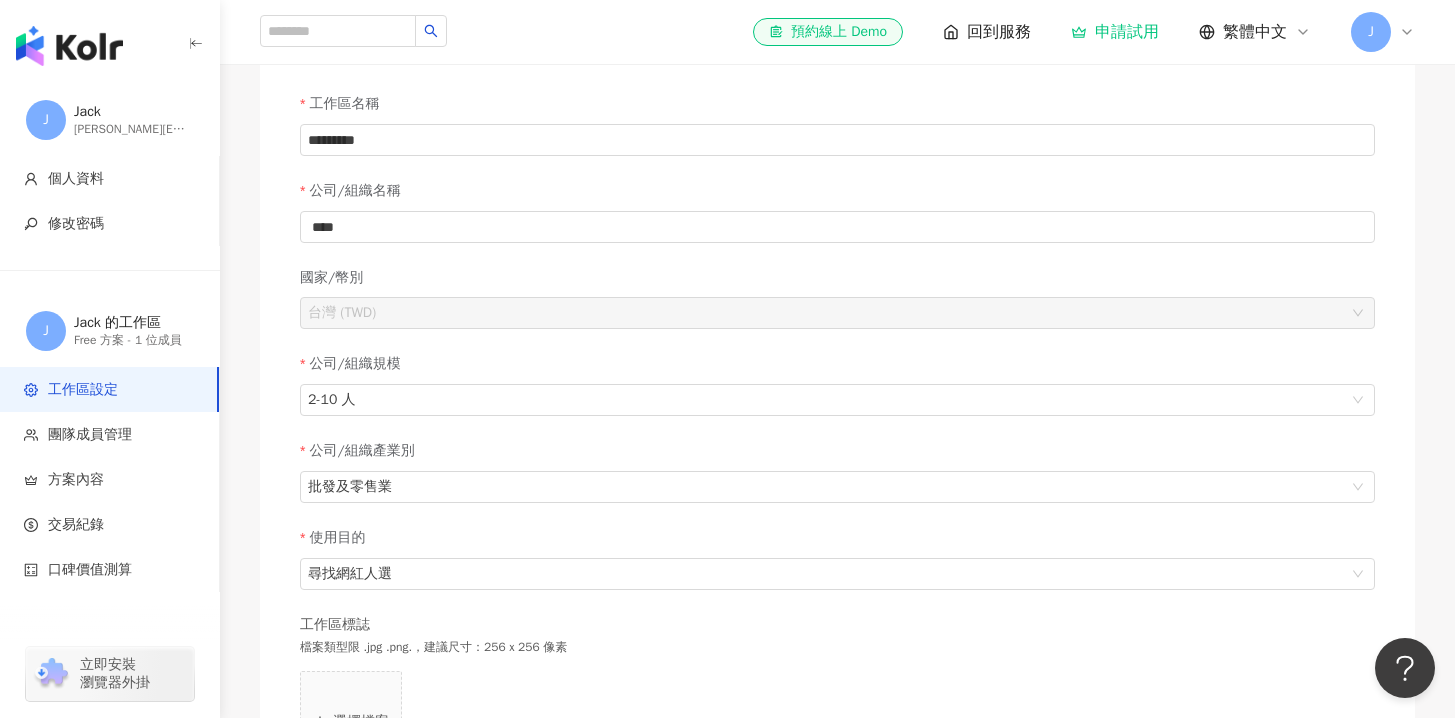click on "申請試用" at bounding box center [1115, 32] 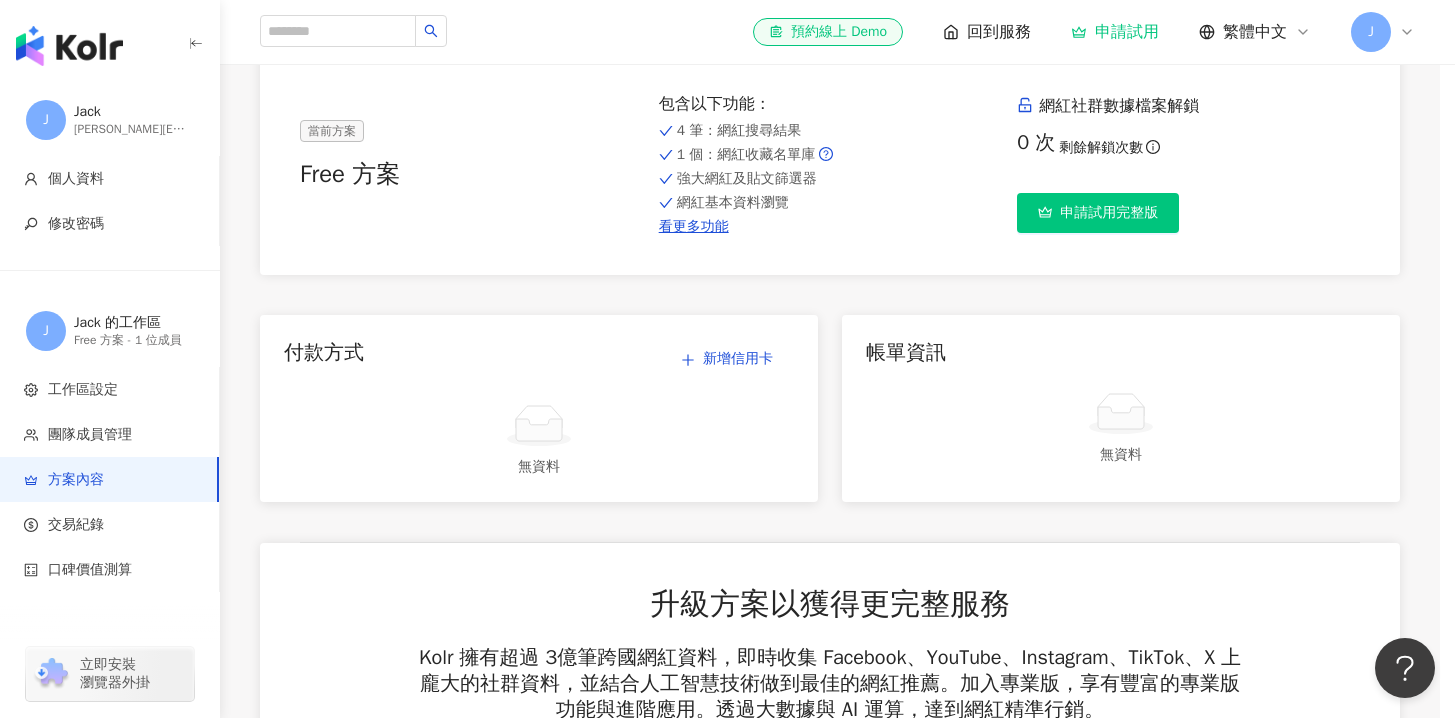scroll, scrollTop: 0, scrollLeft: 0, axis: both 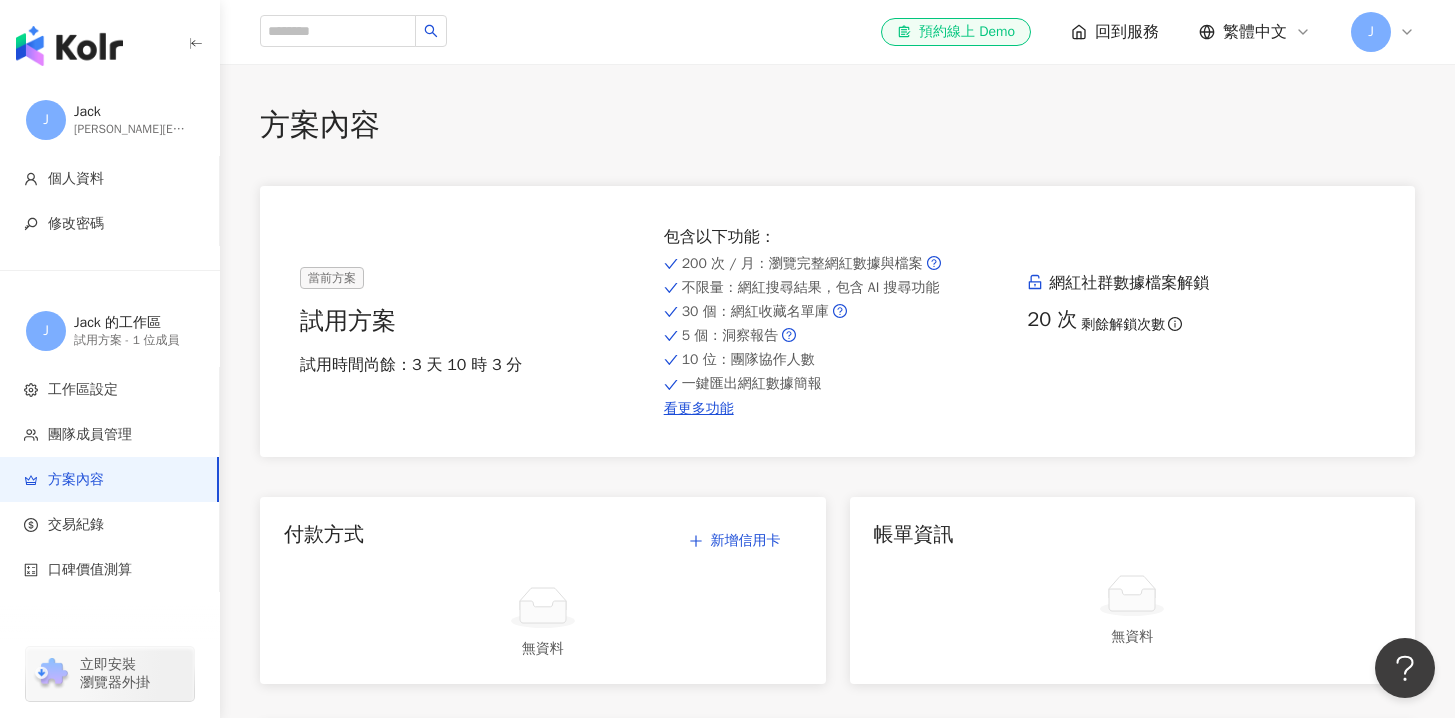click on "方案內容" at bounding box center (837, 125) 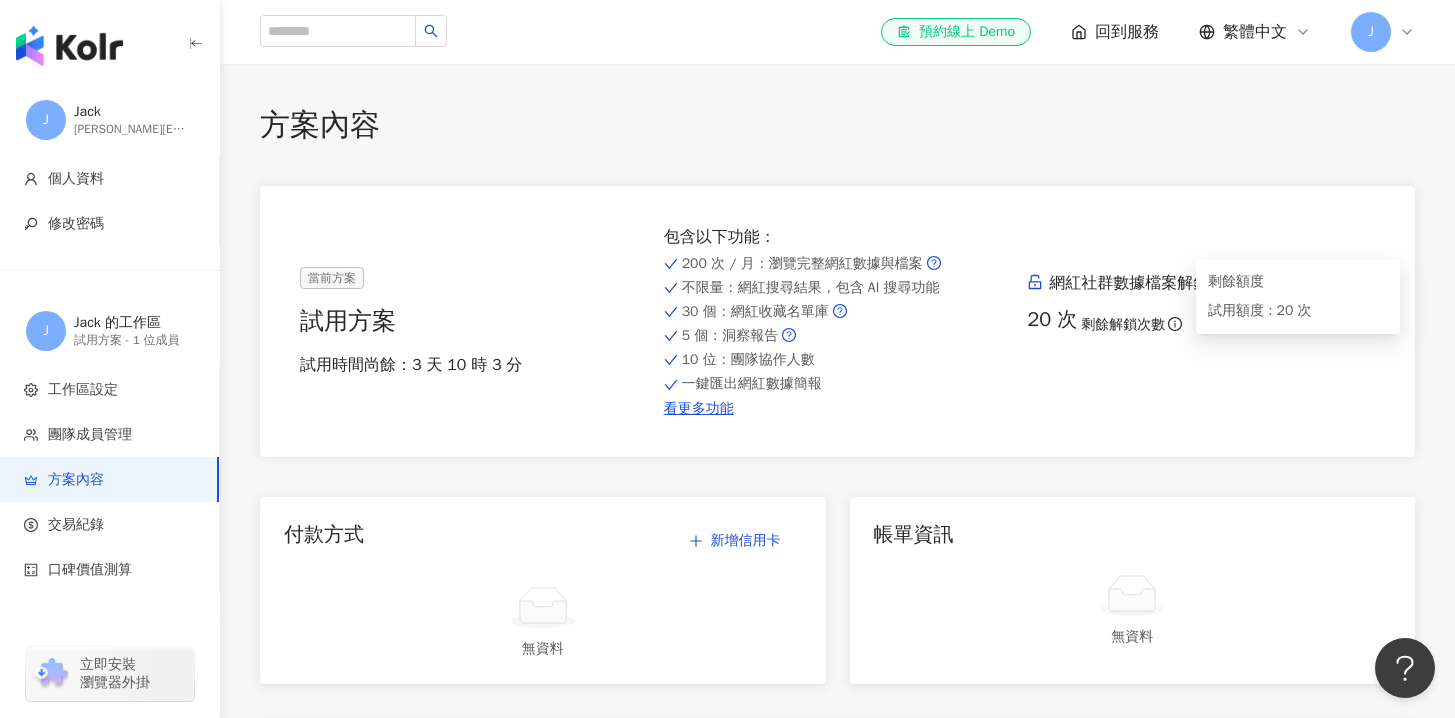 click 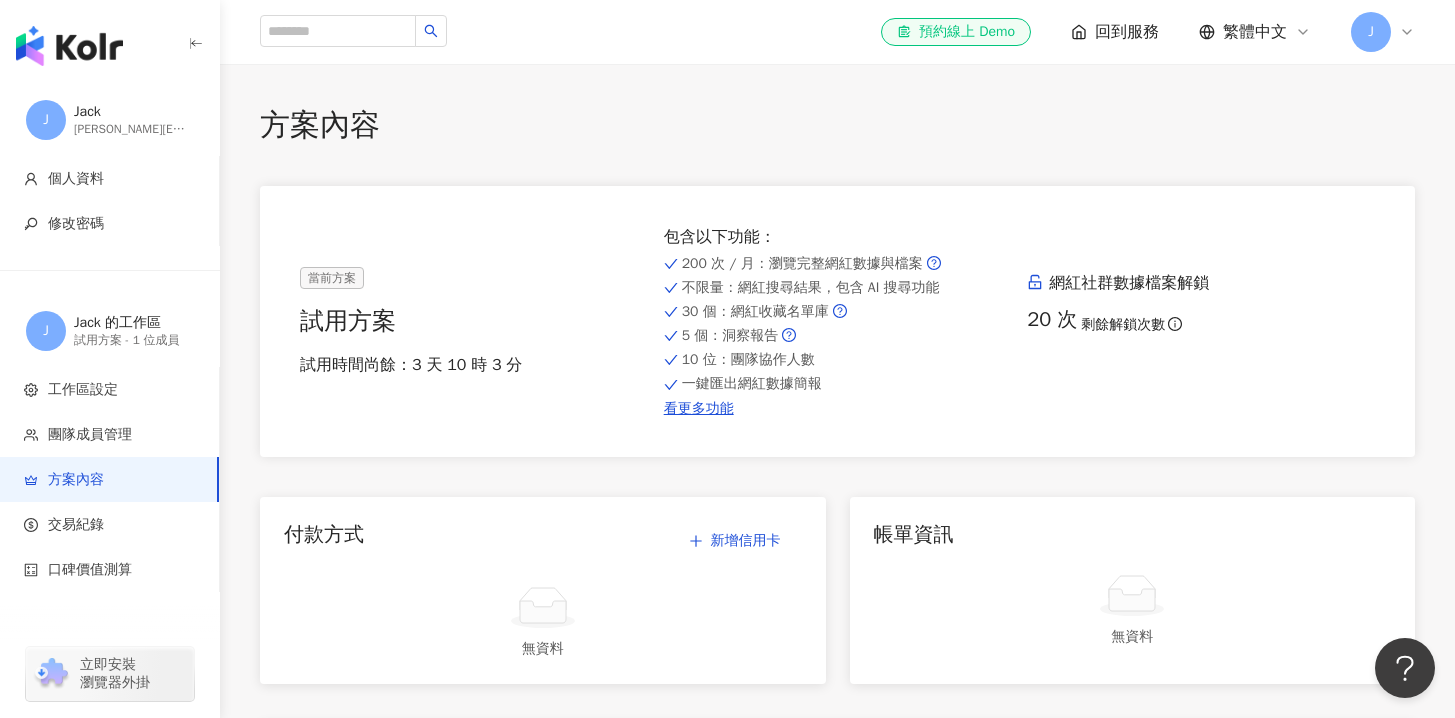 click on "方案內容 當前方案 試用方案 試用時間尚餘：3 天 10 時 3 分 包含以下功能 ：  200 次 / 月 ：瀏覽完整網紅數據與檔案  不限量 ：網紅搜尋結果，包含 AI 搜尋功能  30 個 ：網紅收藏名單庫  5 個 ：洞察報告  10 位 ：團隊協作人數 一鍵匯出網紅數據簡報 看更多功能 網紅社群數據檔案解鎖 20 次 剩餘解鎖次數 付款方式 新增信用卡 無資料 帳單資訊 無資料 升級方案以獲得更完整服務 Kolr 擁有超過 3億筆跨國網紅資料，即時收集 Facebook、YouTube、Instagram、TikTok、X 上龐大的社群資料，並結合人工智慧技術做到最佳的網紅推薦。加入專業版，享有豐富的專業版功能與進階應用。透過大數據與 AI 運算，達到網紅精準行銷。 按季付費 按半年付費 9 折優惠 按年付費 8 折優惠 Premium 適合電商、品牌、中小型企業 TWD 144,000 /    年 TWD   180,000 升級購買  200 次 / 月  不限量  30 個  5 個  10 位" at bounding box center (837, 1186) 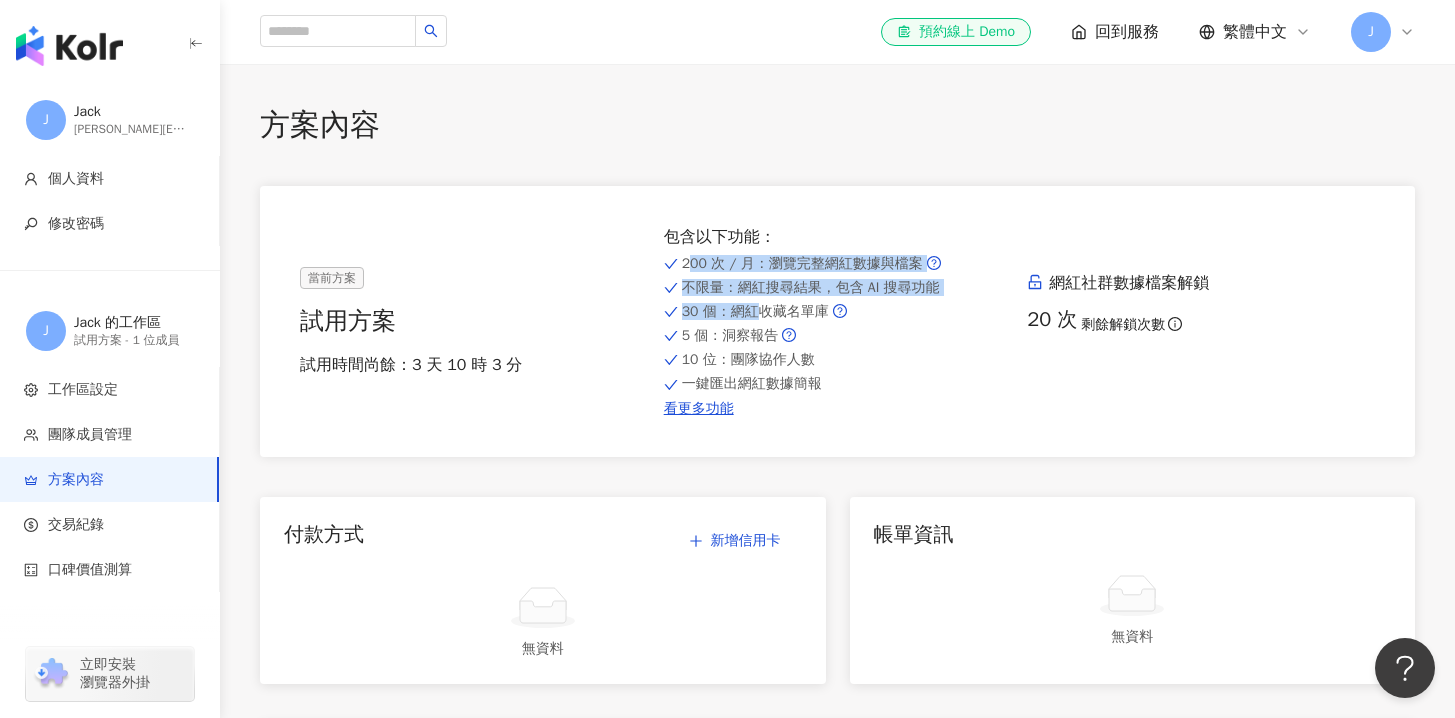 drag, startPoint x: 661, startPoint y: 263, endPoint x: 764, endPoint y: 309, distance: 112.805145 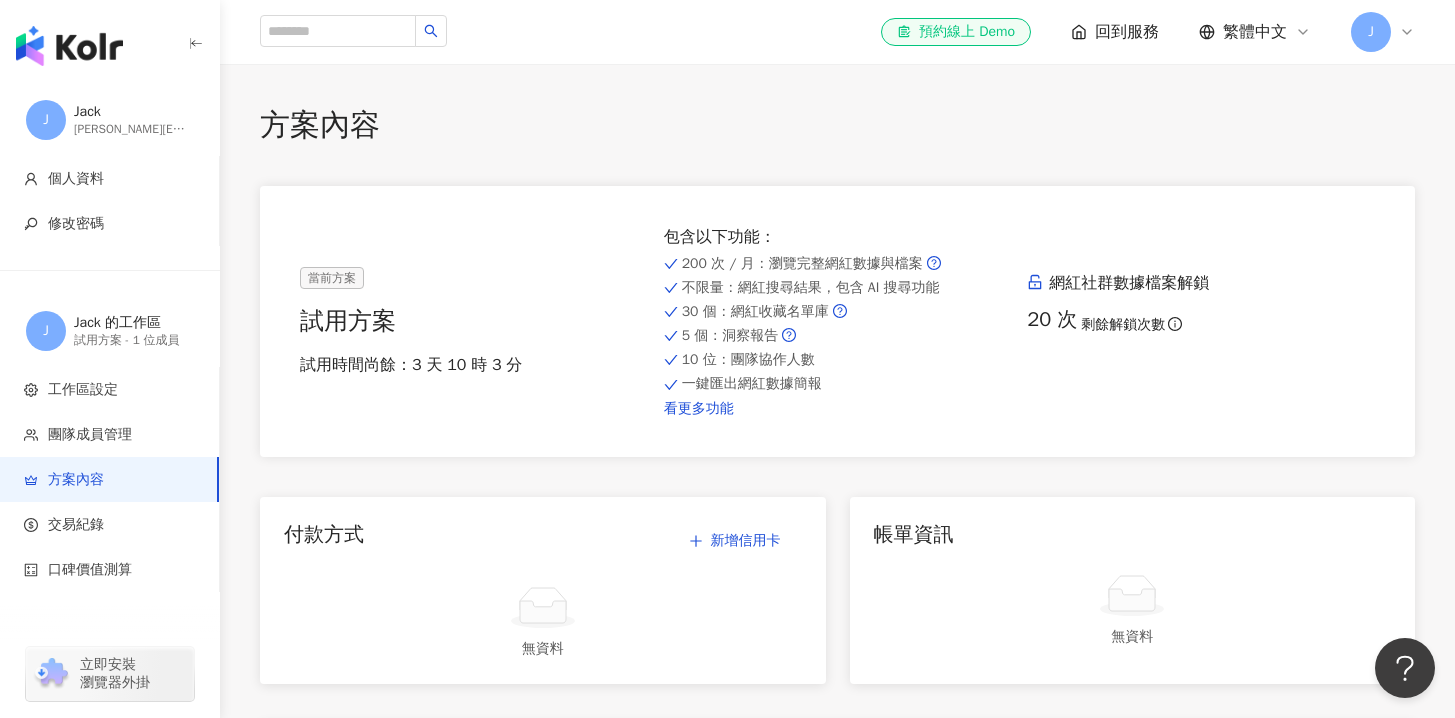 click on "看更多功能" at bounding box center (838, 409) 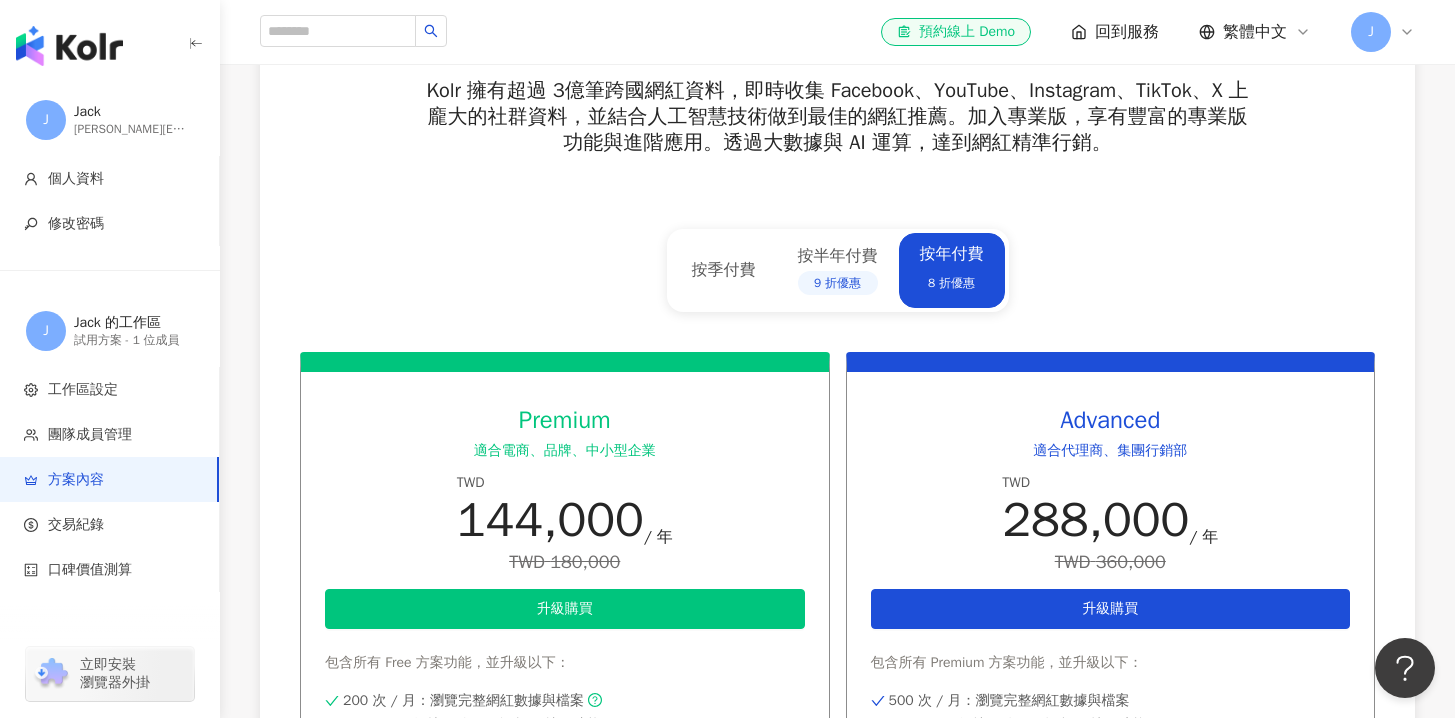 scroll, scrollTop: 803, scrollLeft: 0, axis: vertical 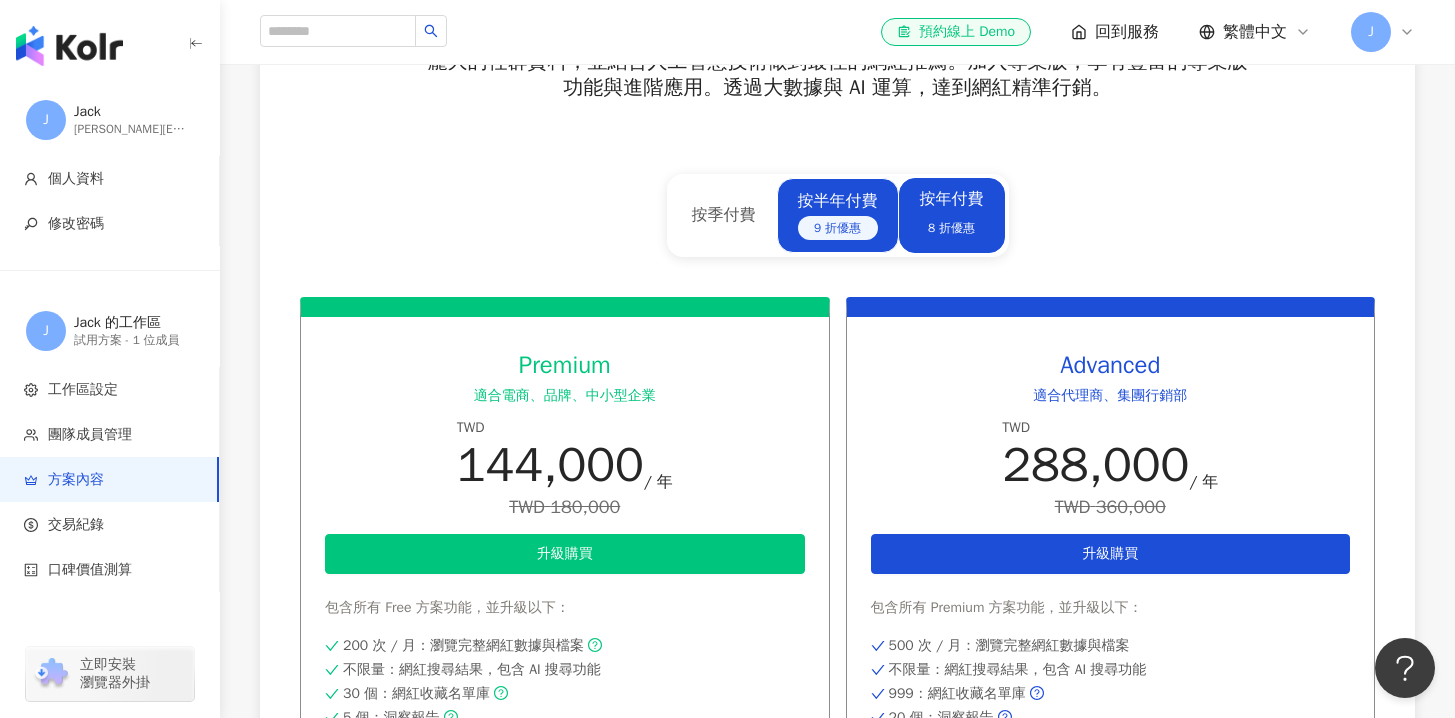 click on "9 折優惠" at bounding box center (838, 228) 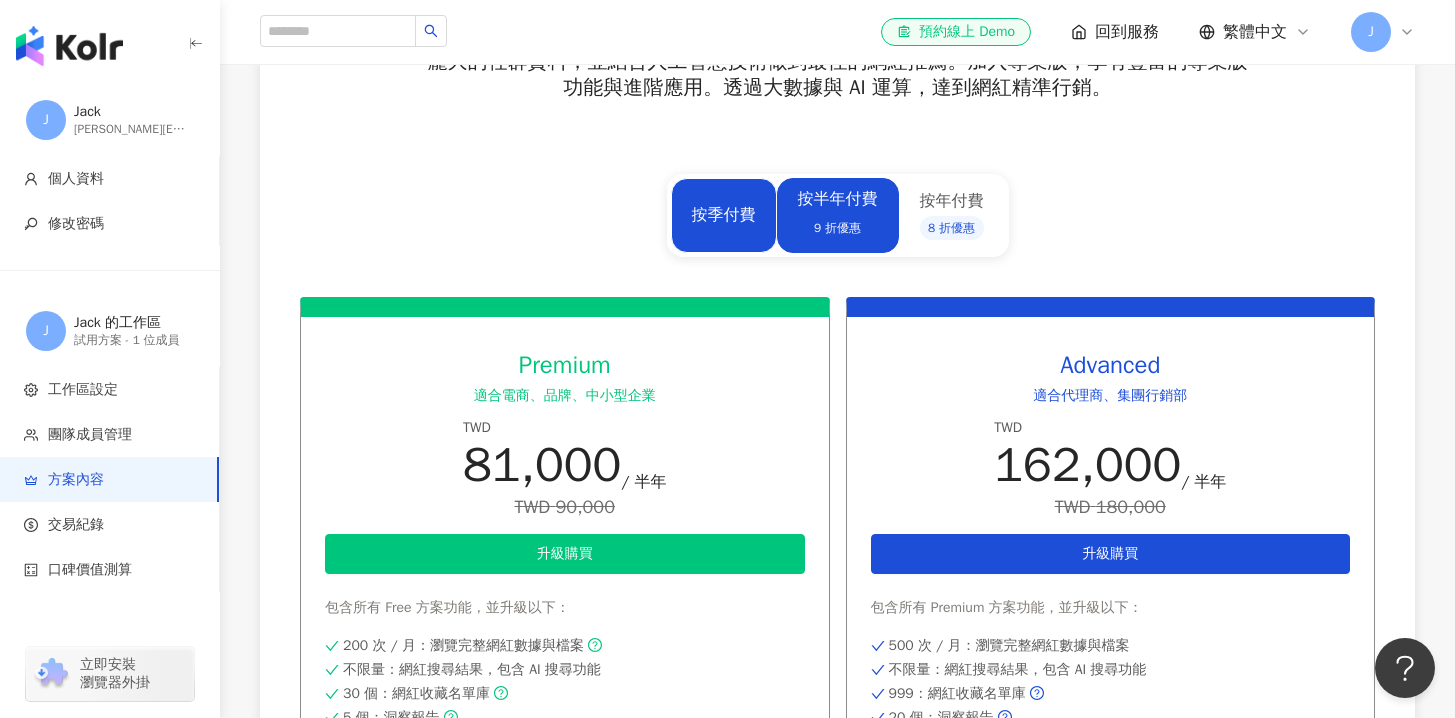 click on "按季付費" at bounding box center [724, 215] 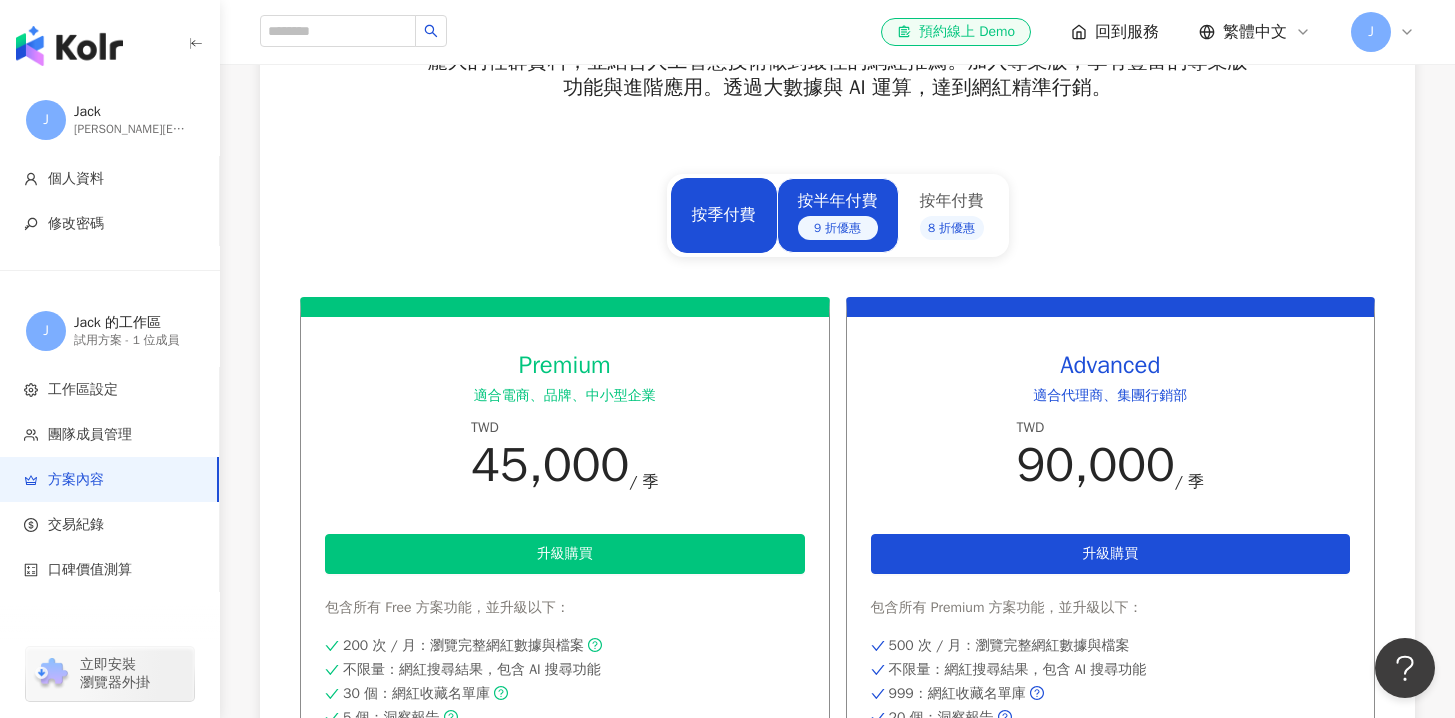 click on "9 折優惠" at bounding box center [838, 228] 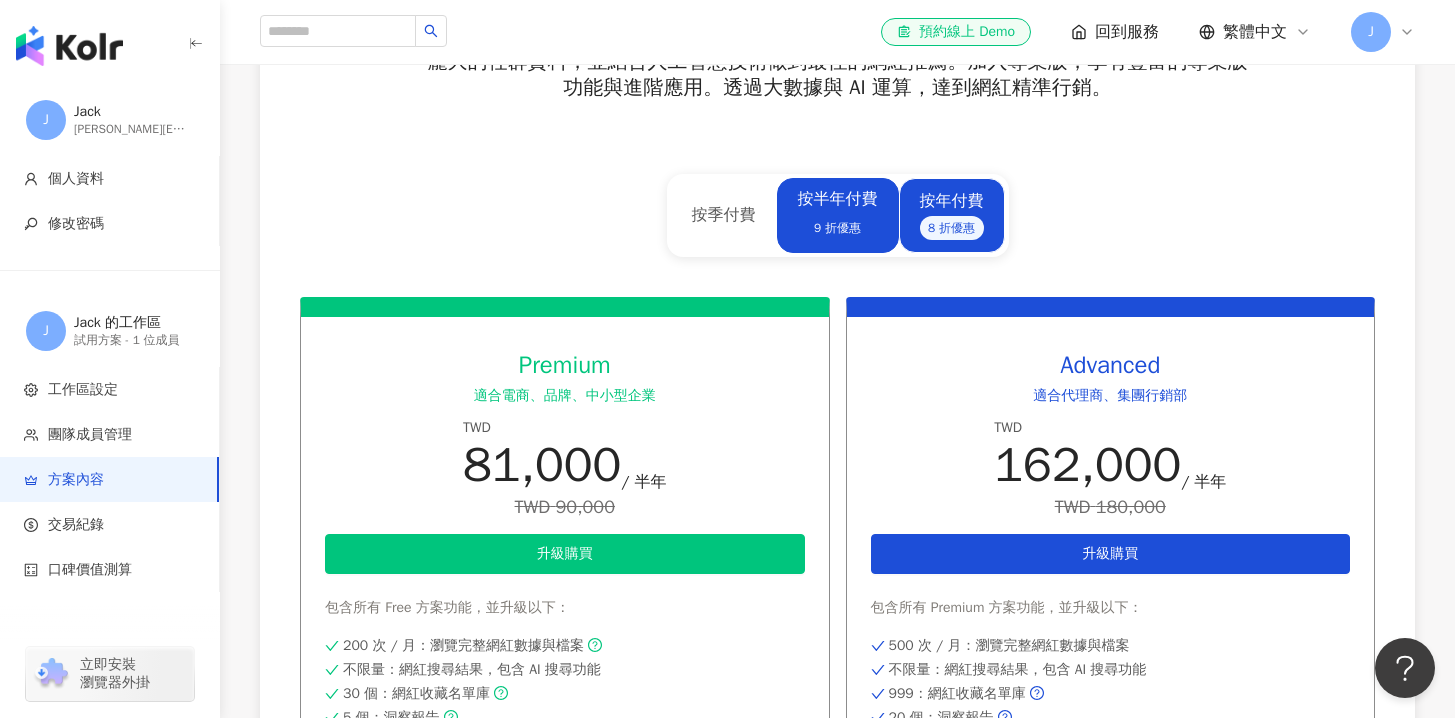 click on "按年付費 8 折優惠" at bounding box center [952, 215] 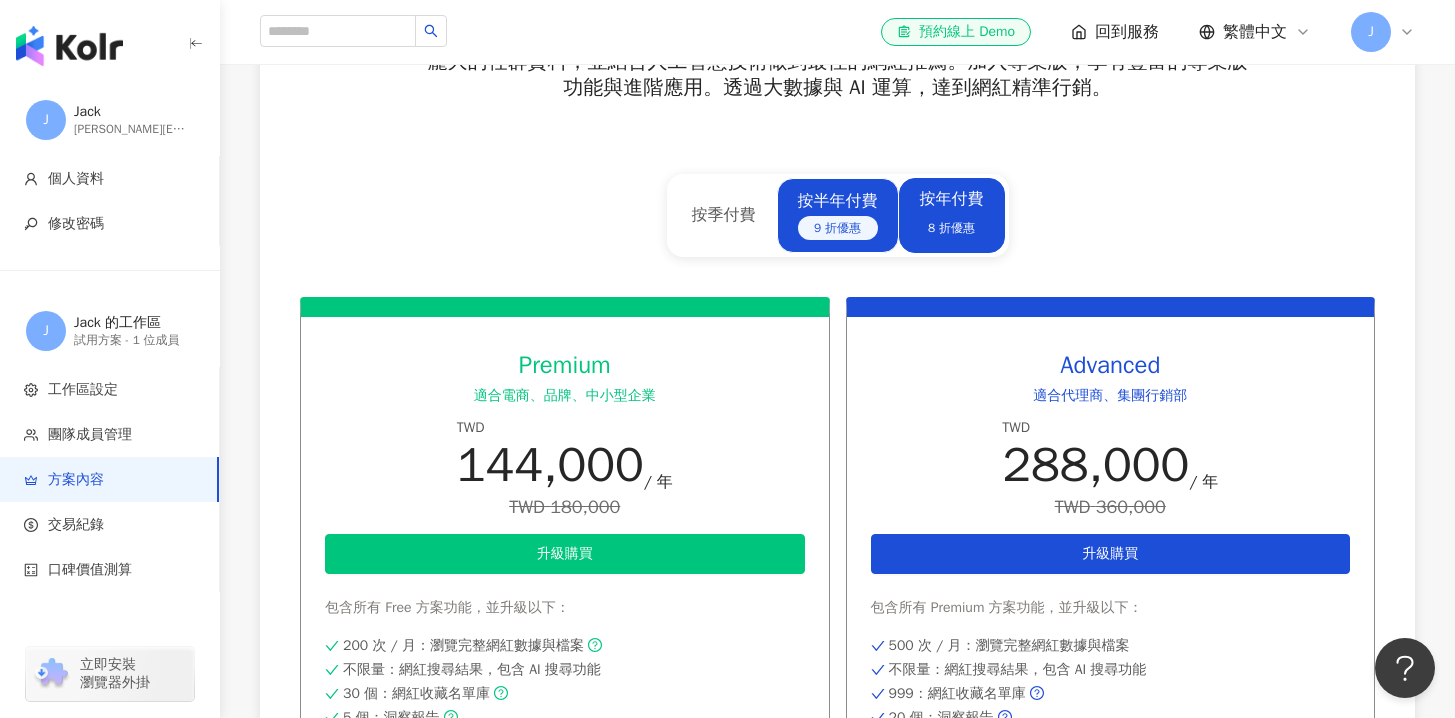 click on "按半年付費 9 折優惠" at bounding box center [838, 215] 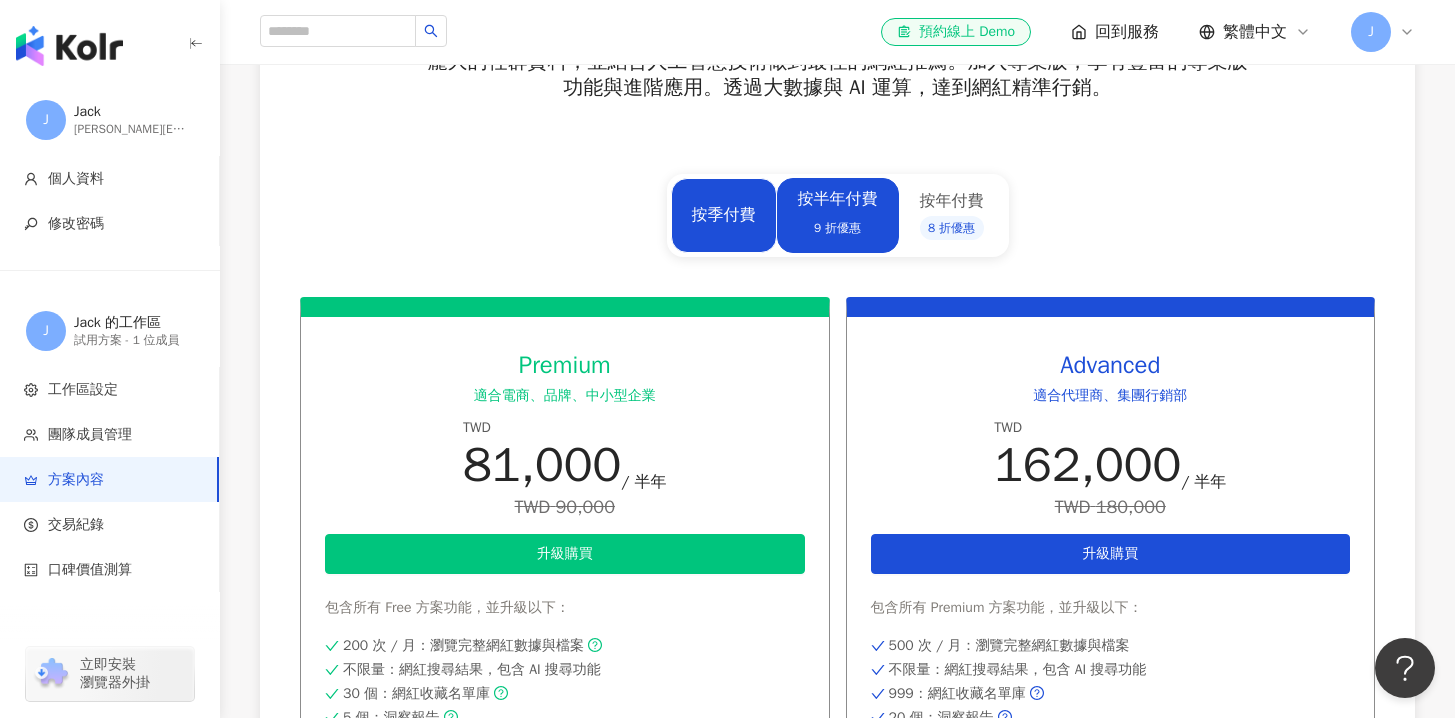 click on "按季付費" at bounding box center (724, 215) 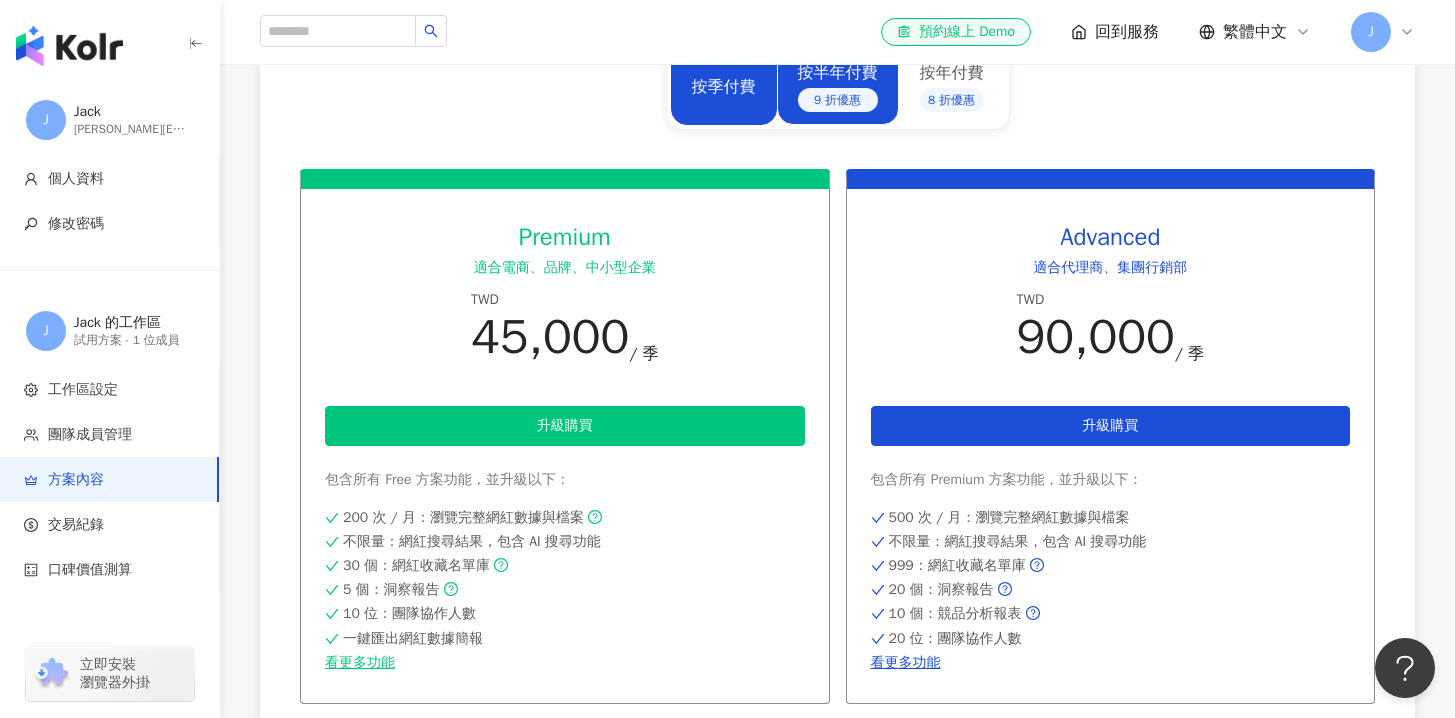 scroll, scrollTop: 918, scrollLeft: 0, axis: vertical 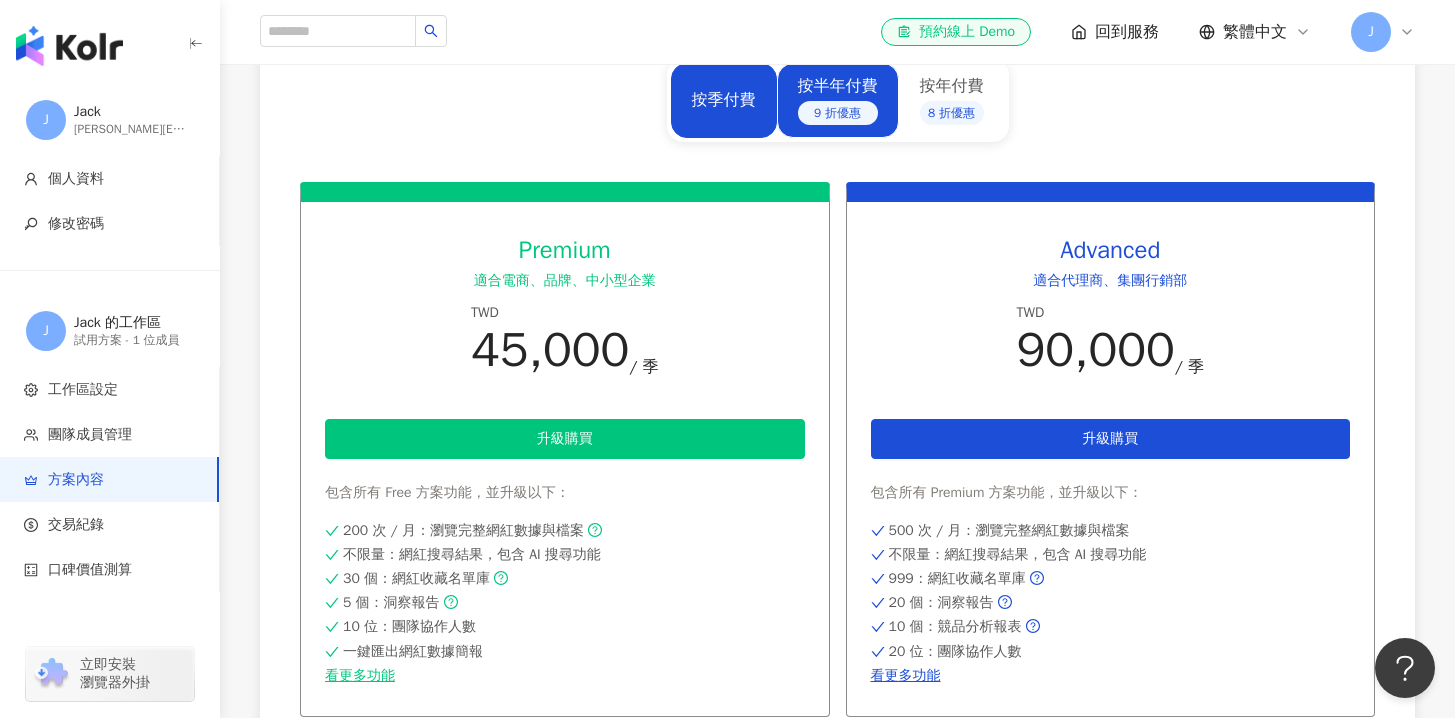 click on "9 折優惠" at bounding box center (838, 113) 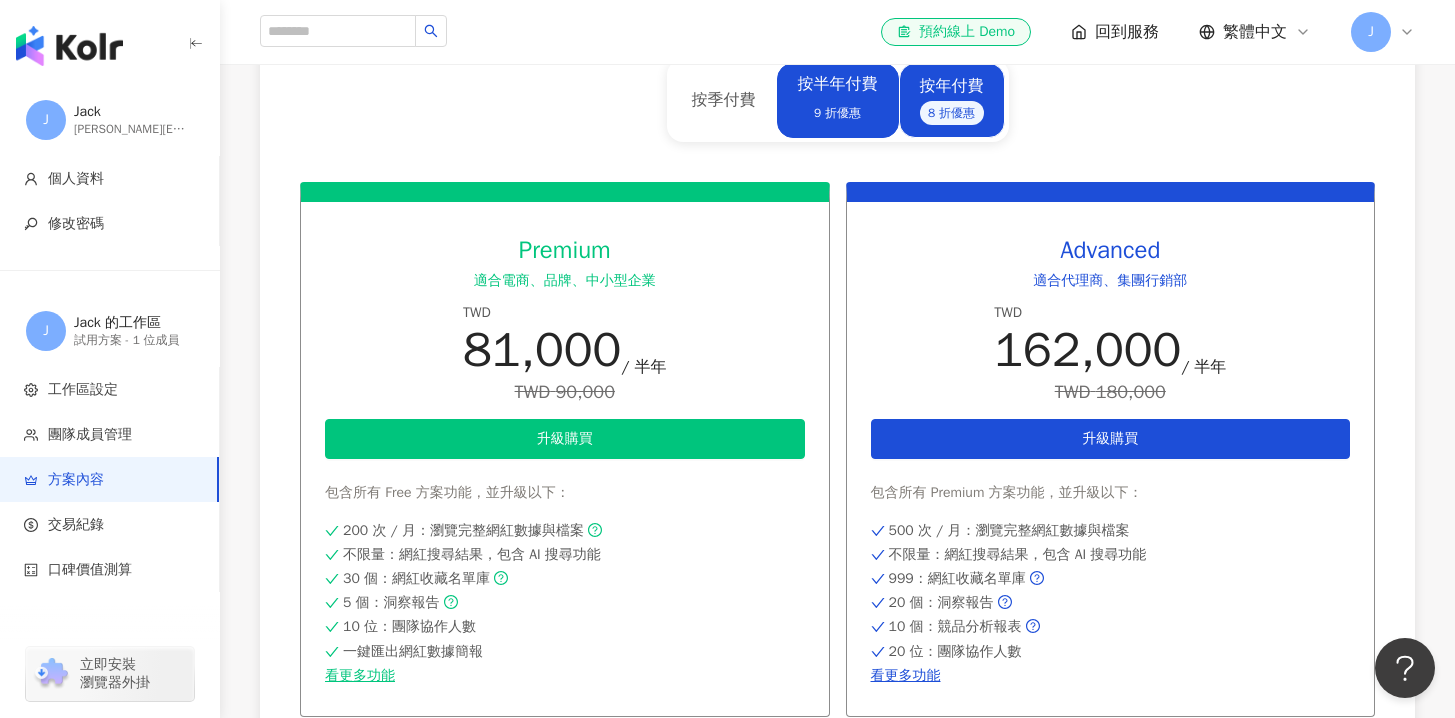 click on "8 折優惠" at bounding box center (952, 113) 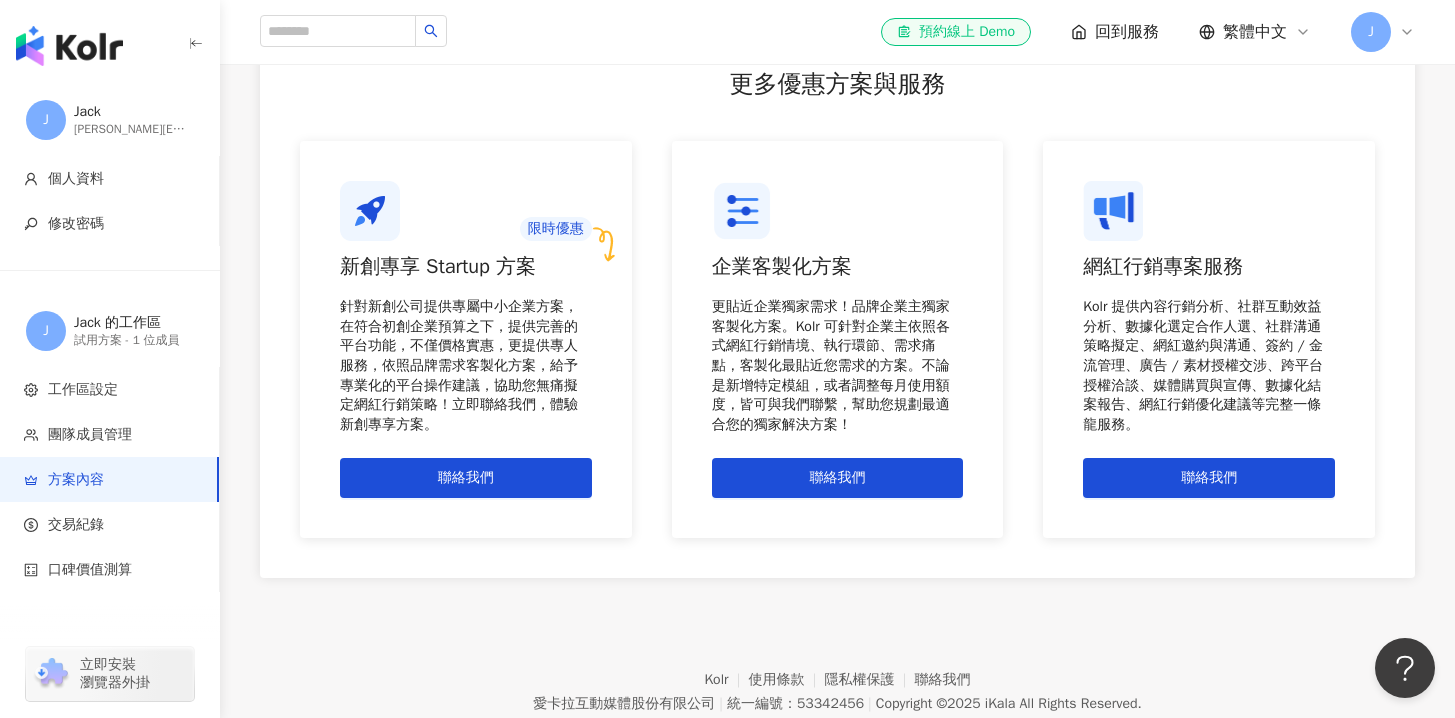 scroll, scrollTop: 1687, scrollLeft: 0, axis: vertical 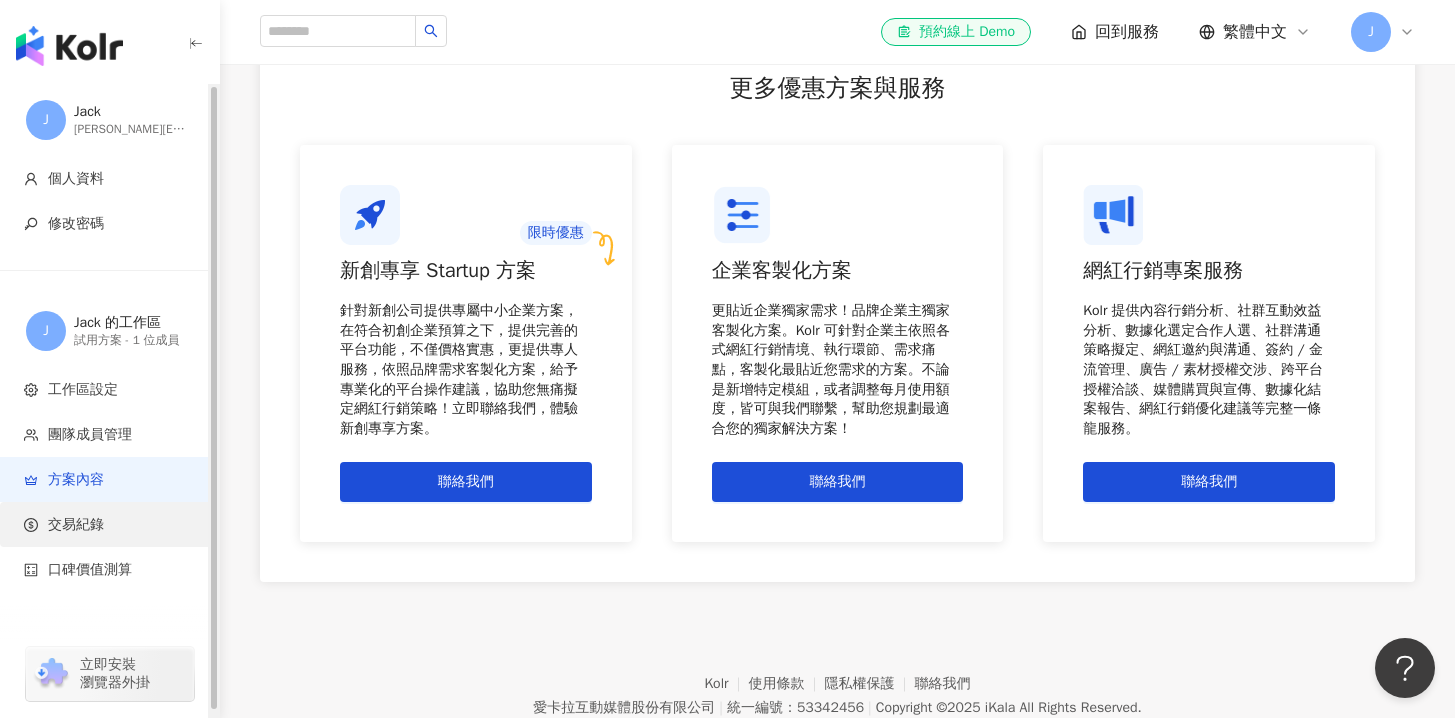 click on "交易紀錄" at bounding box center (113, 525) 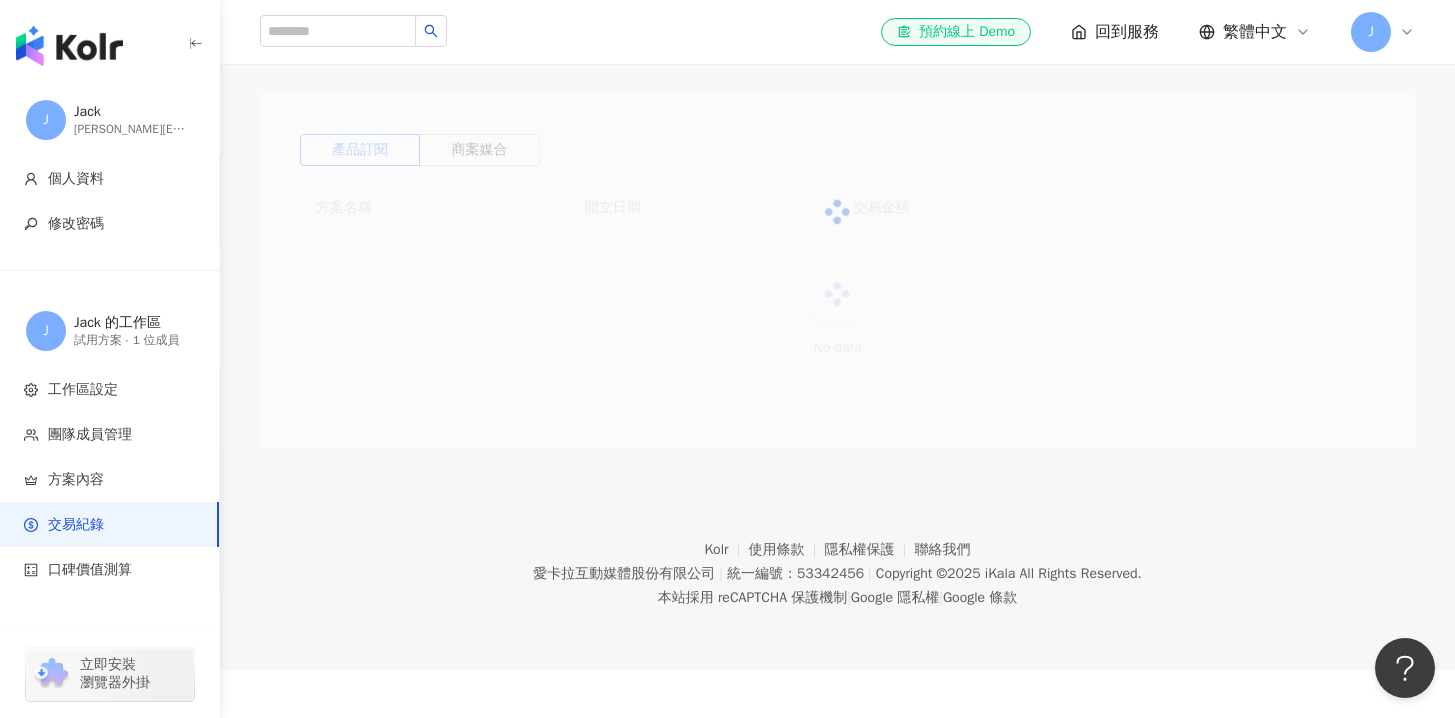 scroll, scrollTop: 0, scrollLeft: 0, axis: both 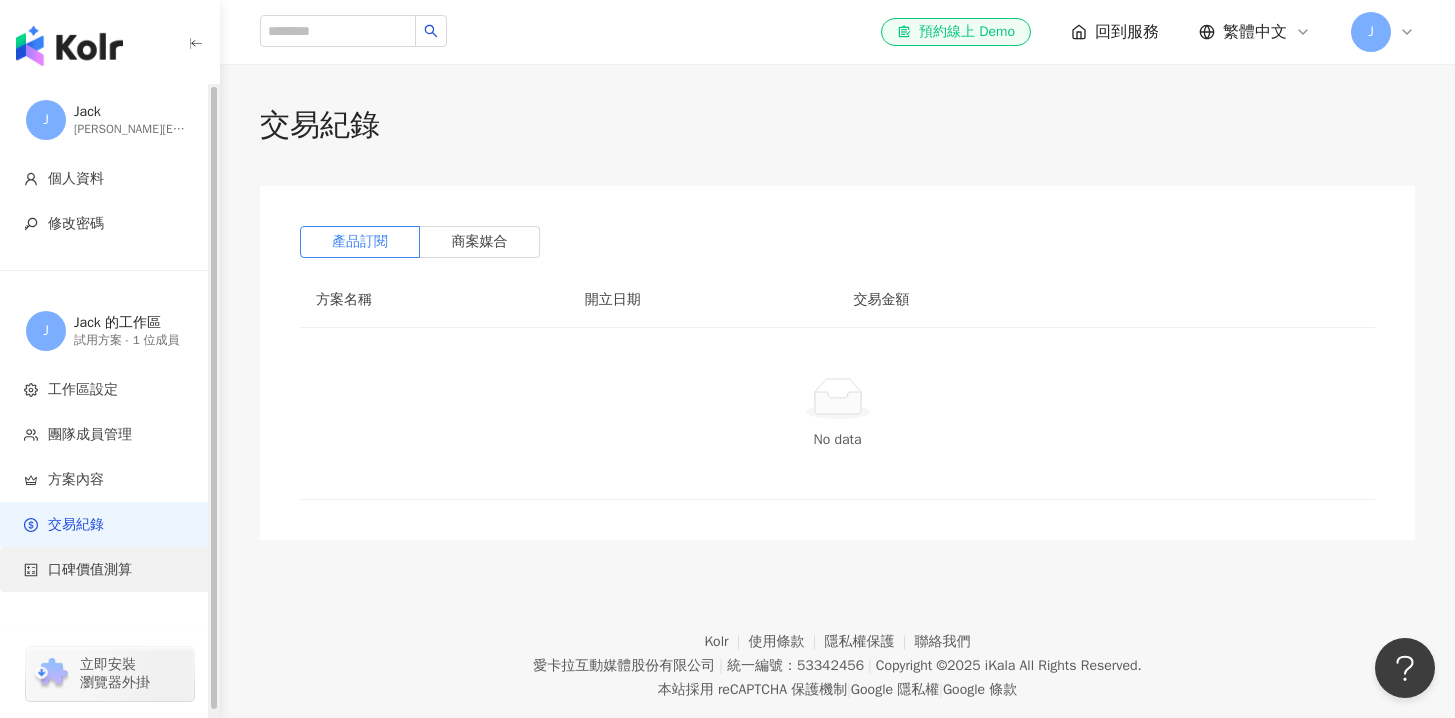 click on "口碑價值測算" at bounding box center [90, 570] 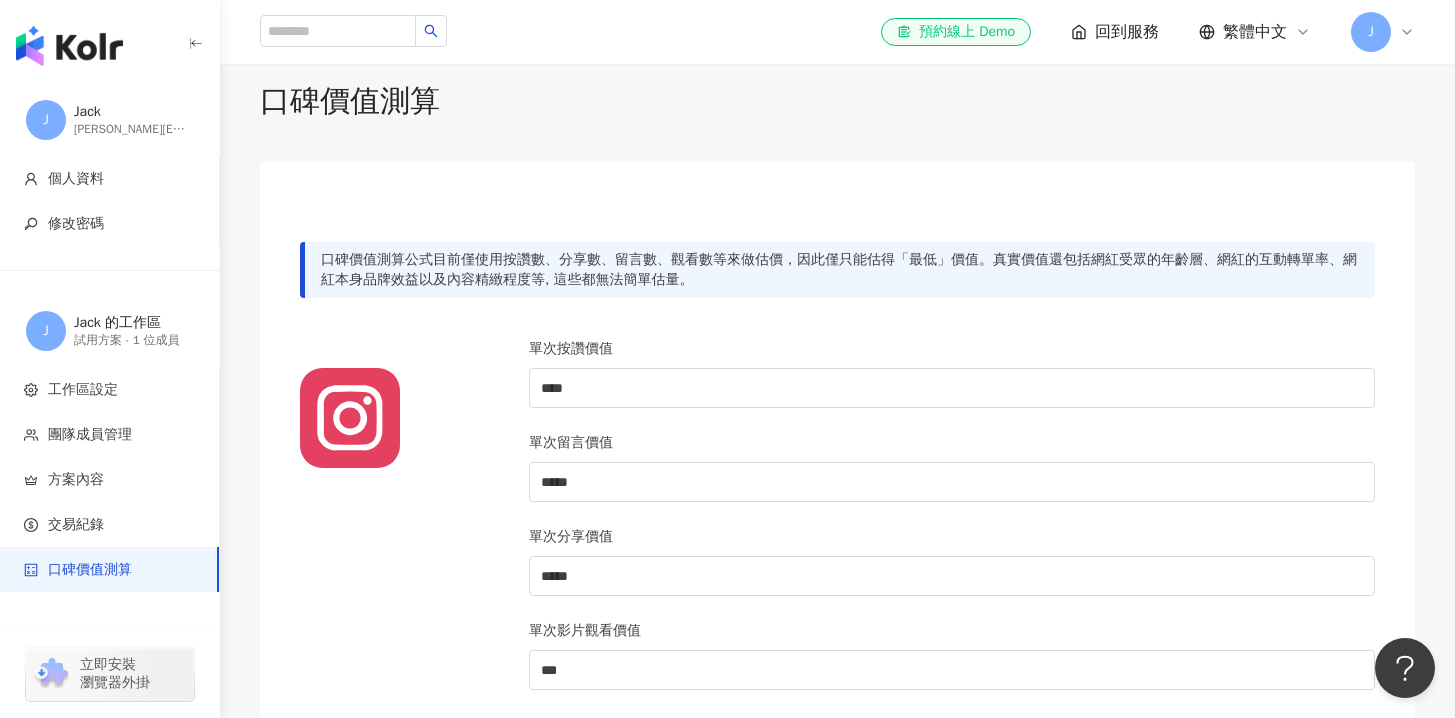 scroll, scrollTop: 0, scrollLeft: 0, axis: both 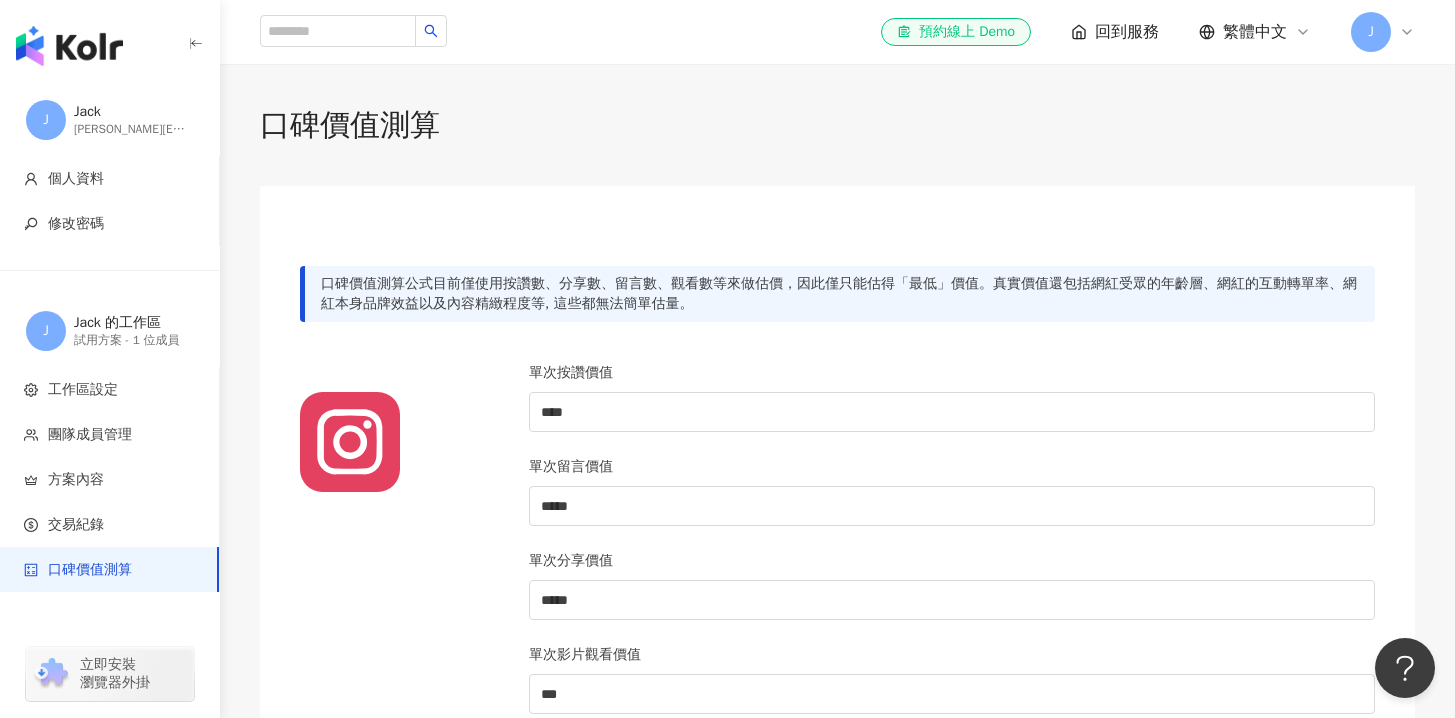 click on "口碑價值測算公式目前僅使用按讚數、分享數、留言數、觀看數等來做估價，因此僅只能估得「最低」價值。真實價值還包括網紅受眾的年齡層、網紅的互動轉單率、網紅本身品牌效益以及內容精緻程度等, 這些都無法簡單估量。" at bounding box center (837, 294) 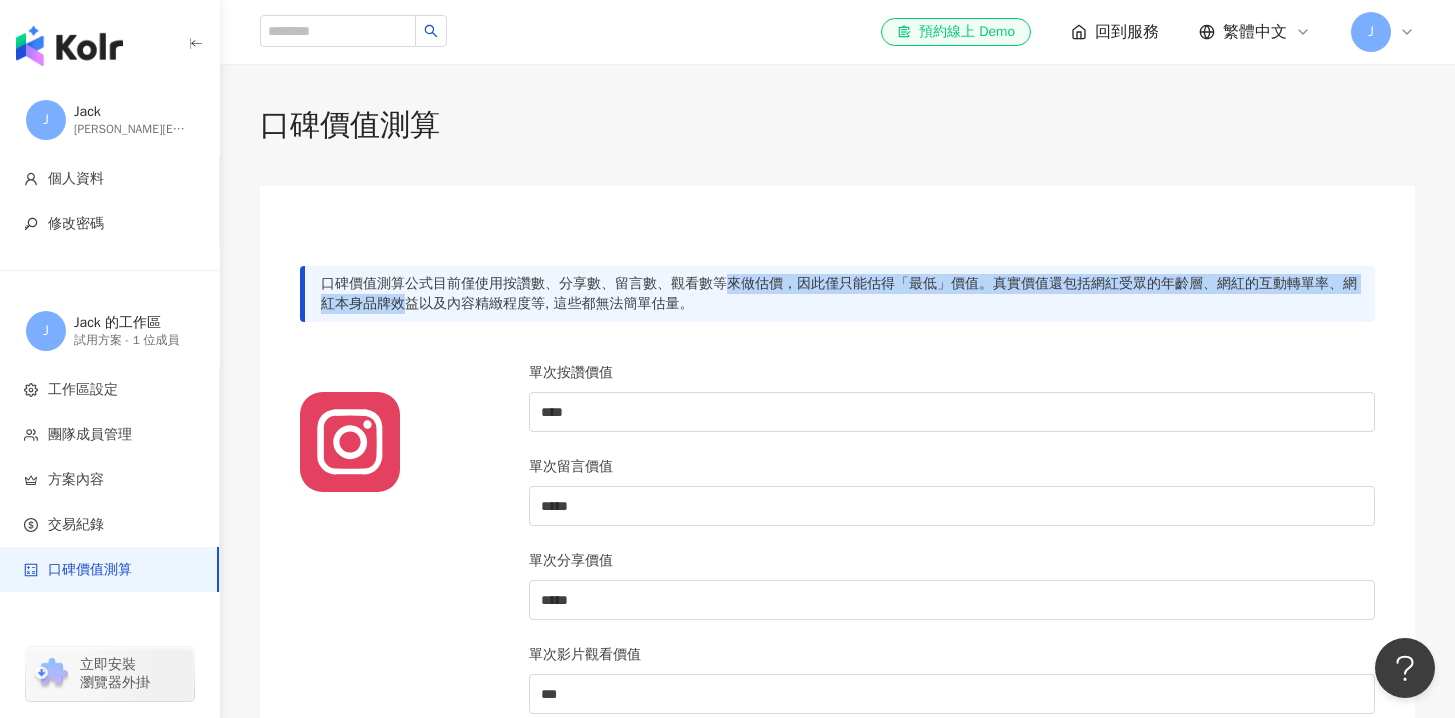 drag, startPoint x: 411, startPoint y: 296, endPoint x: 720, endPoint y: 283, distance: 309.27335 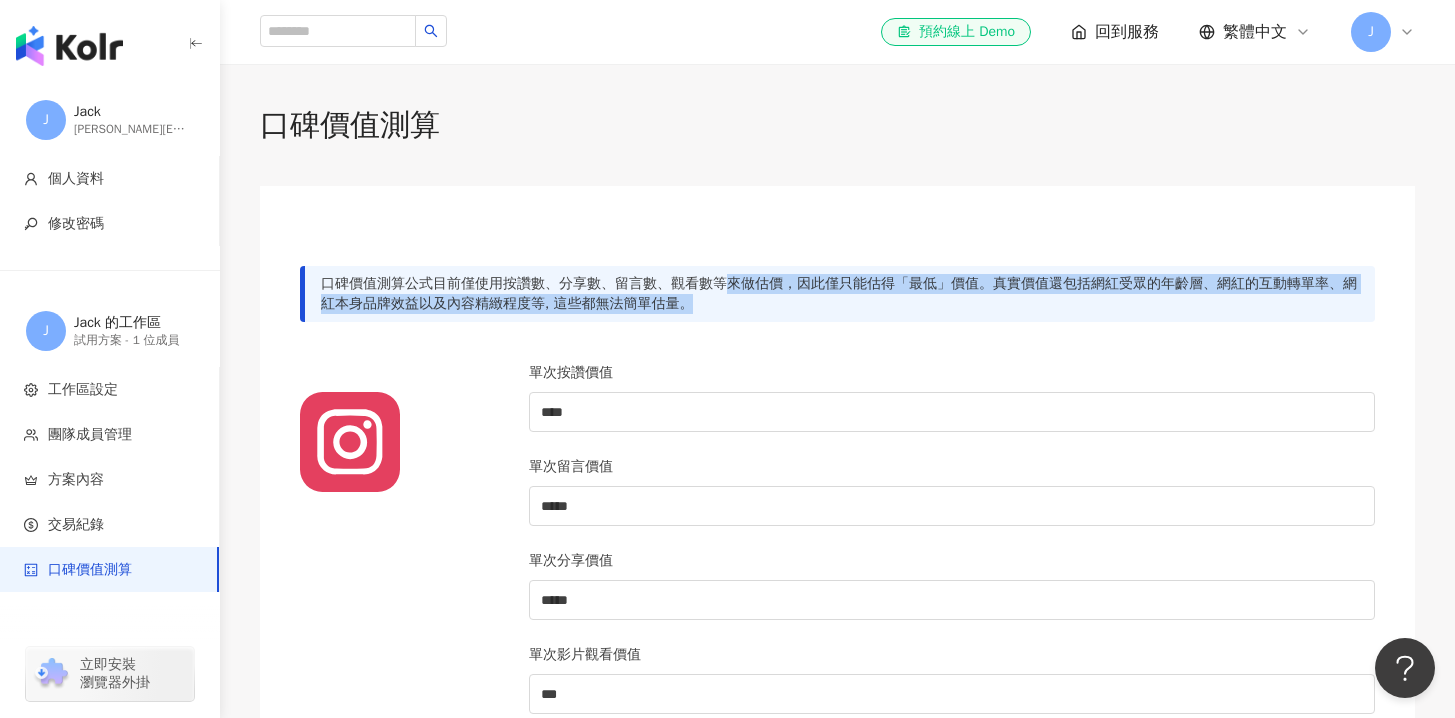 drag, startPoint x: 720, startPoint y: 284, endPoint x: 718, endPoint y: 296, distance: 12.165525 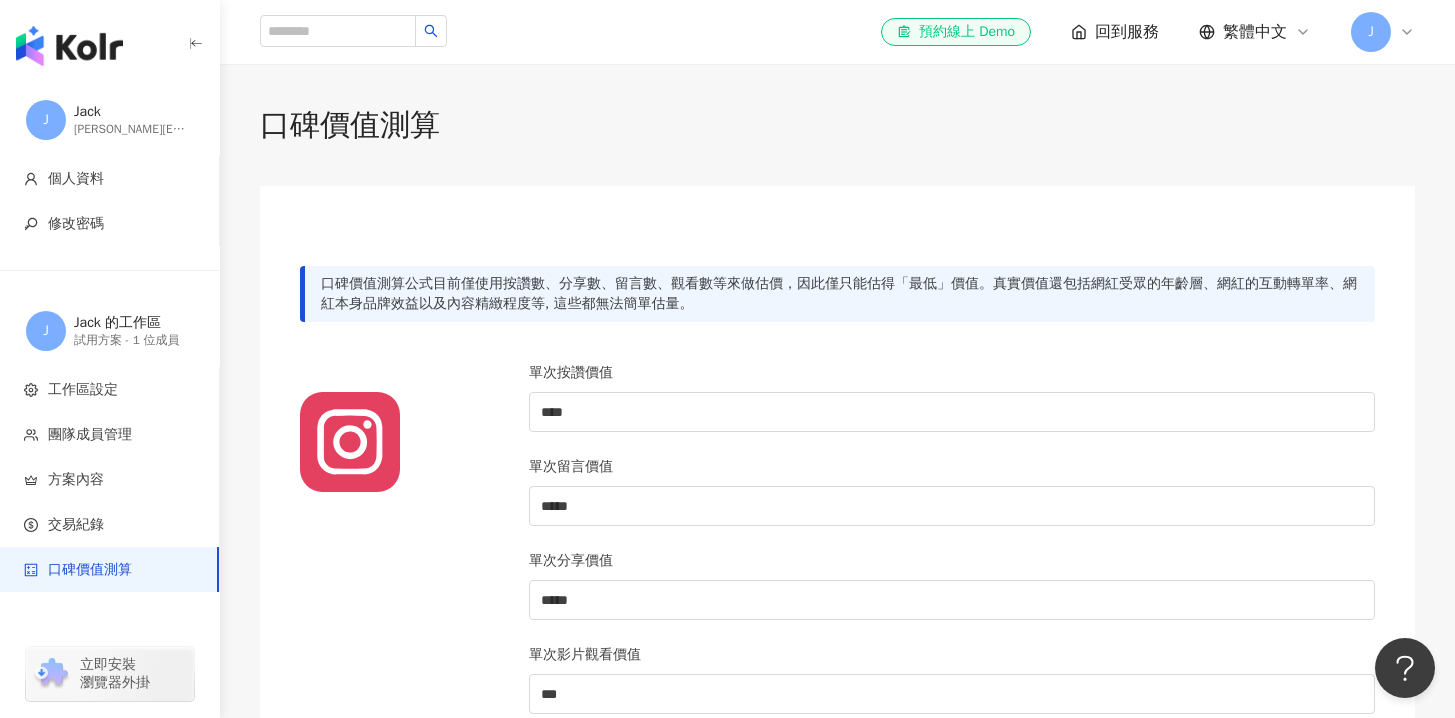 click on "口碑價值測算公式目前僅使用按讚數、分享數、留言數、觀看數等來做估價，因此僅只能估得「最低」價值。真實價值還包括網紅受眾的年齡層、網紅的互動轉單率、網紅本身品牌效益以及內容精緻程度等, 這些都無法簡單估量。 單次按讚價值 **** 單次留言價值 ***** 單次分享價值 ***** 單次影片觀看價值 *** 幣別 ： 新台幣 ( TWD ) 單次按讚價值 **** 單次留言價值 ***** 單次分享價值 *** 單次影片觀看價值 *** 幣別 ： 新台幣 ( TWD ) 單次按讚價值 ** 單次留言價值 **** 單次影片觀看價值 *** 幣別 ： 新台幣 ( TWD ) 單次按讚價值 **** 單次留言價值 ***** 單次影片觀看價值 * 幣別 ： 新台幣 ( TWD ) 單次按讚價值 **** 單次留言價值 ***** 單次分享價值 * 單次影片觀看價值 *** 幣別 ： 新台幣 ( TWD ) 重置 儲存變更" at bounding box center (837, 1393) 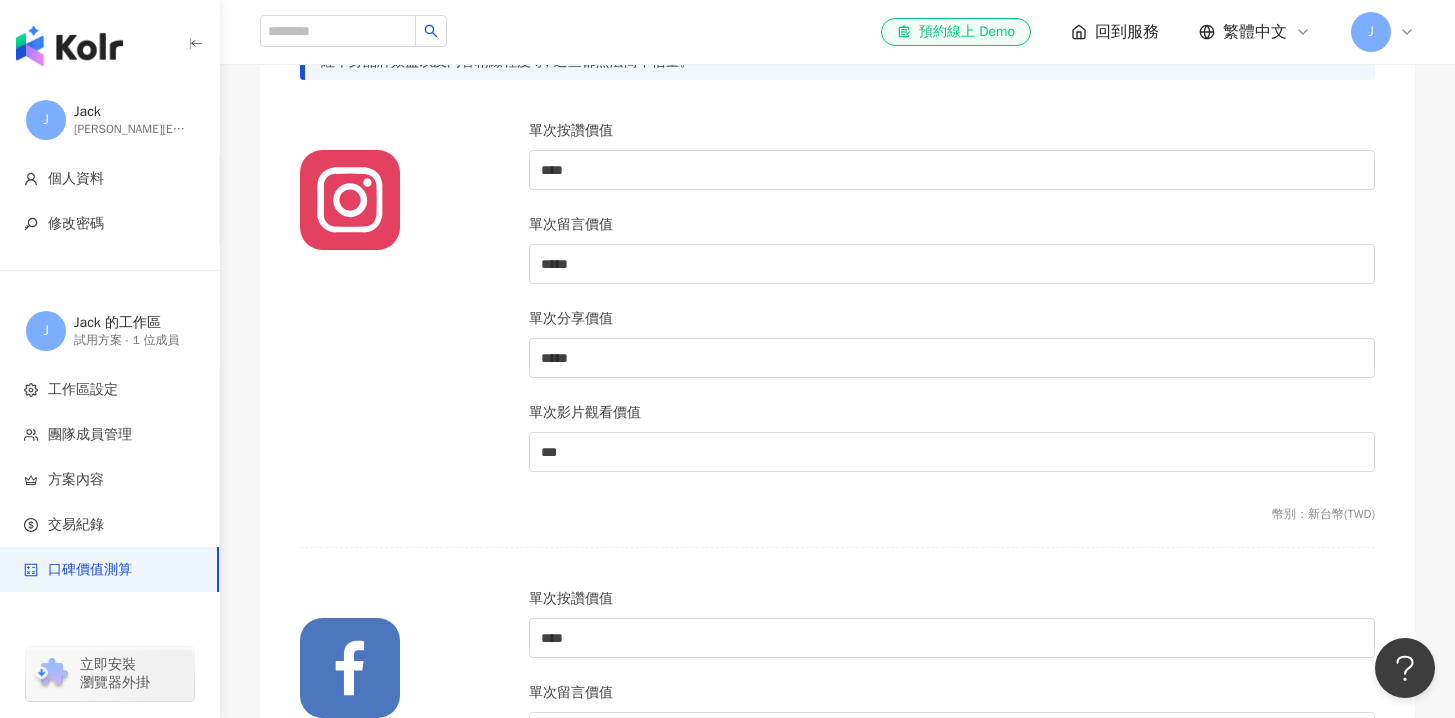 scroll, scrollTop: 0, scrollLeft: 0, axis: both 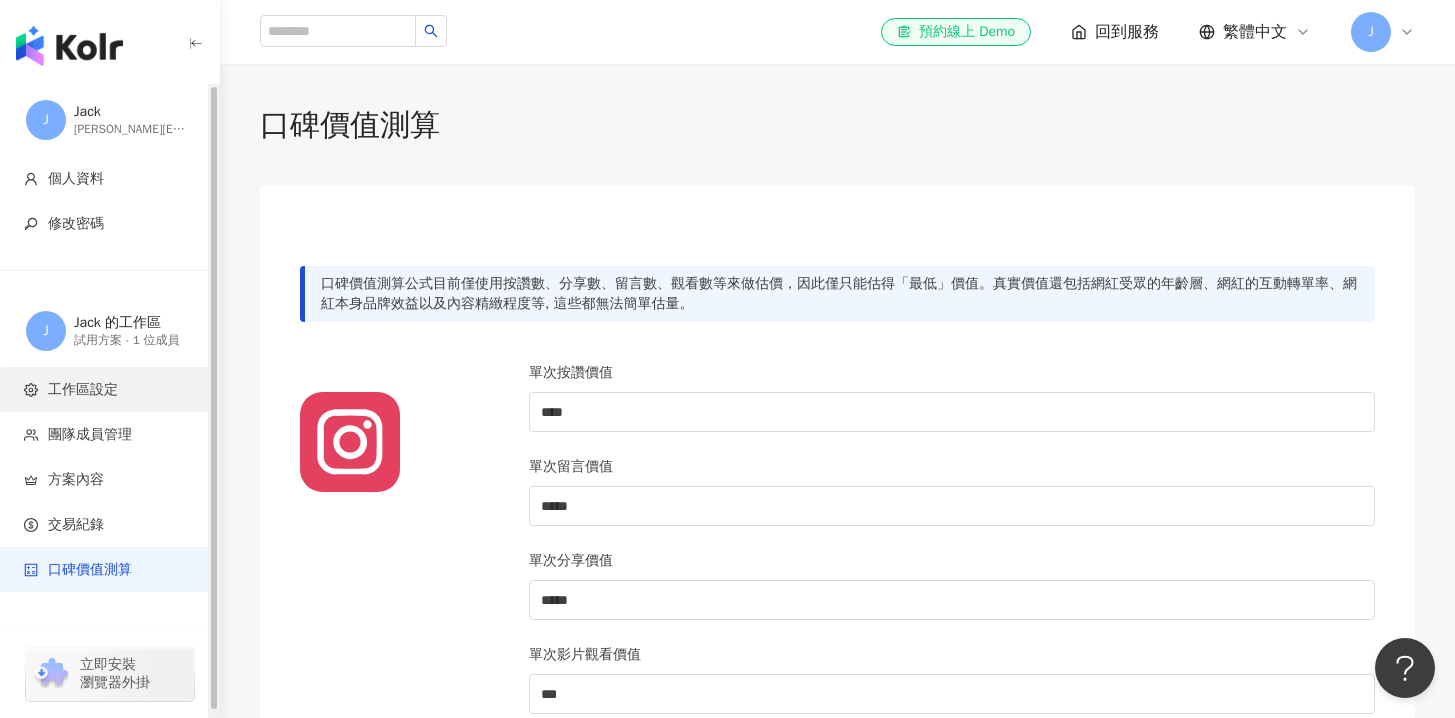 click on "工作區設定" at bounding box center (83, 390) 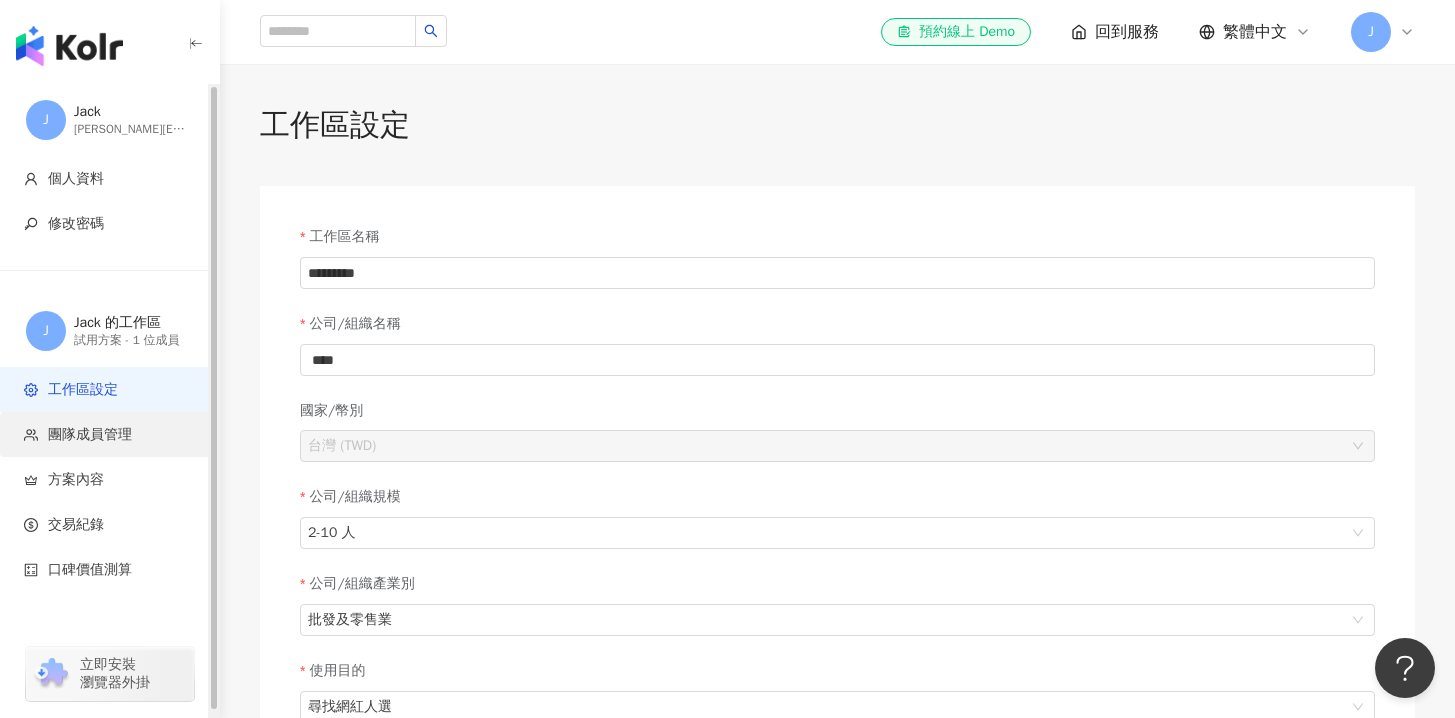 click on "團隊成員管理" at bounding box center [109, 434] 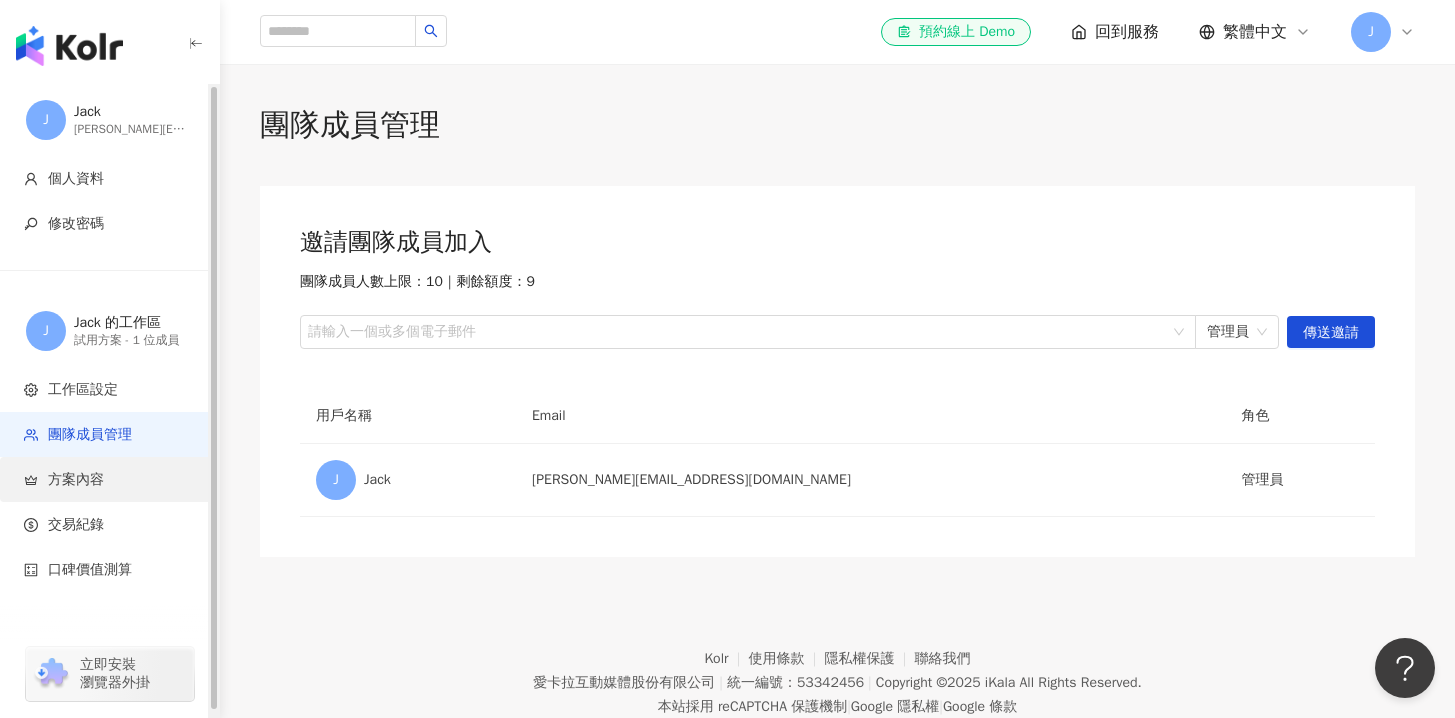 click on "方案內容" at bounding box center (109, 479) 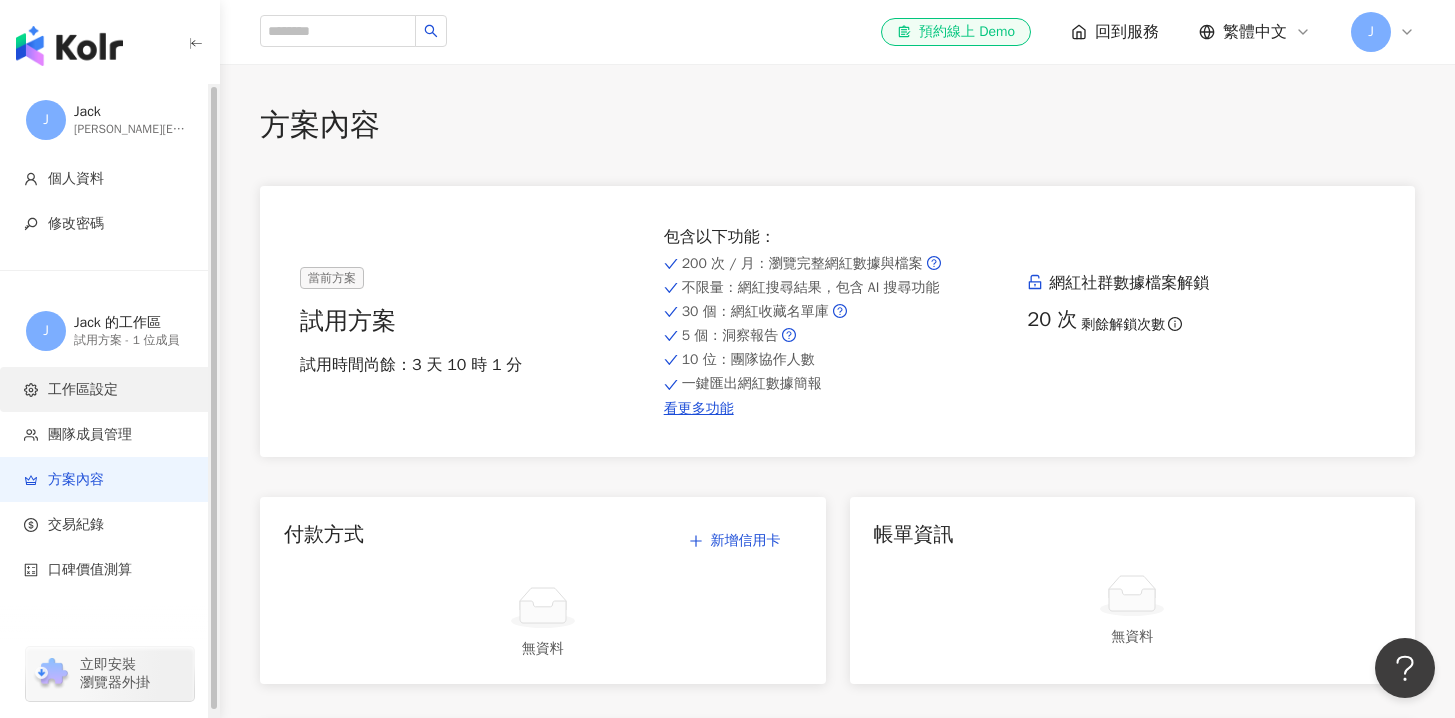 click on "工作區設定" at bounding box center [109, 389] 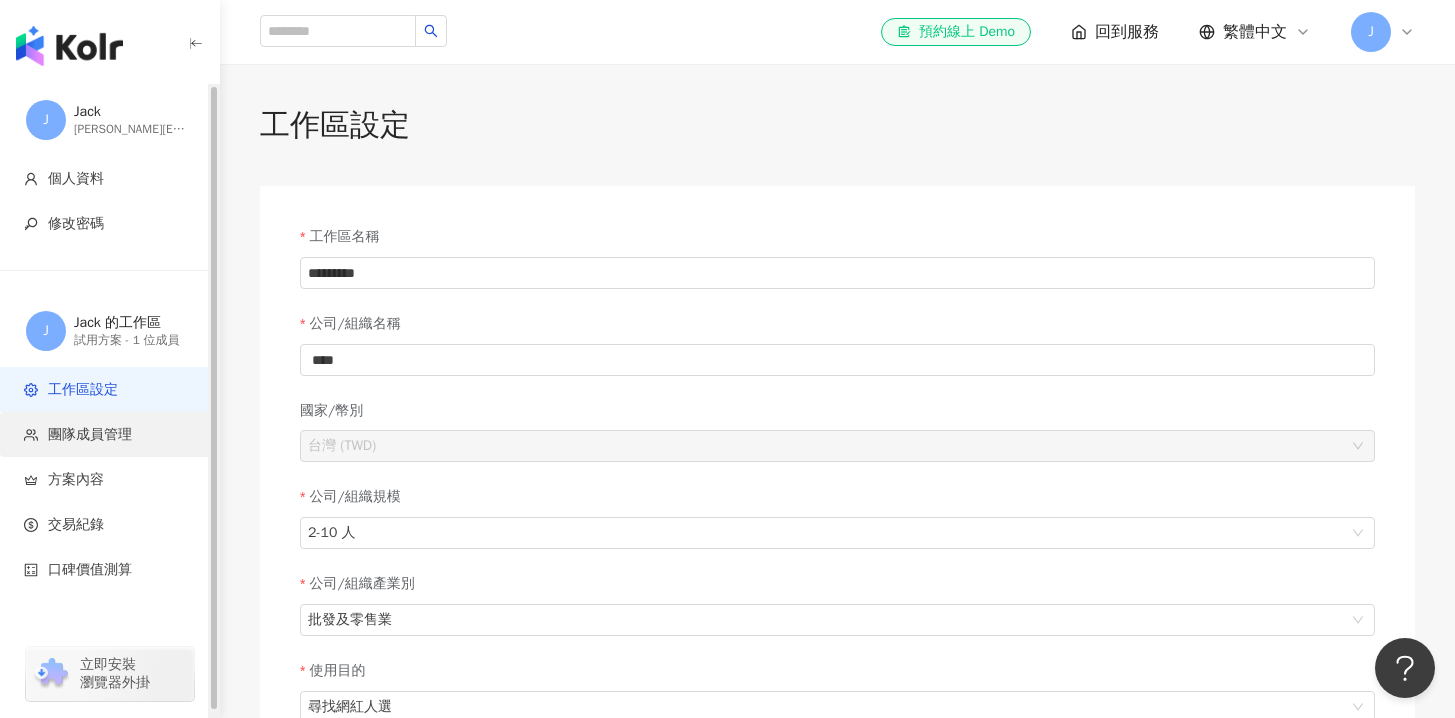 click on "團隊成員管理" at bounding box center (90, 435) 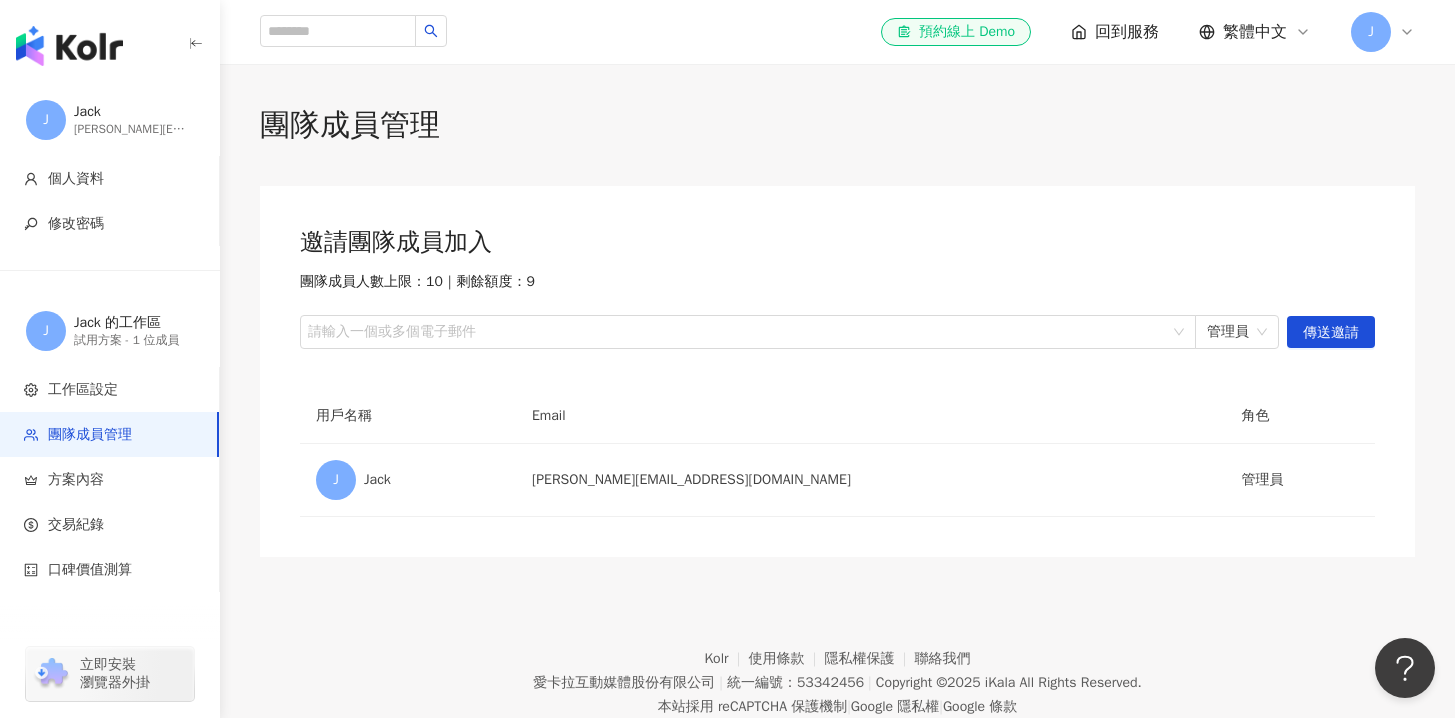 click on "團隊成員管理 邀請團隊成員加入 團隊成員人數上限：10 ｜ 剩餘額度：9   請輸入一個或多個電子郵件 管理員 傳送邀請 用戶名稱 Email 角色 J Jack jack.weng@wyg.tw 管理員" at bounding box center (837, 330) 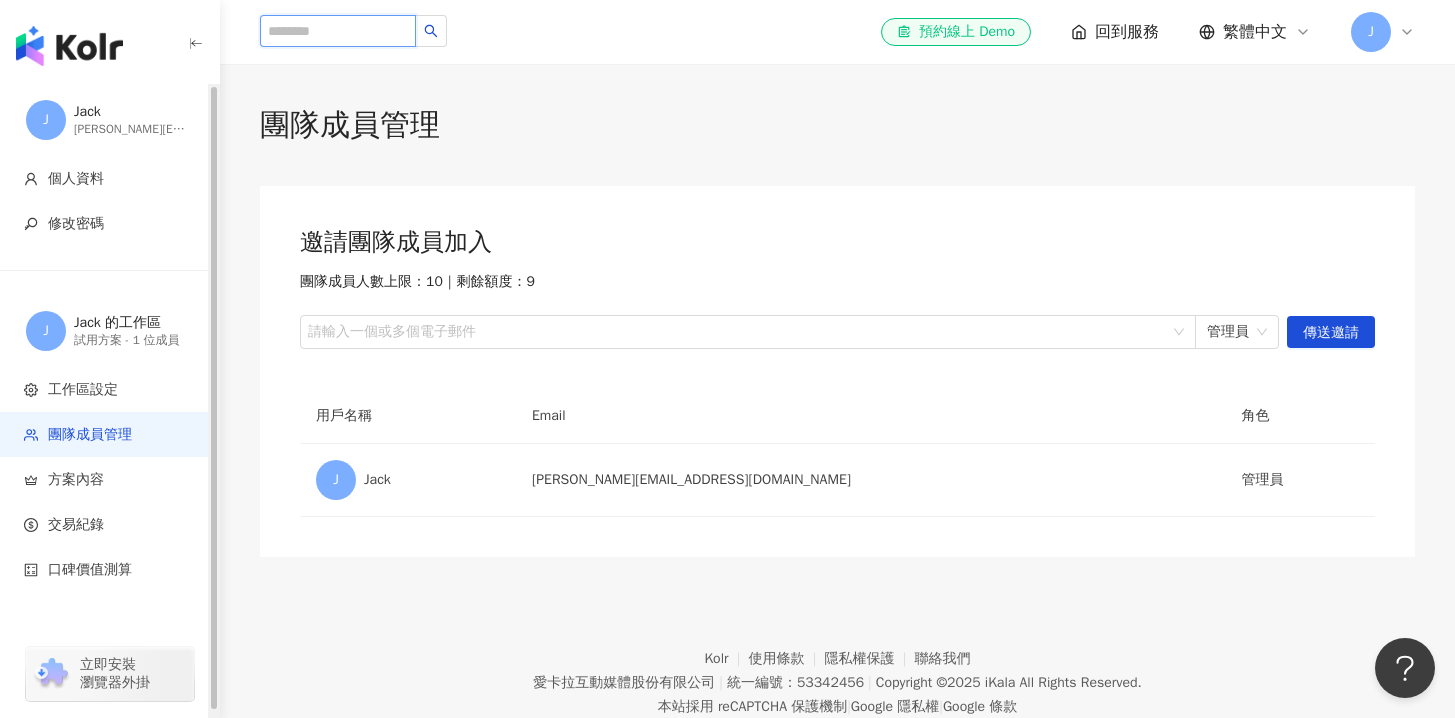 click at bounding box center (338, 31) 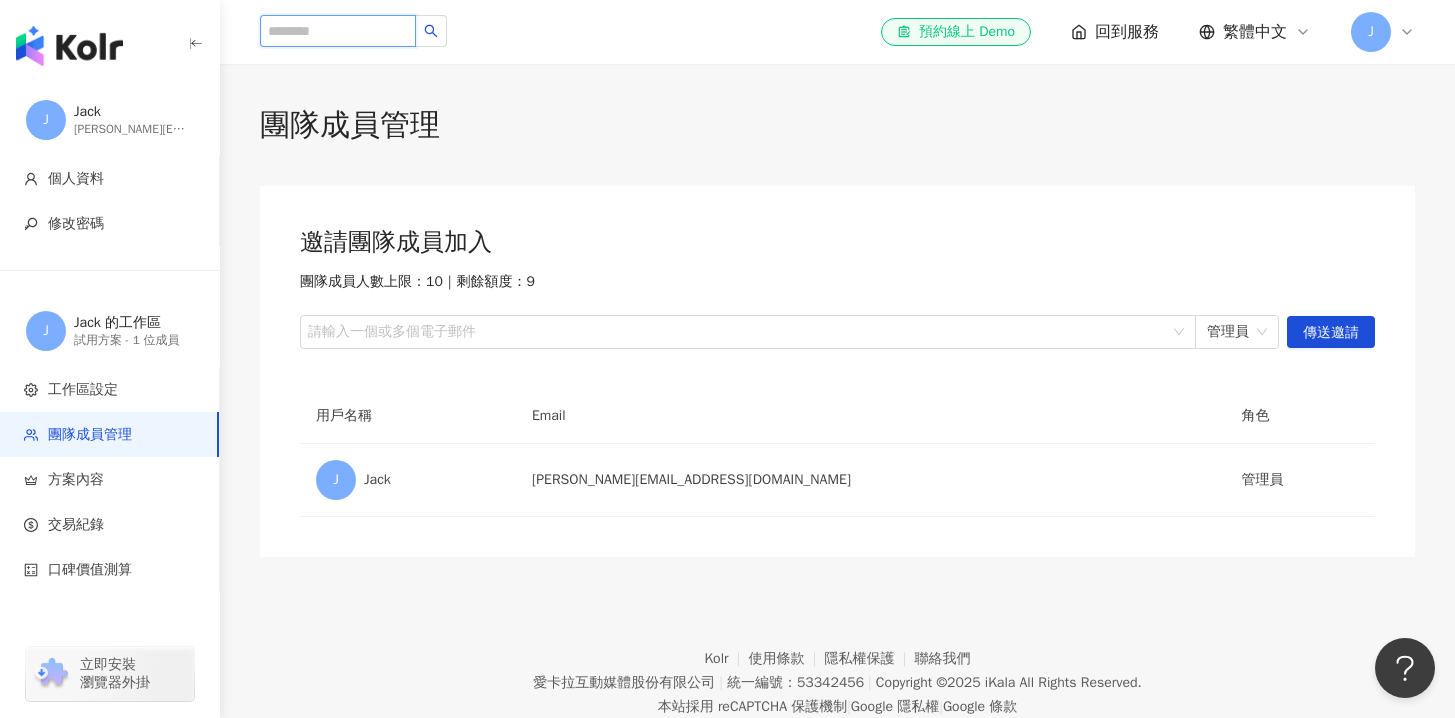 type on "*" 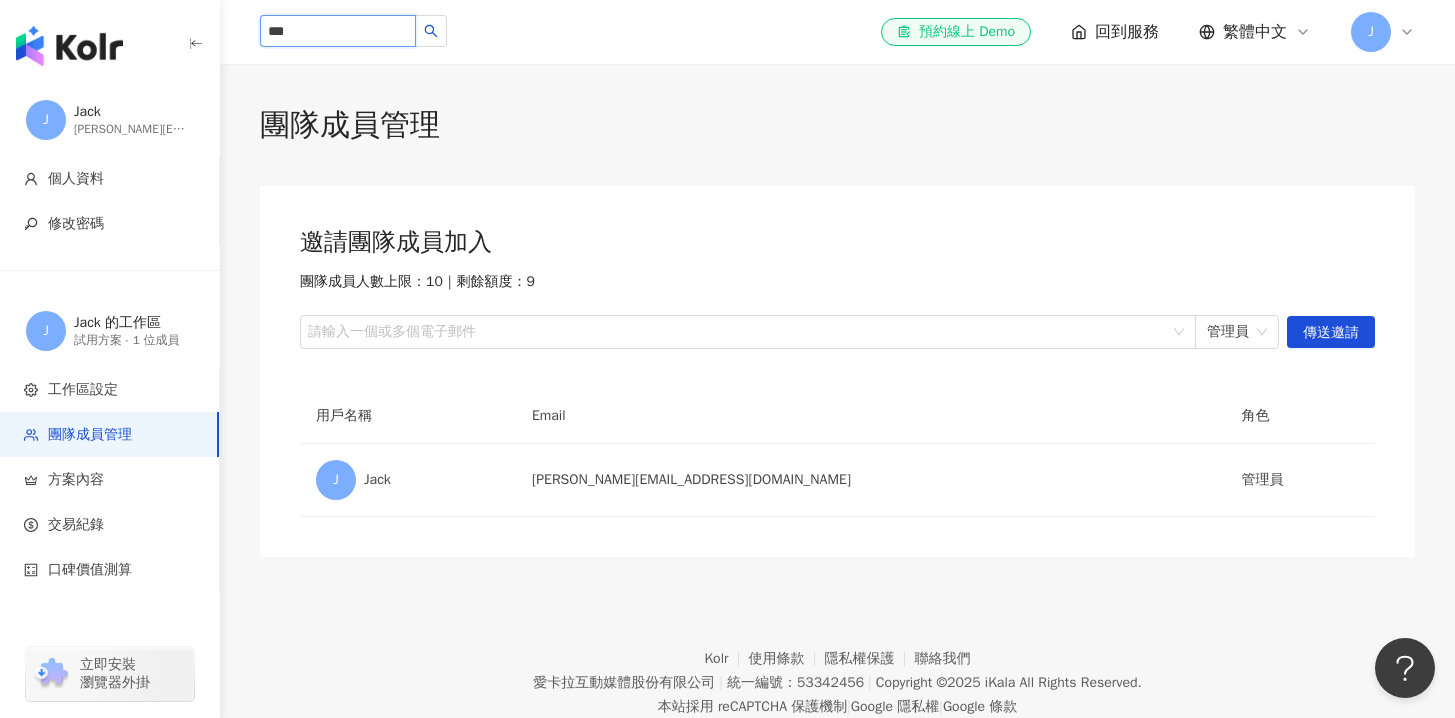 type on "***" 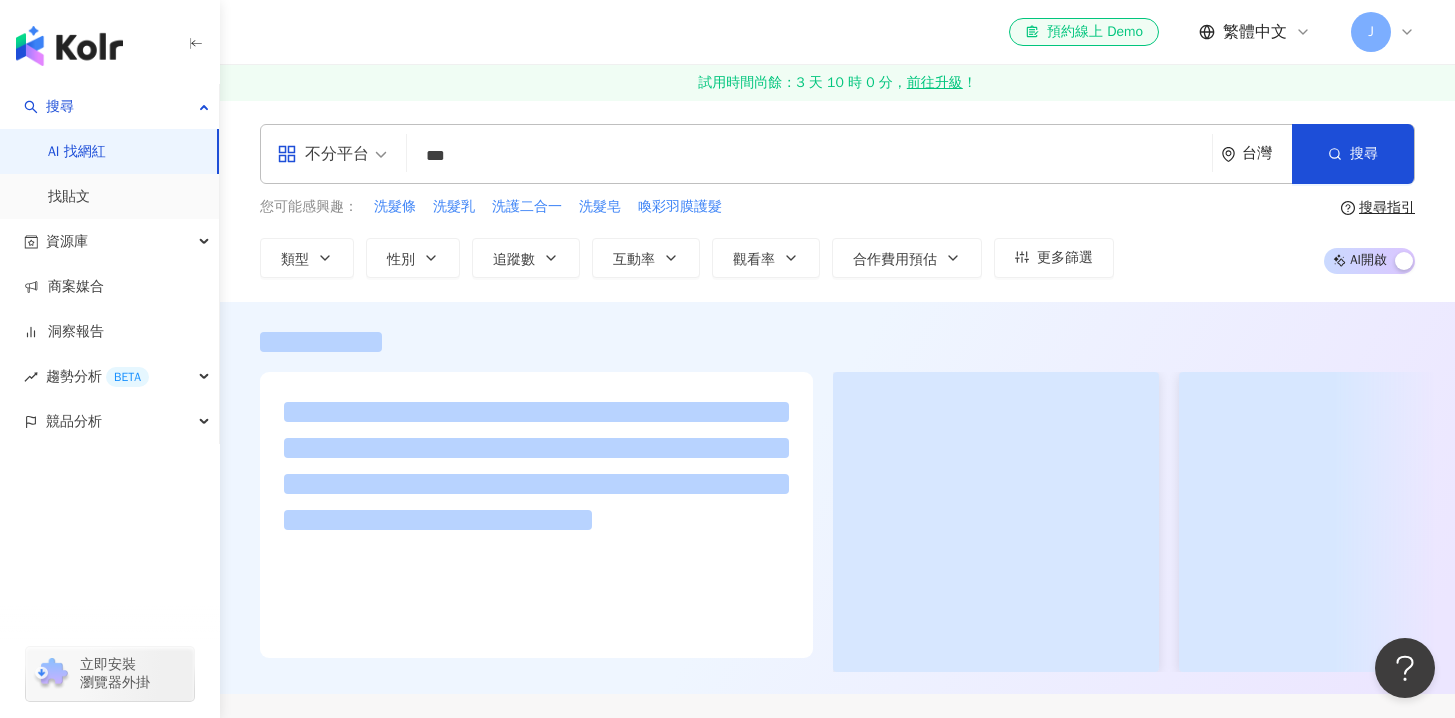 click on "不分平台" at bounding box center (332, 154) 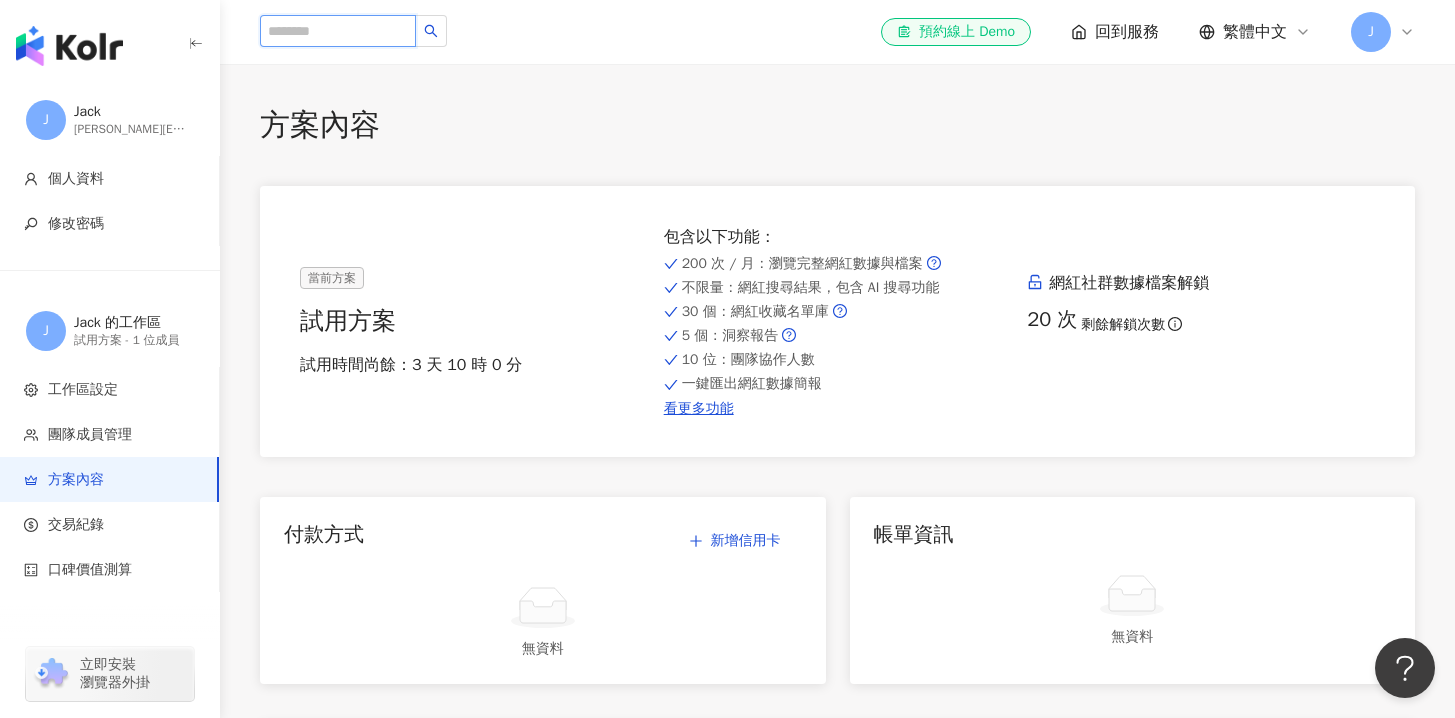 click at bounding box center (338, 31) 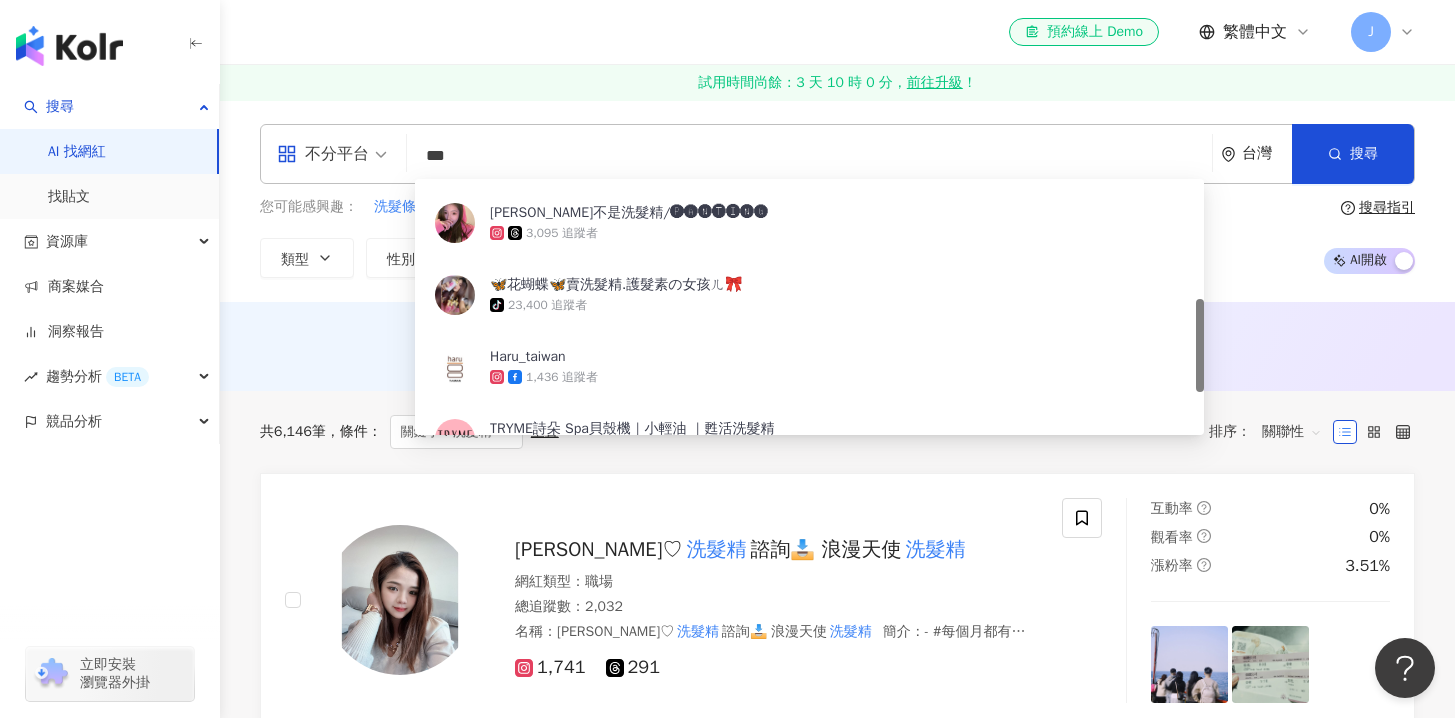 scroll, scrollTop: 328, scrollLeft: 0, axis: vertical 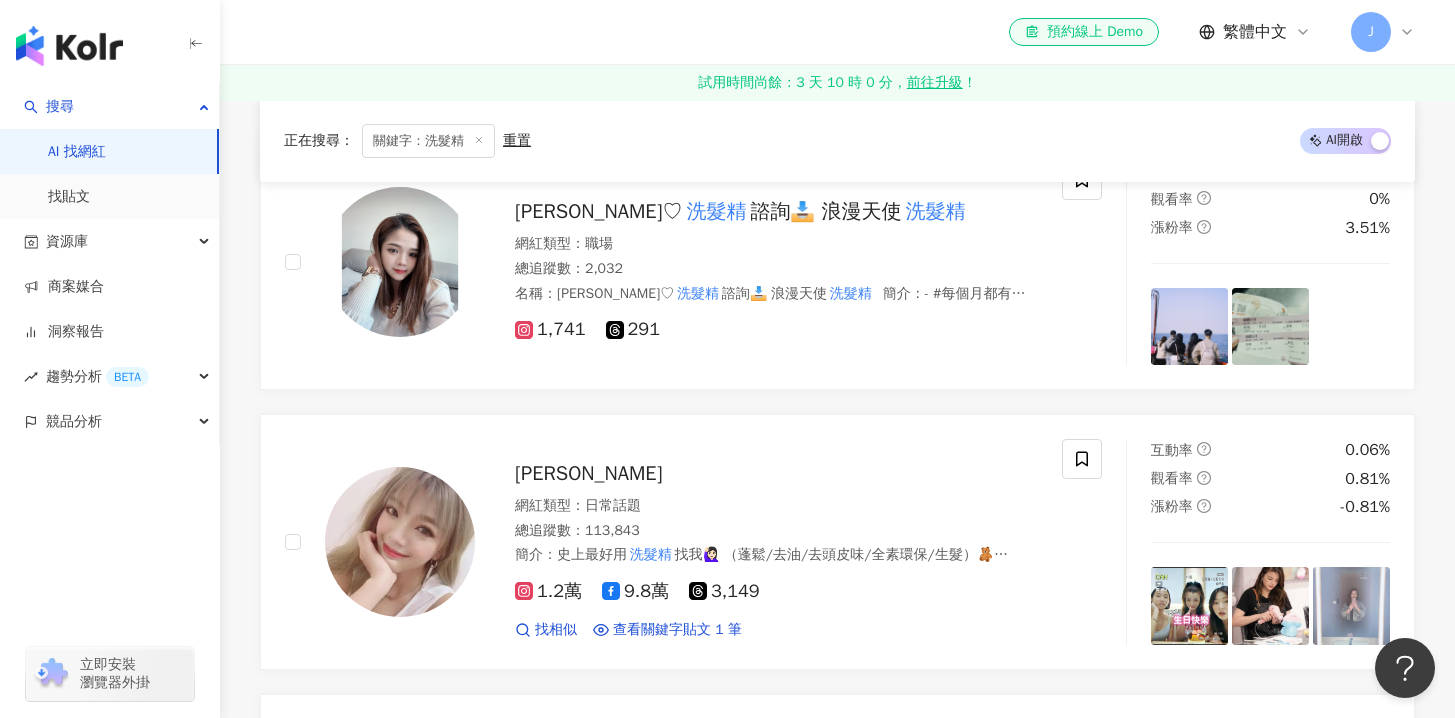 click on "Hanna 漢娜♡  洗髮精 諮詢📥 浪漫天使 洗髮精 網紅類型 ： 職場 總追蹤數 ： 2,032 名稱 ： Hanna 漢娜♡  洗髮精 諮詢📥 浪漫天使 洗髮精 簡介 ： - #每個月都有活動敬請關注➕ 賣了三年的 洗髮精 ♡ 最高階級總代理🙋‍♀️ 頭皮上任何困擾都可以找我 斷髮掉髮、容易出油、乾燥毛躁 歡迎私訊🧏🏻‍♀️ - 🛒#浪漫天使 洗髮精        #征服保險套 - 1,741 291 互動率 0% 觀看率 0% 漲粉率 3.51% 林佳陵Lena 網紅類型 ： 日常話題 總追蹤數 ： 113,843 簡介 ： 史上最好用 洗髮精 找我🙋🏻‍♀️ （蓬鬆/去油/去頭皮味/全素環保/生髮）🧸Instagram:lenalin 工作邀約請私訊📩 不接外拍棚拍 1.2萬 9.8萬 3,149 找相似 查看關鍵字貼文 1 筆 互動率 0.06% 觀看率 0.81% 漲粉率 -0.81% 波痞 PoppyOh 波痞到底是在幹嘛？ poppyoh17 網紅類型 ： 台灣政治  ·  親子  ·  藝術與娛樂  ·  日常話題  ·  教育與學習" at bounding box center (837, 1799) 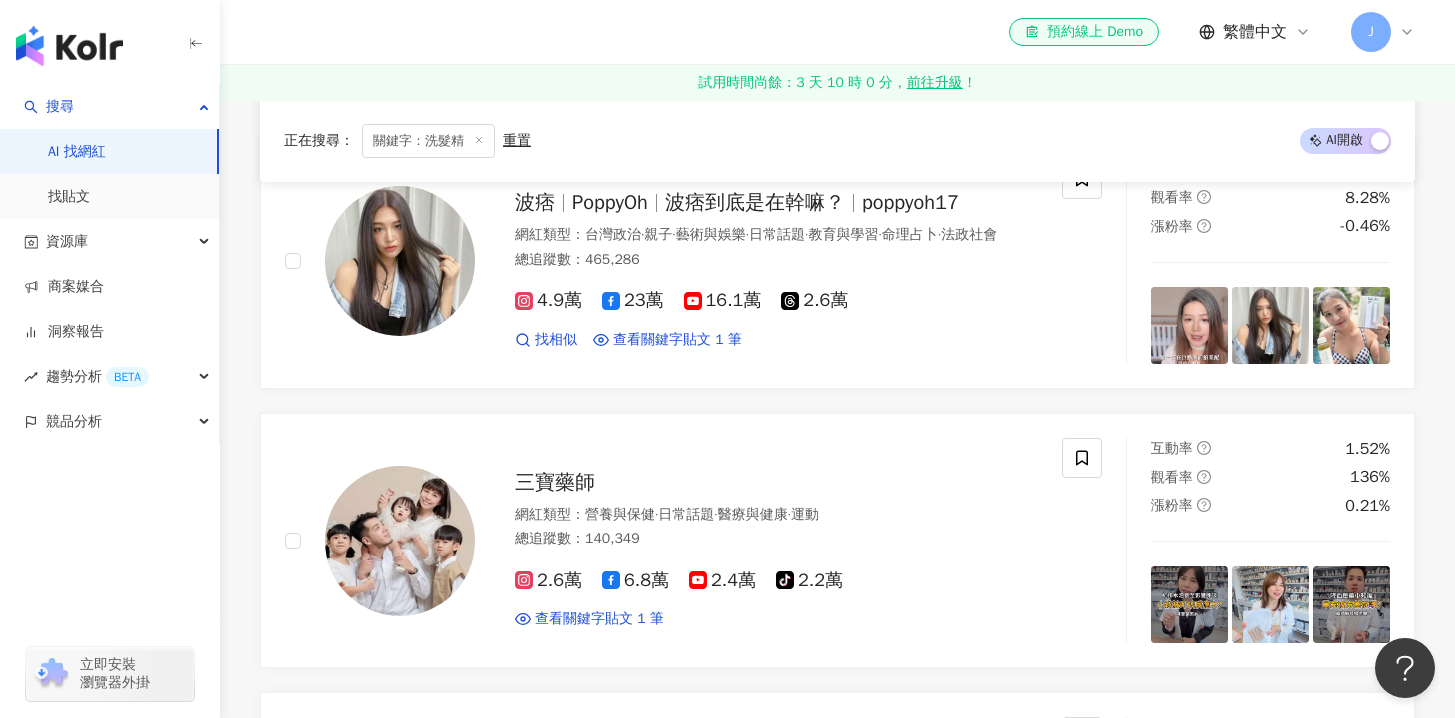 scroll, scrollTop: 0, scrollLeft: 0, axis: both 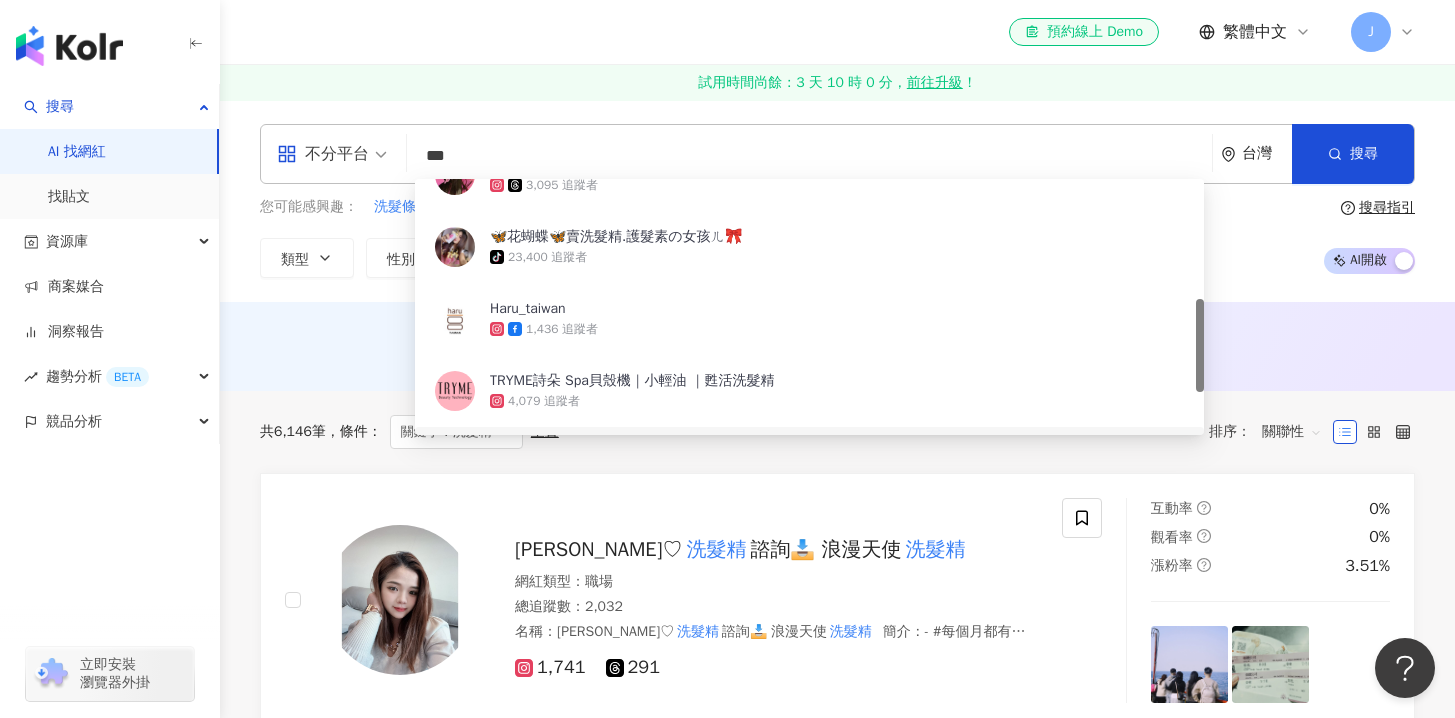 drag, startPoint x: 530, startPoint y: 160, endPoint x: 404, endPoint y: 124, distance: 131.04198 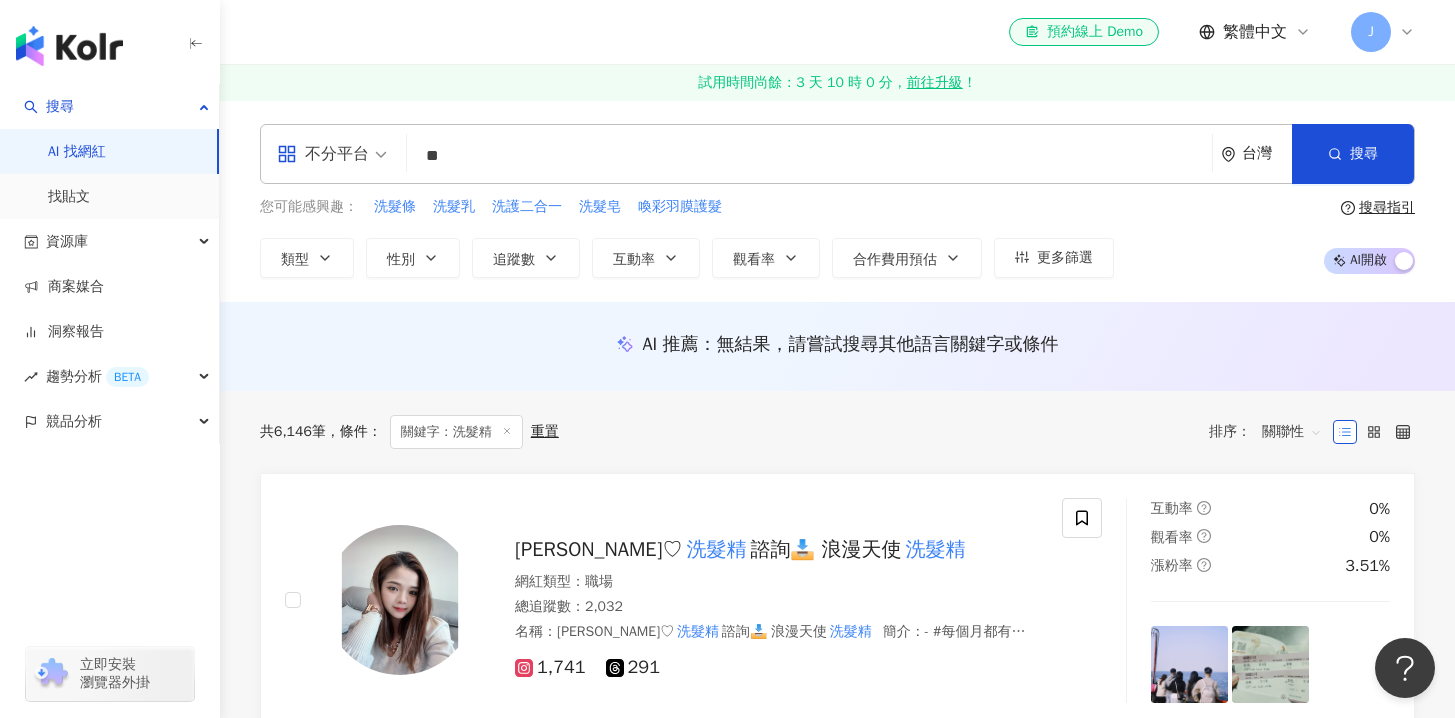 scroll, scrollTop: 0, scrollLeft: 0, axis: both 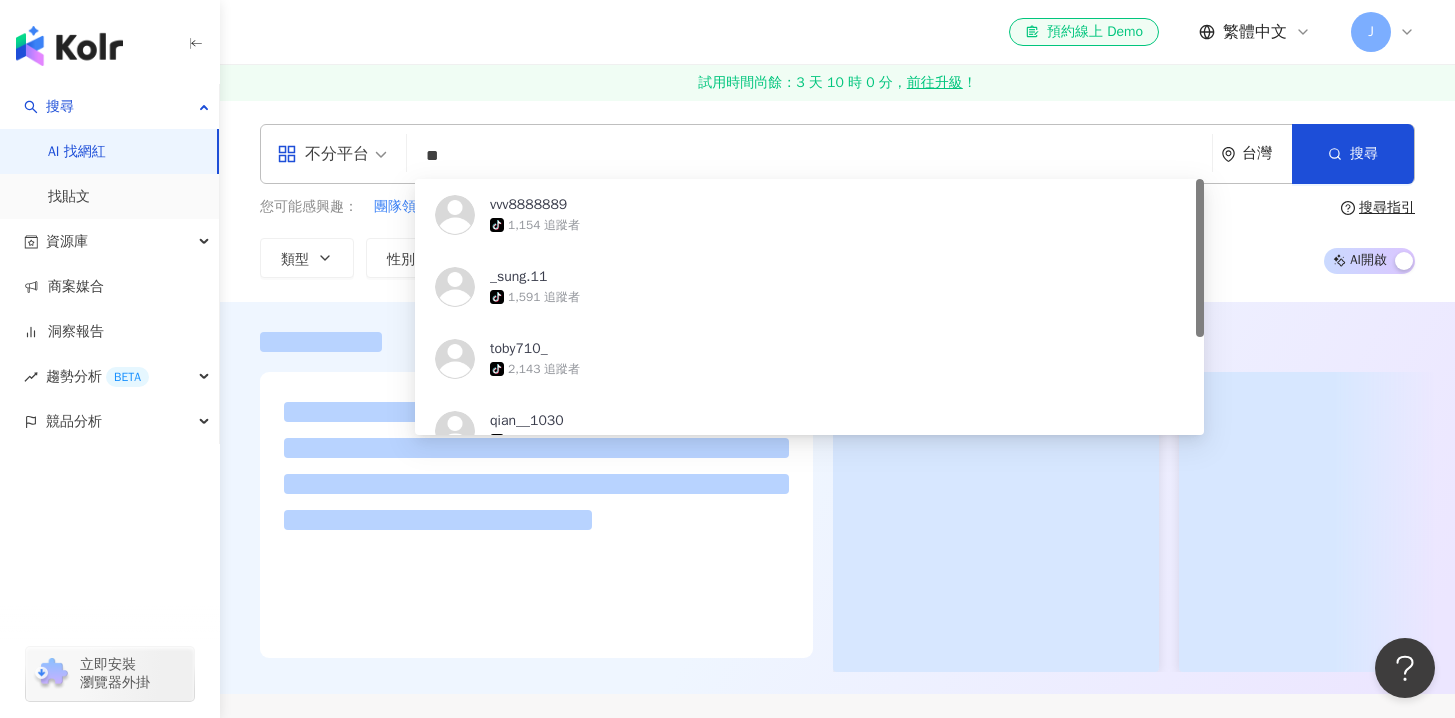 click on "el-icon-cs 預約線上 Demo 繁體中文 J" at bounding box center (837, 32) 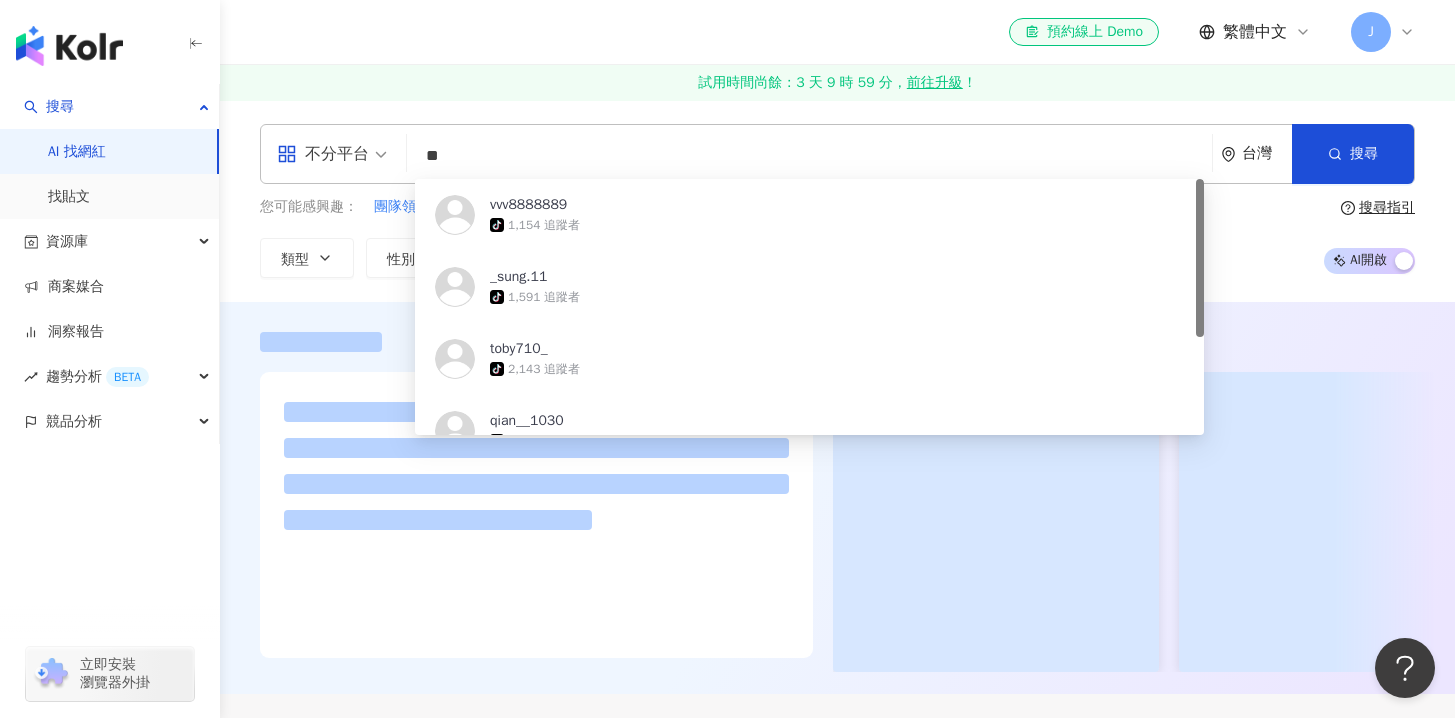drag, startPoint x: 442, startPoint y: 156, endPoint x: 419, endPoint y: 148, distance: 24.351591 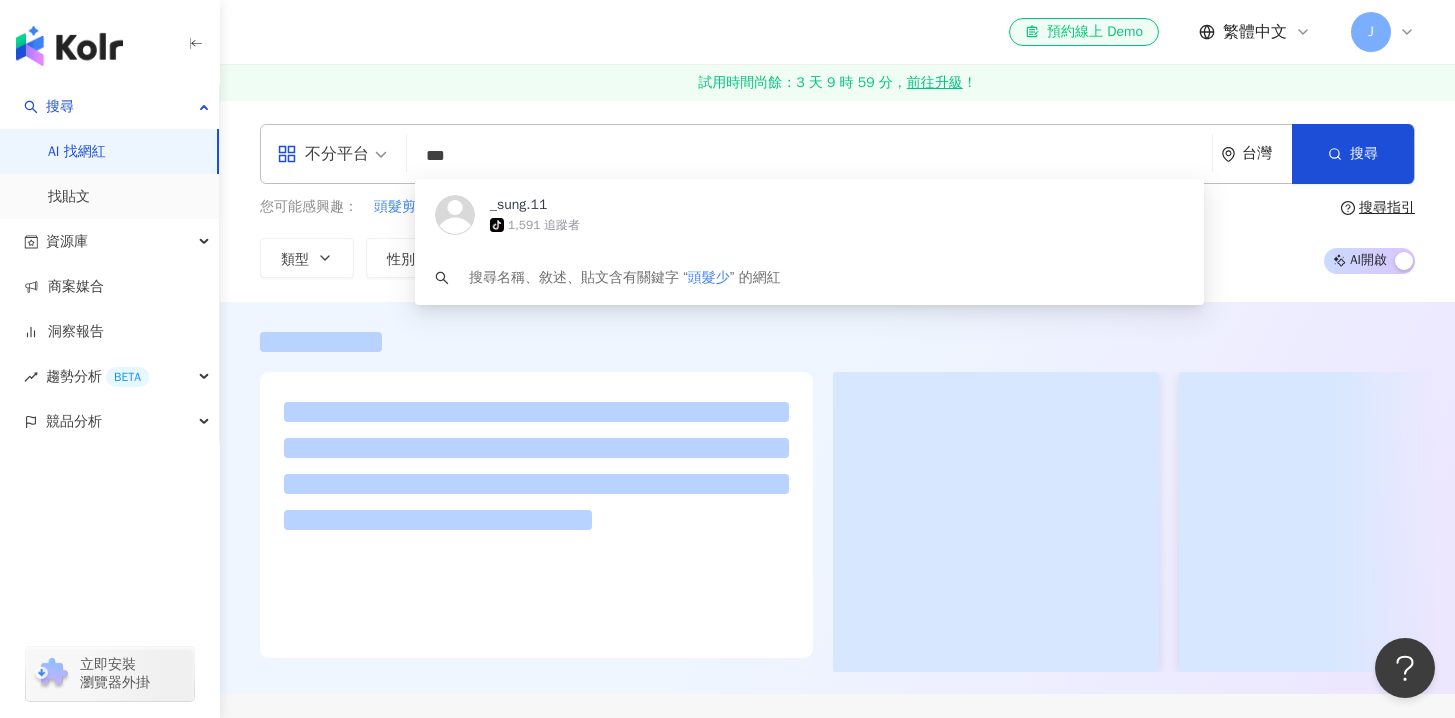 type on "***" 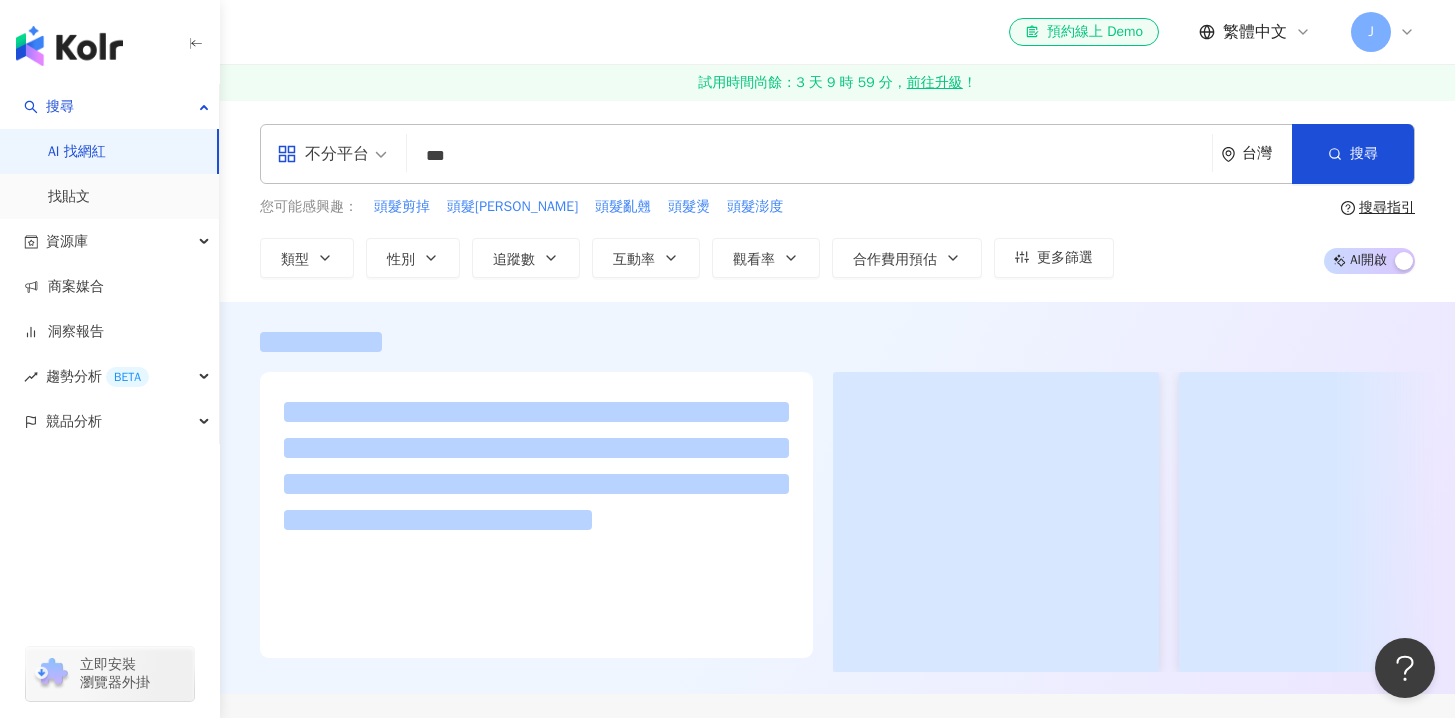 click on "el-icon-cs 預約線上 Demo 繁體中文 J" at bounding box center (837, 32) 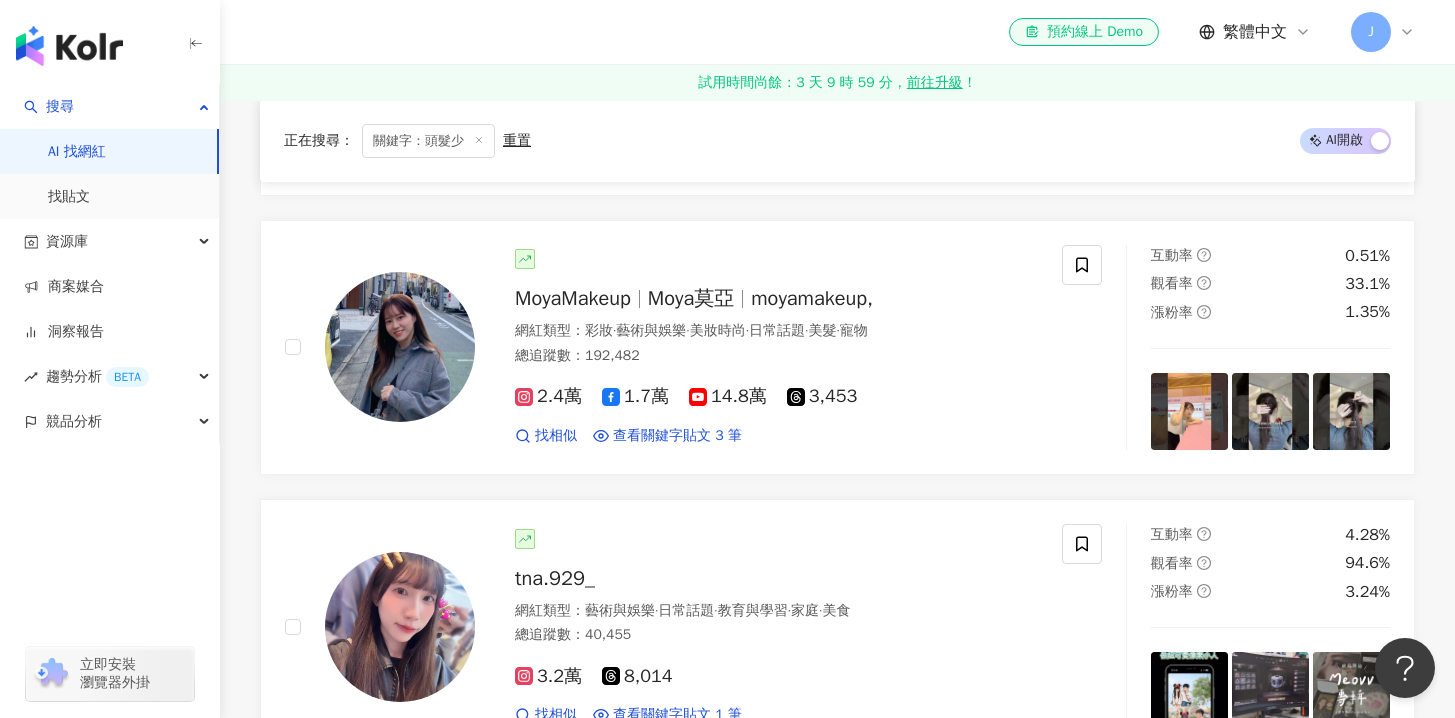 scroll, scrollTop: 0, scrollLeft: 0, axis: both 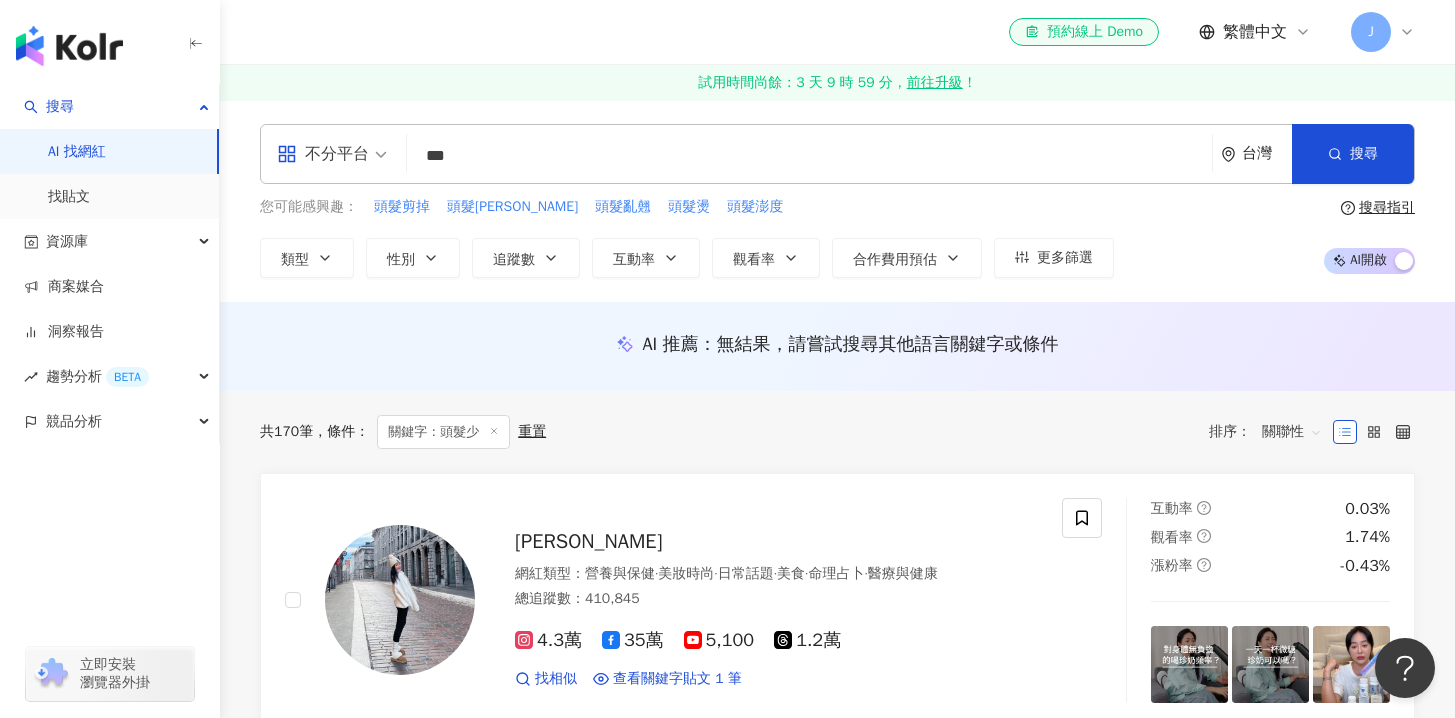 click on "***" at bounding box center [809, 156] 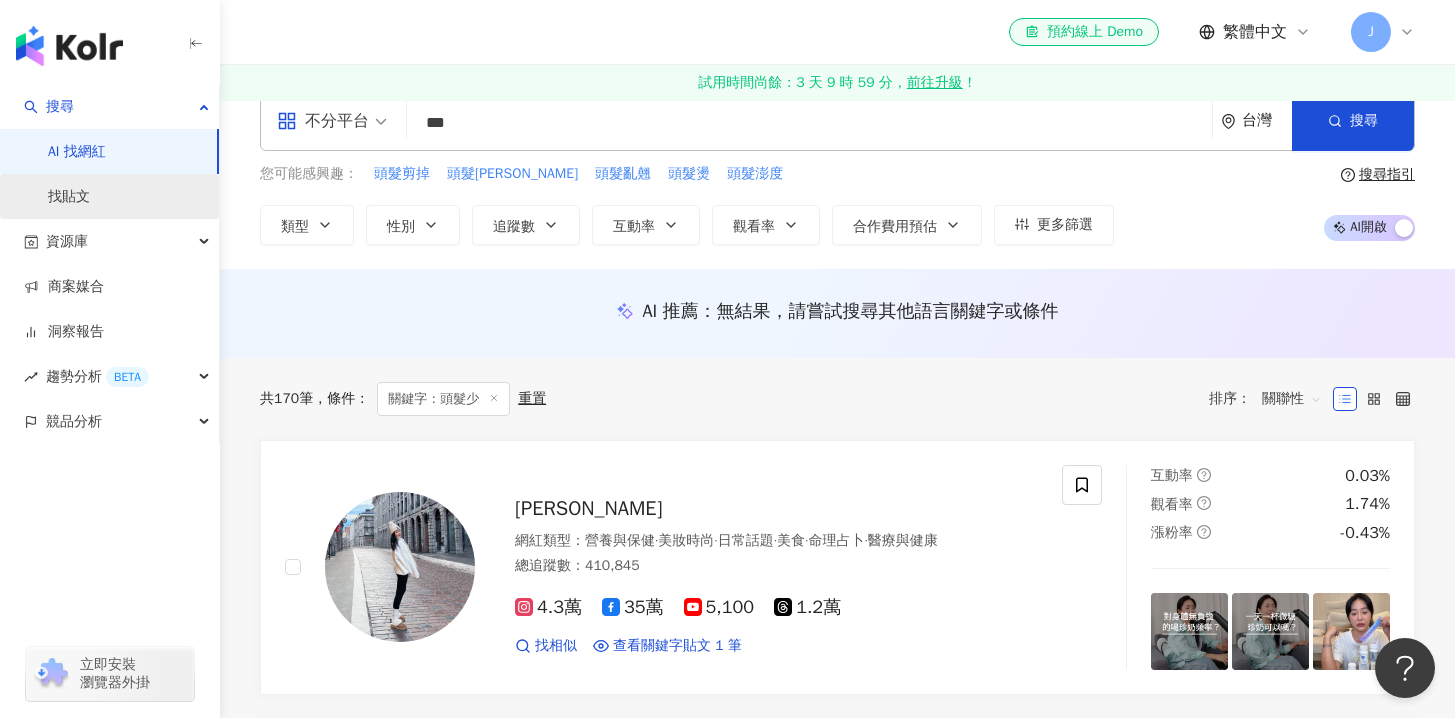 click on "找貼文" at bounding box center [69, 197] 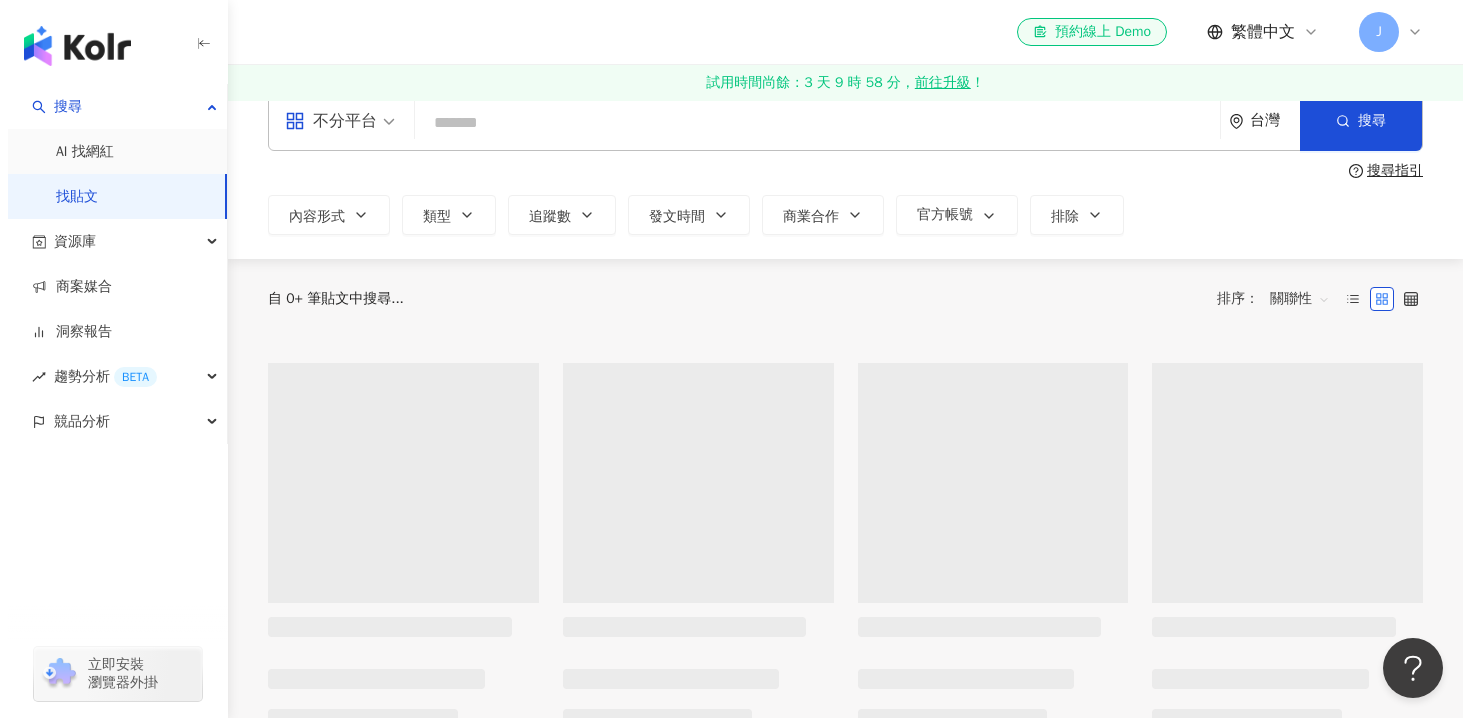 scroll, scrollTop: 0, scrollLeft: 0, axis: both 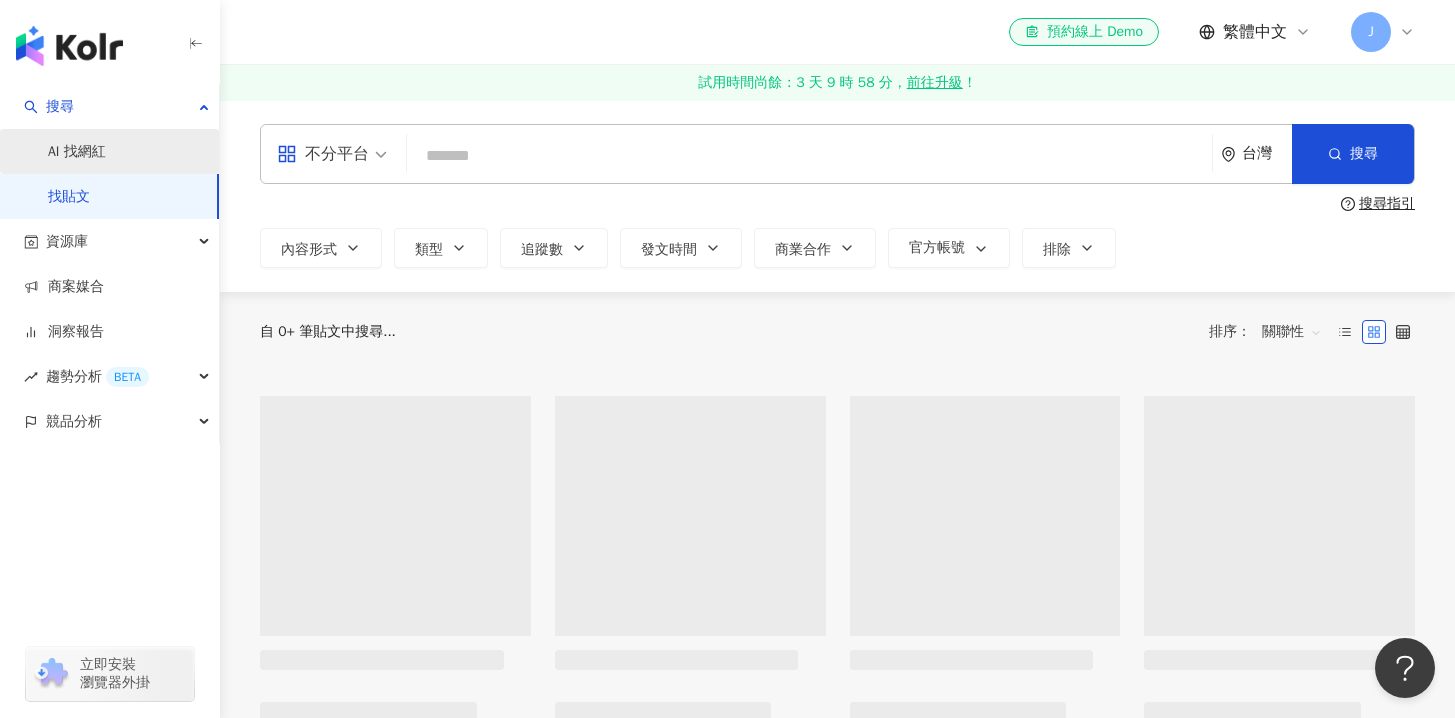 click on "AI 找網紅" at bounding box center [77, 152] 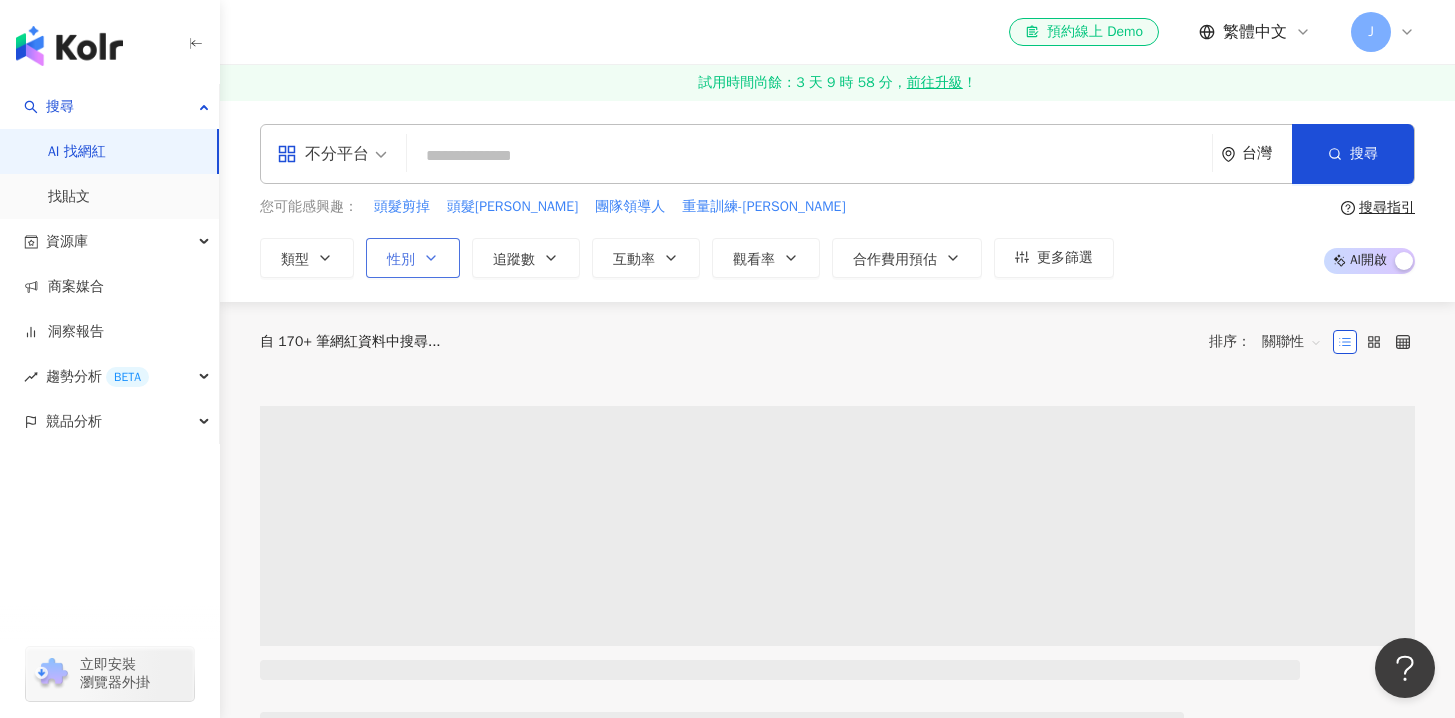 click on "性別" at bounding box center [401, 260] 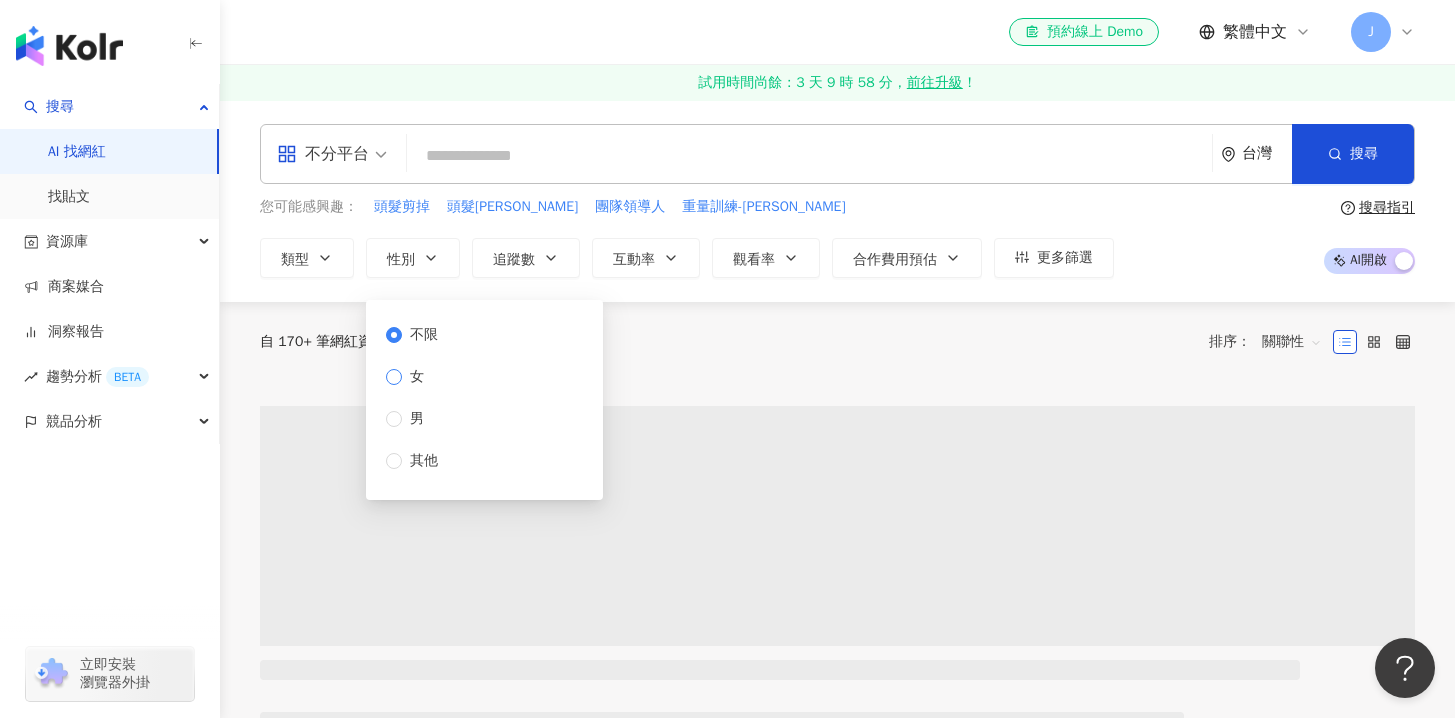 click on "女" at bounding box center (416, 377) 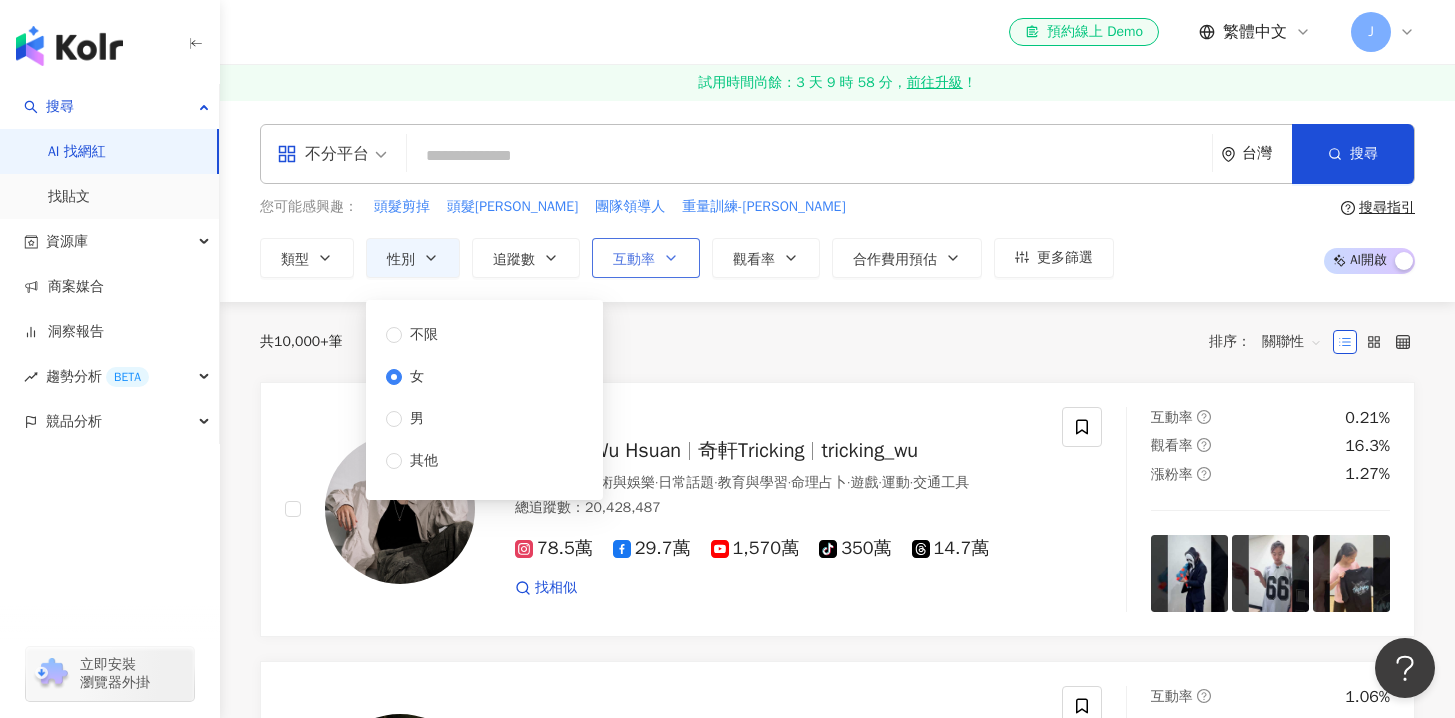 click on "互動率" at bounding box center (646, 258) 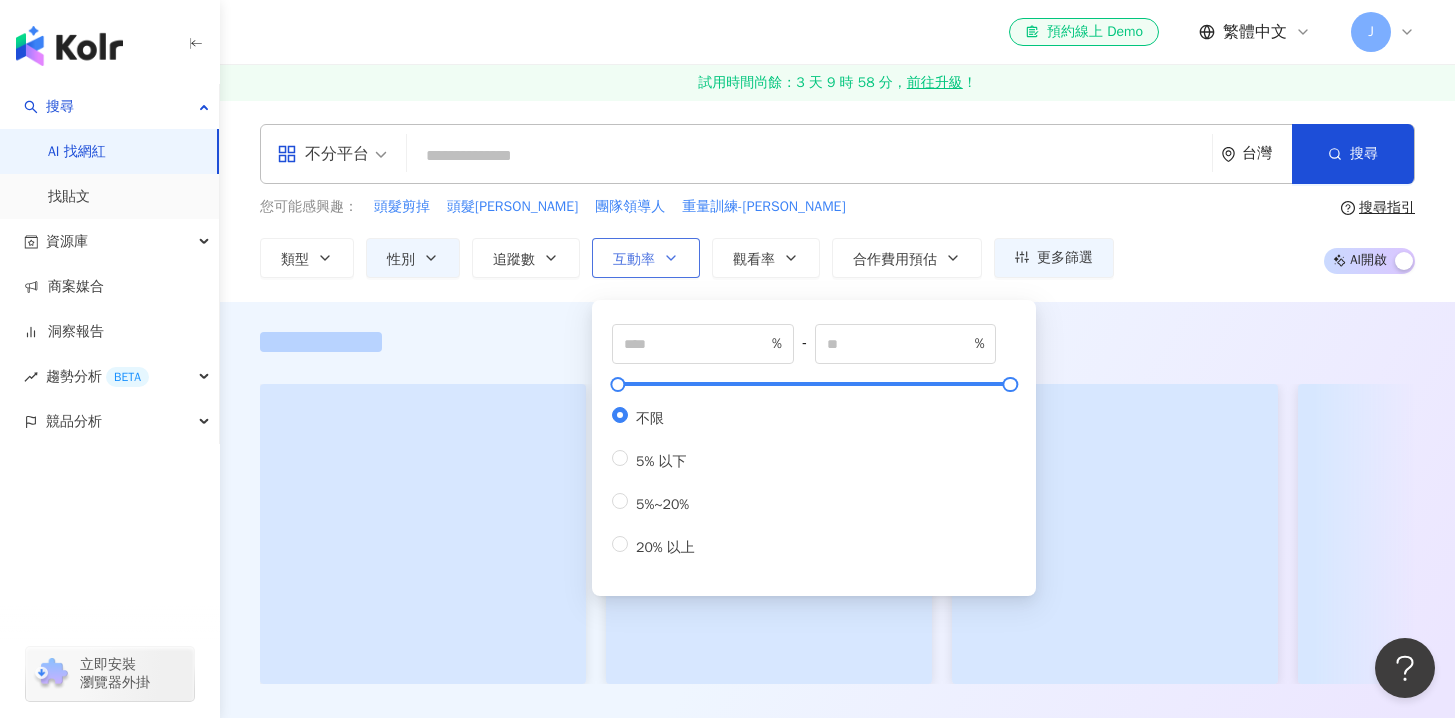 click on "互動率" at bounding box center [646, 258] 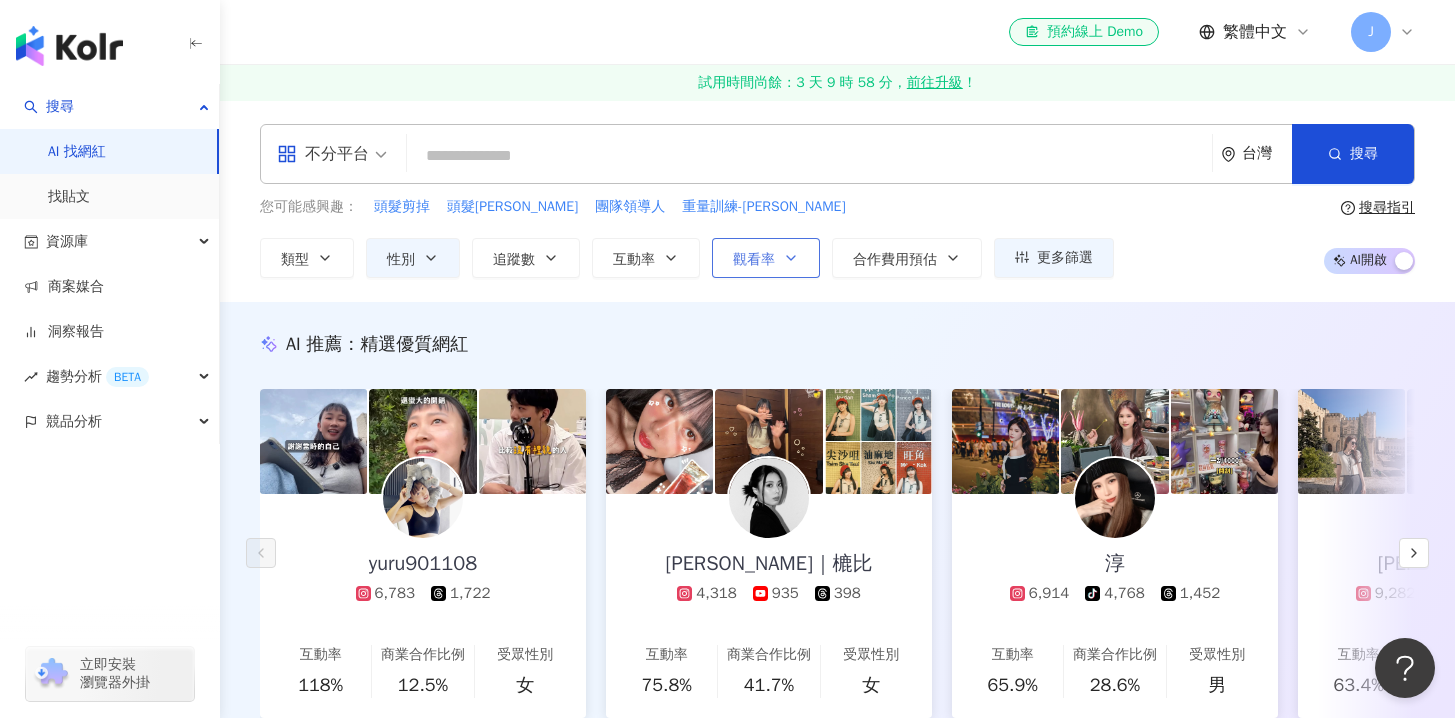 click on "觀看率" at bounding box center [766, 258] 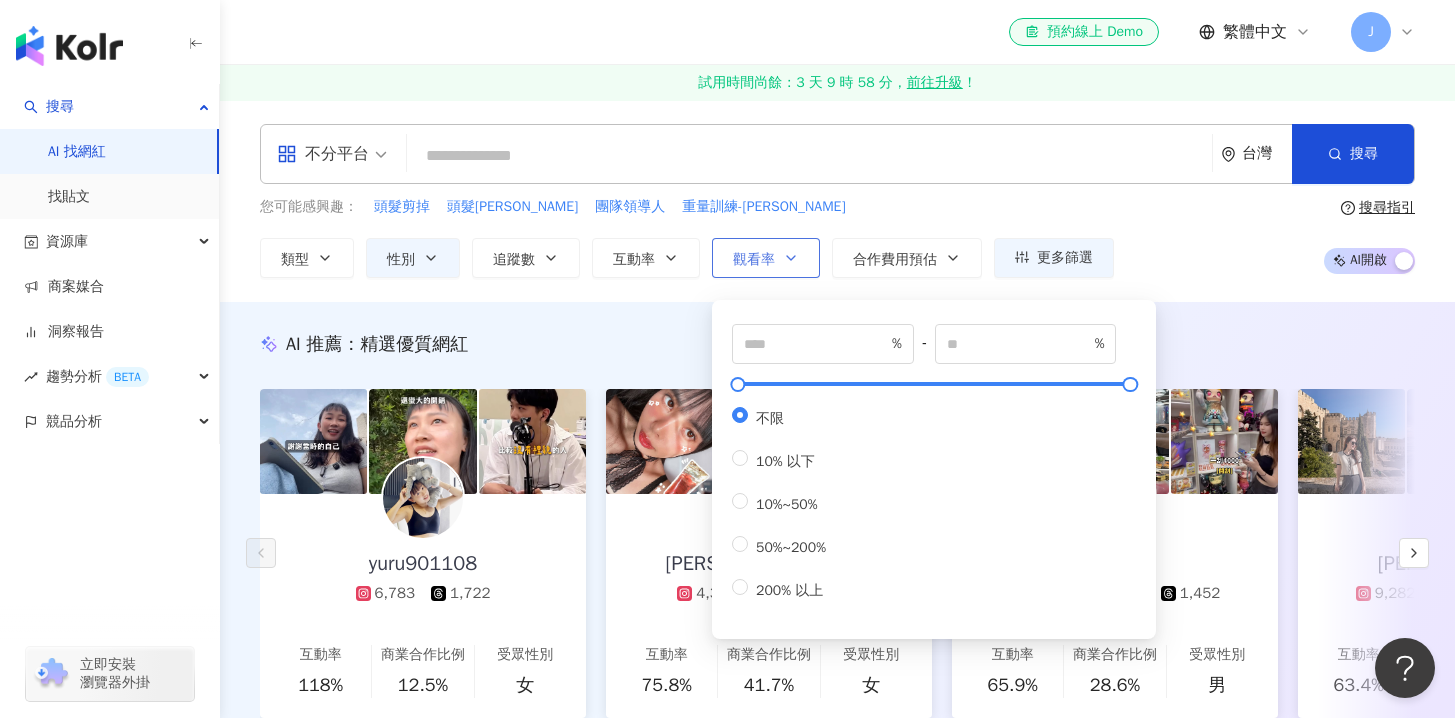 click on "觀看率" at bounding box center (766, 258) 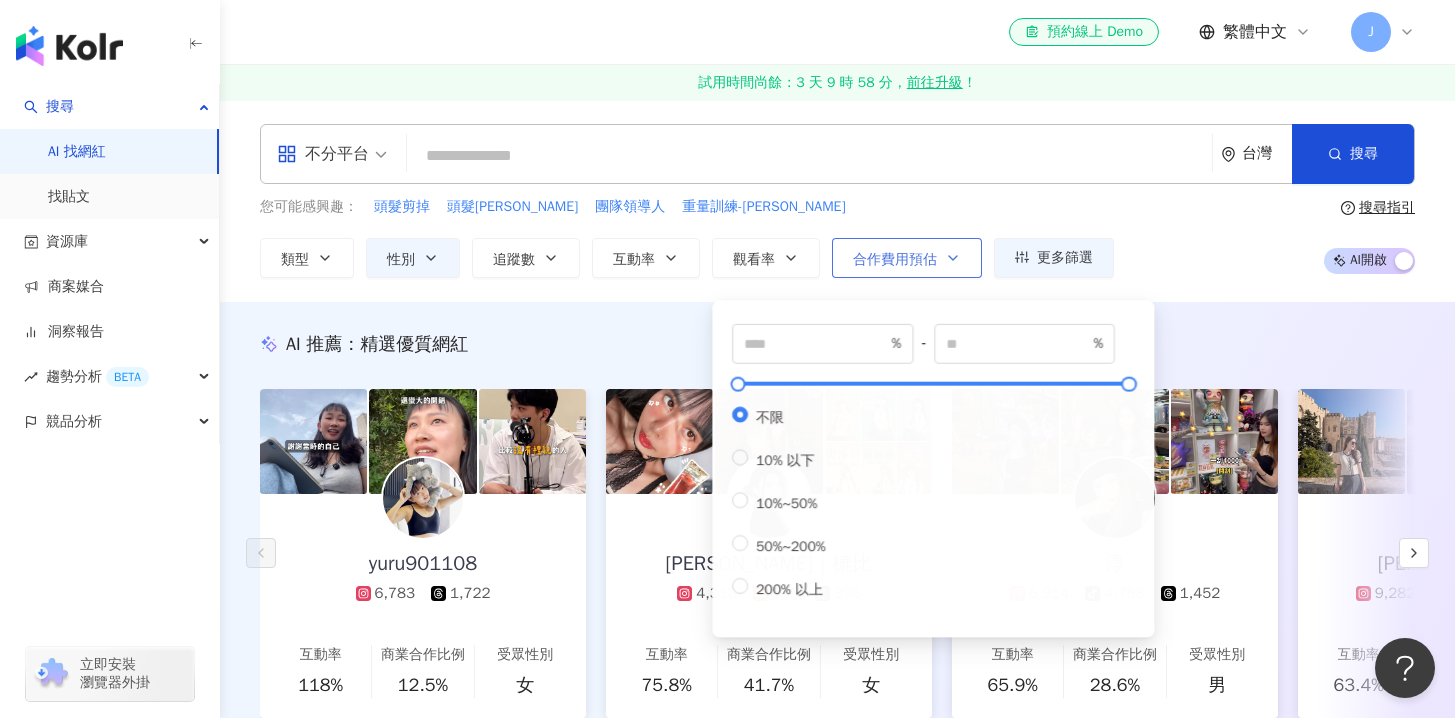 click on "合作費用預估" at bounding box center [895, 260] 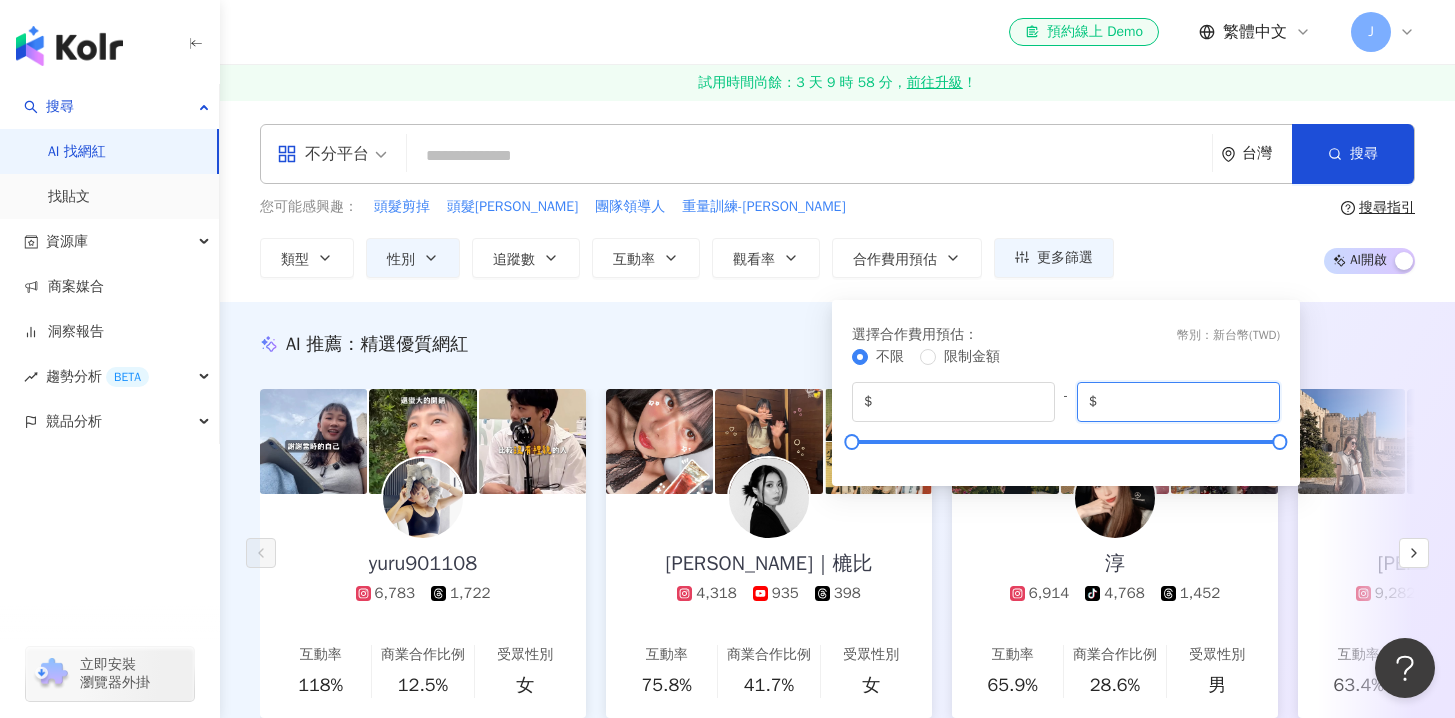 drag, startPoint x: 1174, startPoint y: 400, endPoint x: 1054, endPoint y: 399, distance: 120.004166 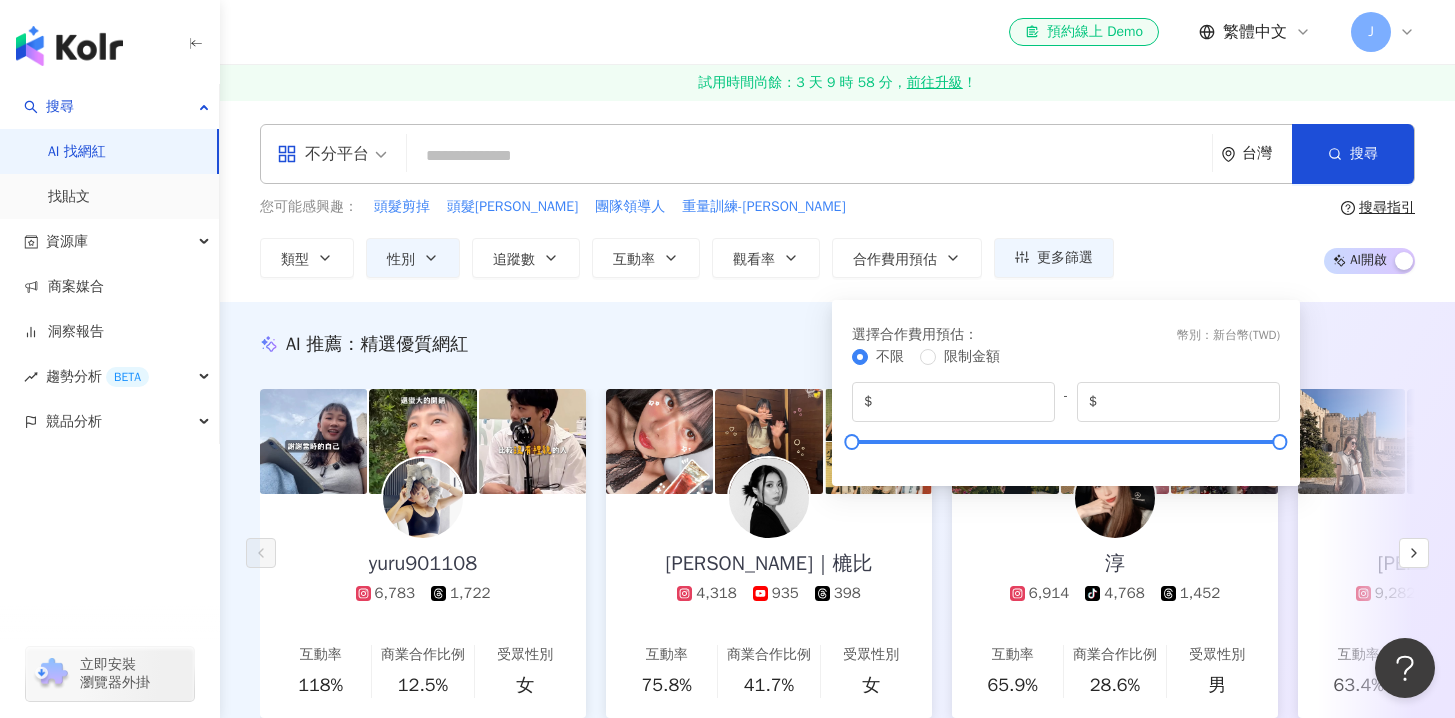 click on "不分平台 台灣 搜尋 您可能感興趣： 頭髮剪掉  頭髮水潤  團隊領導人  重量訓練-Jerry  類型 性別 追蹤數 互動率 觀看率 合作費用預估  更多篩選 不限 女 男 其他 %  -  % 不限 5% 以下 5%~20% 20% 以上 %  -  % 不限 10% 以下 10%~50% 50%~200% 200% 以上 選擇合作費用預估  ： 幣別 ： 新台幣 ( TWD ) 不限 限制金額 $ *  -  $ ******* 搜尋指引 AI  開啟 AI  關閉" at bounding box center [837, 201] 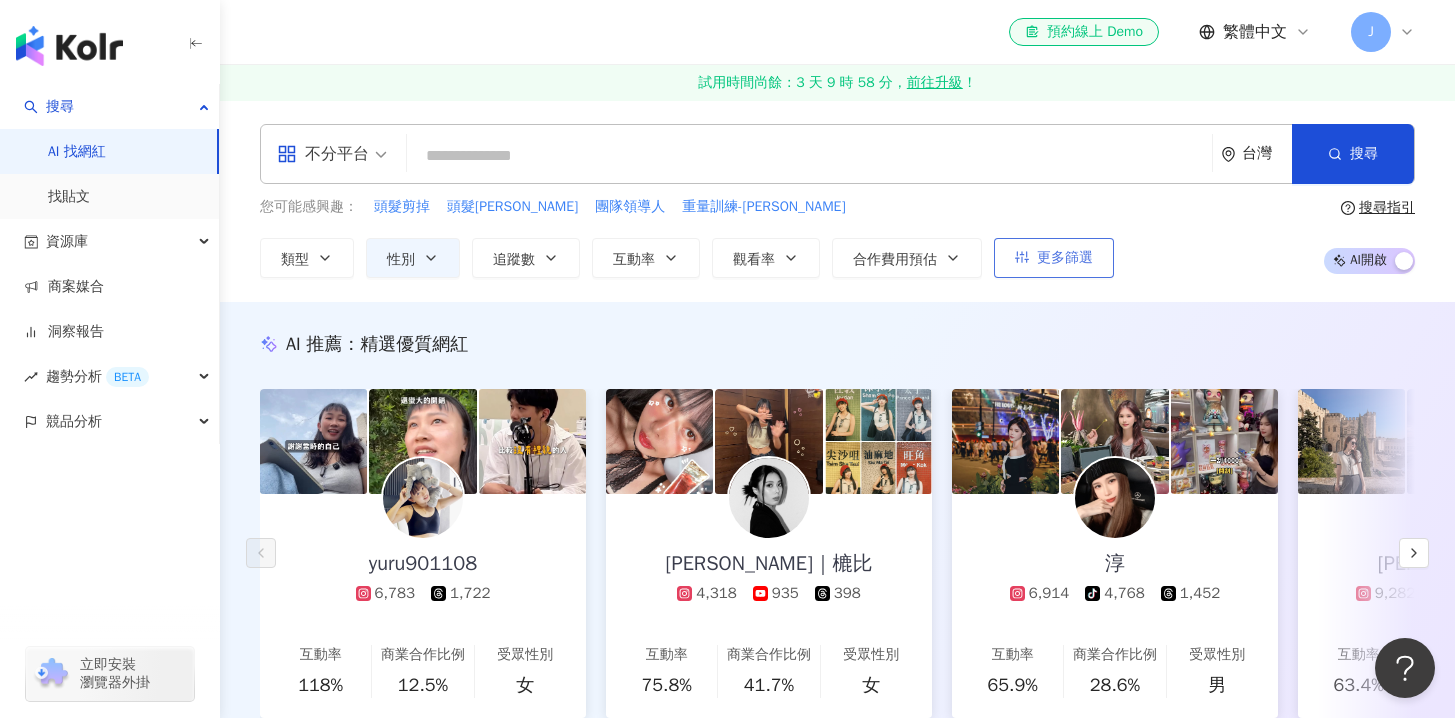 click on "更多篩選" at bounding box center (1065, 258) 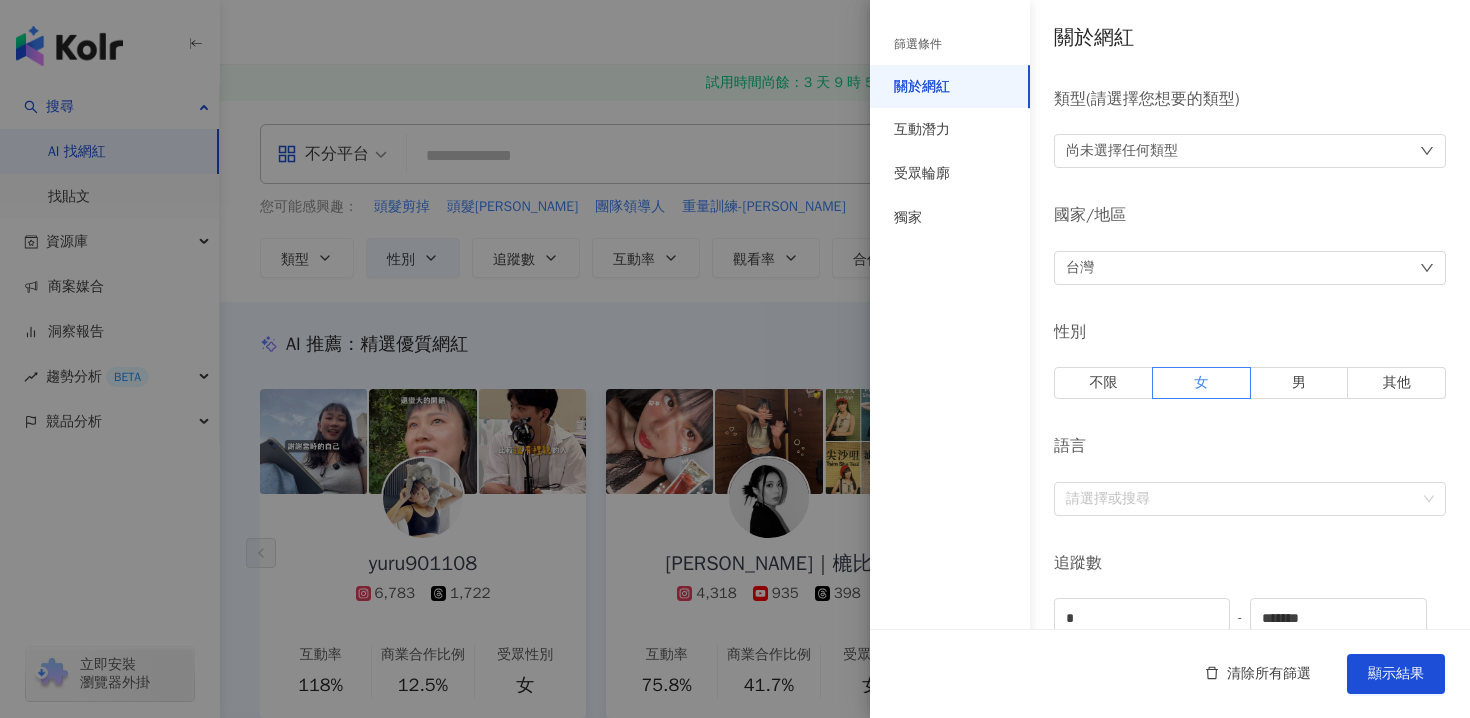 click on "篩選條件" at bounding box center [950, 44] 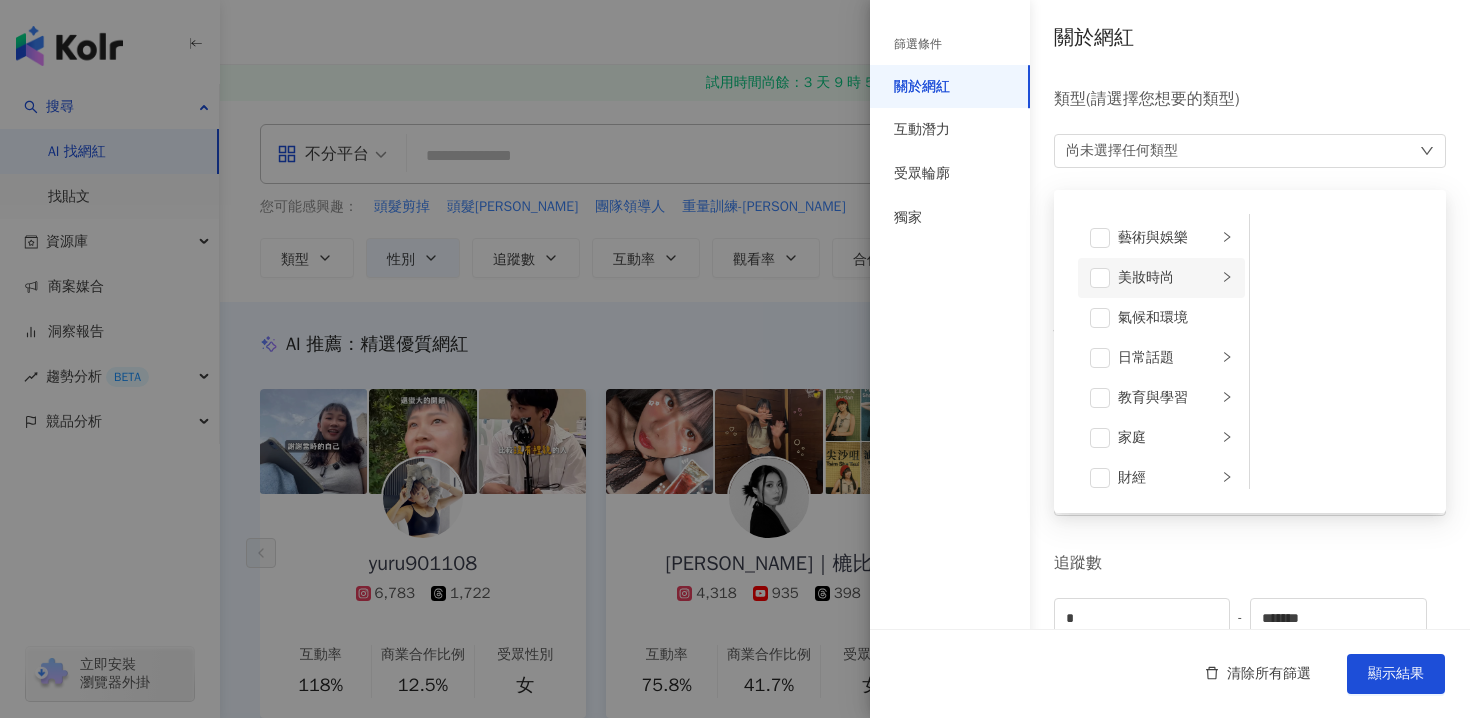 click on "美妝時尚" at bounding box center [1167, 278] 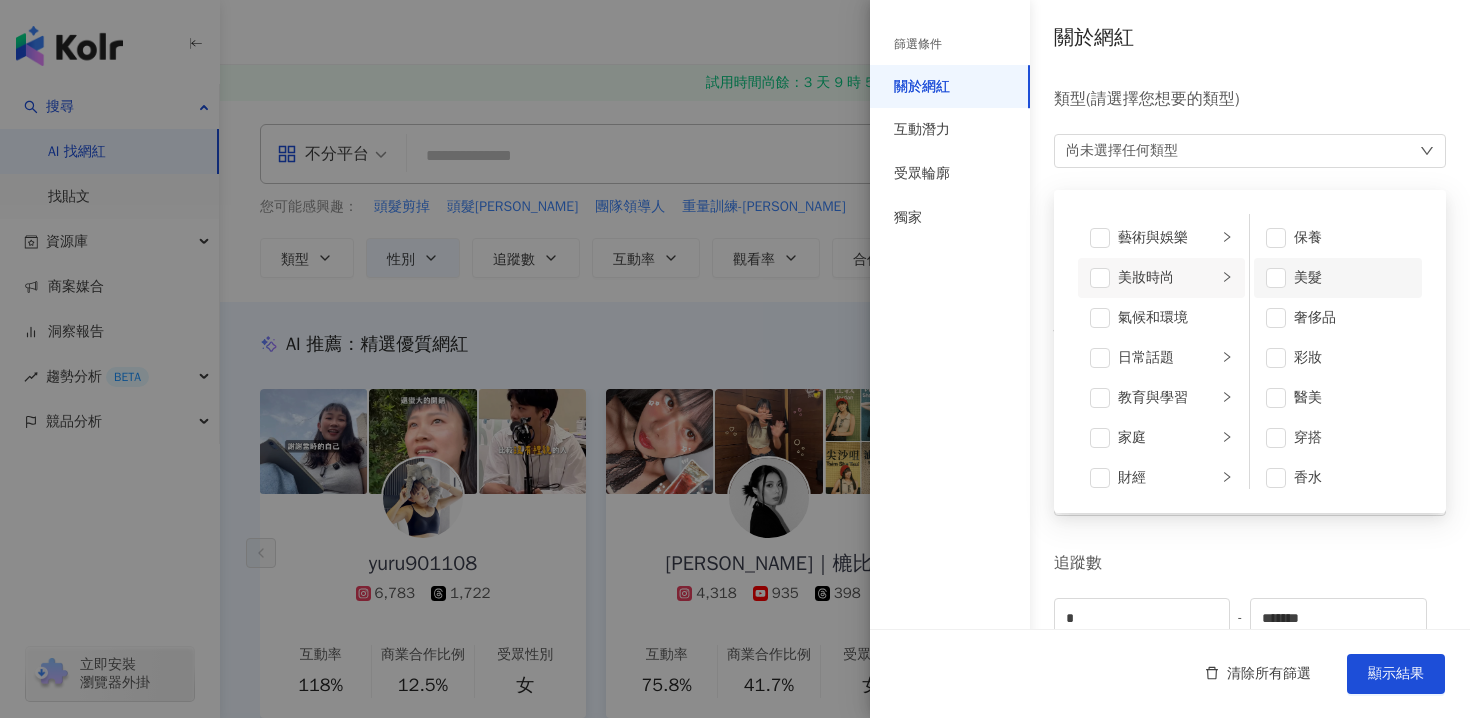 click on "美髮" at bounding box center [1352, 278] 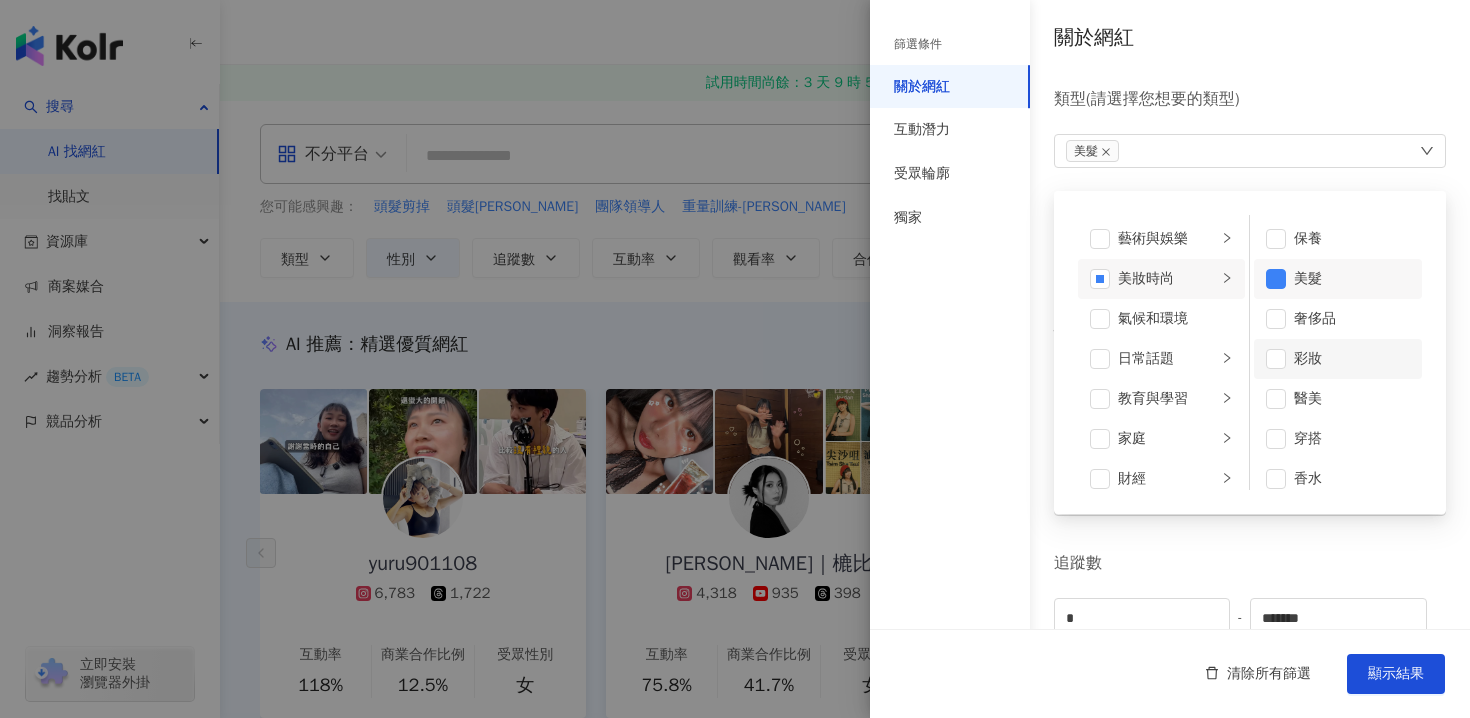 scroll, scrollTop: 13, scrollLeft: 0, axis: vertical 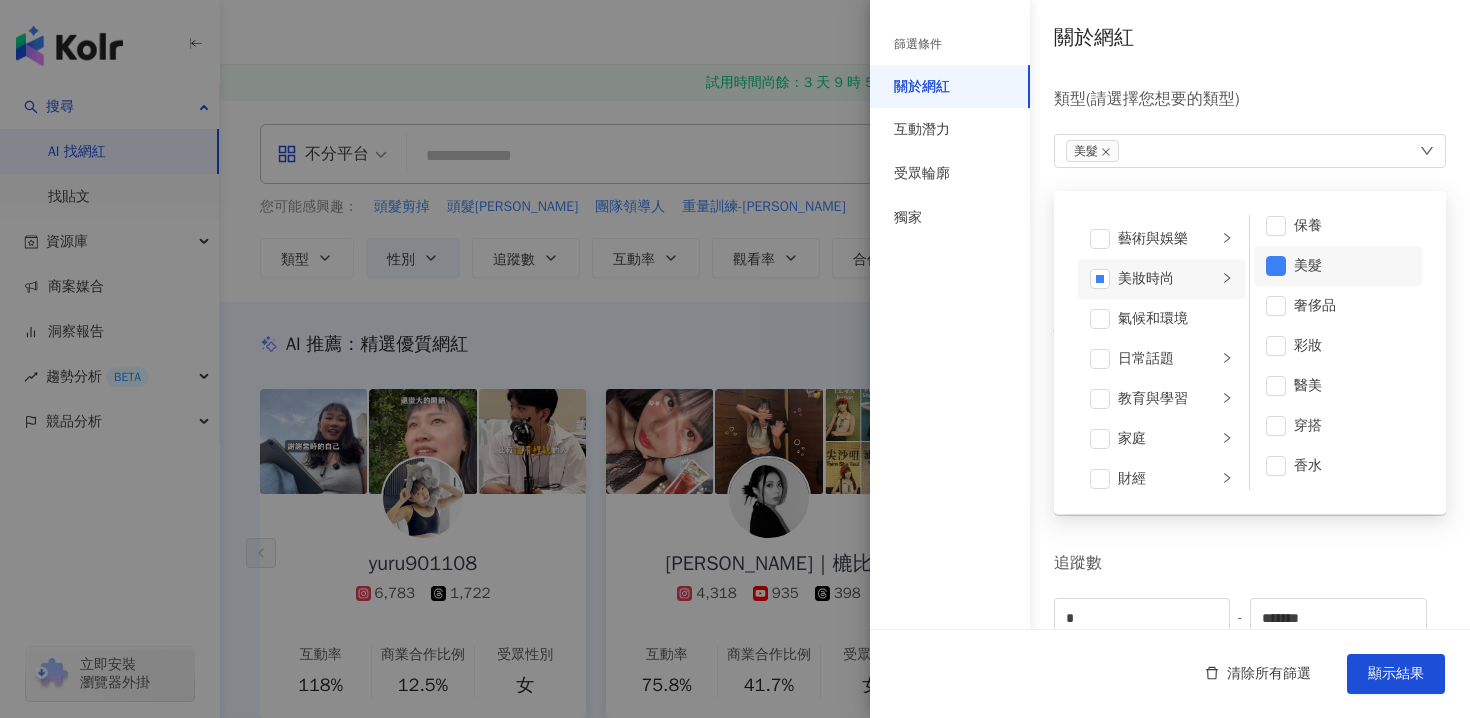 click on "追蹤數" at bounding box center [1250, 563] 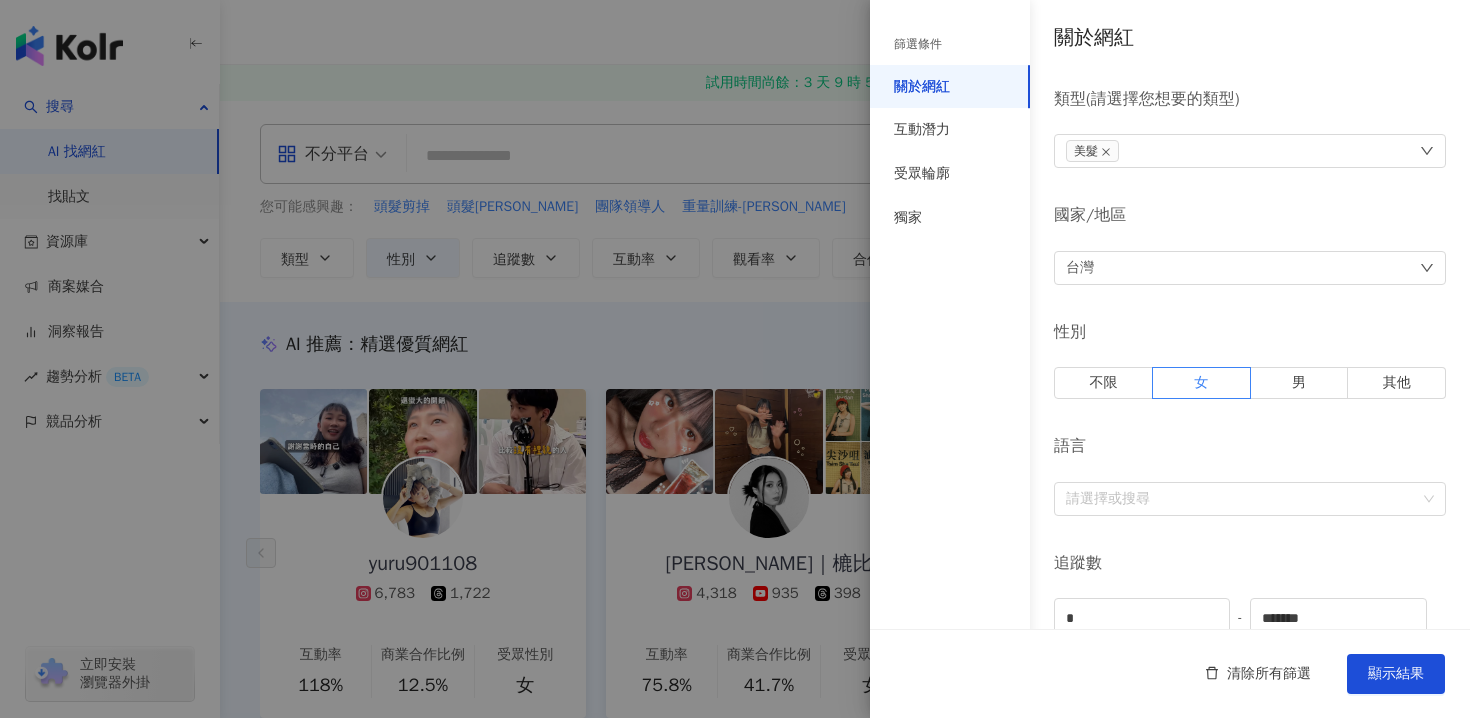 click on "台灣" at bounding box center [1250, 268] 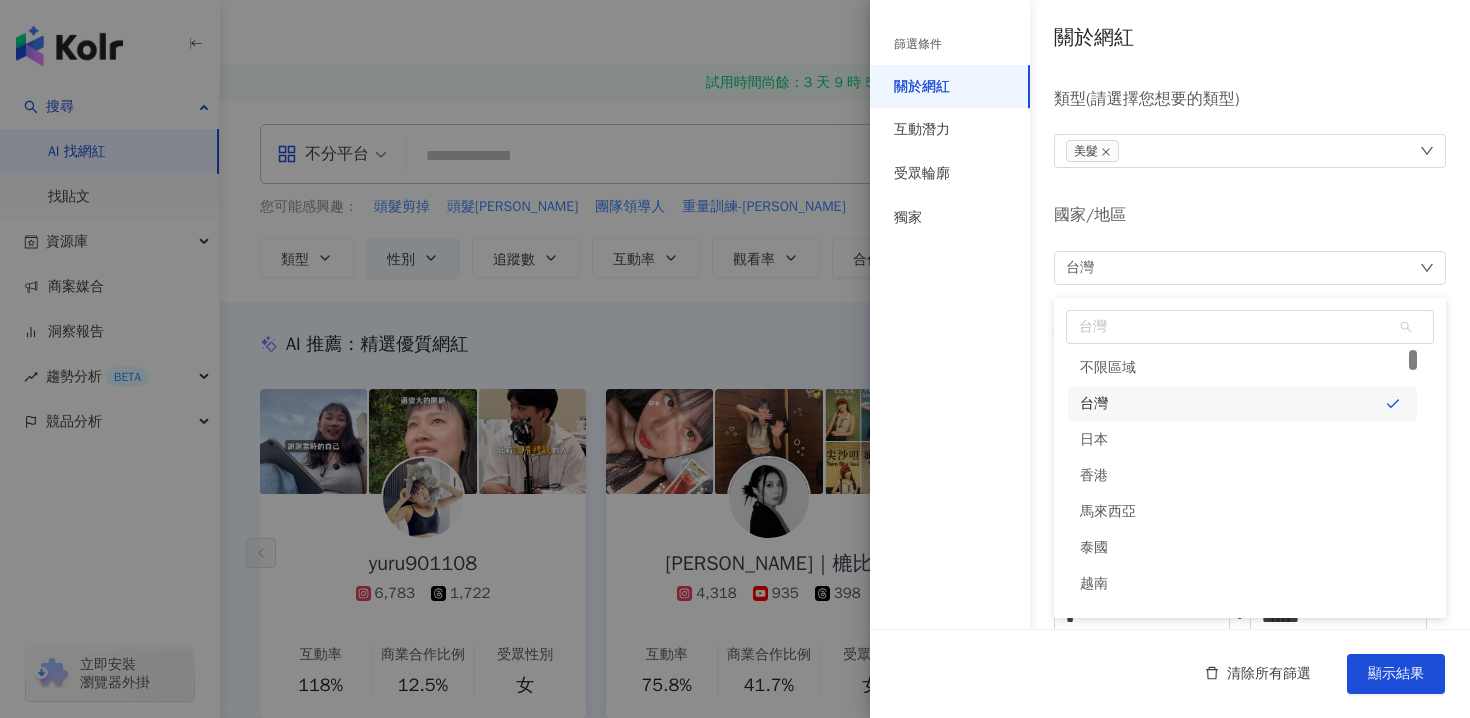 click on "台灣 台灣 unlimit tw jp 不限區域 台灣 日本 香港 馬來西亞 泰國 越南 新加坡" at bounding box center (1250, 268) 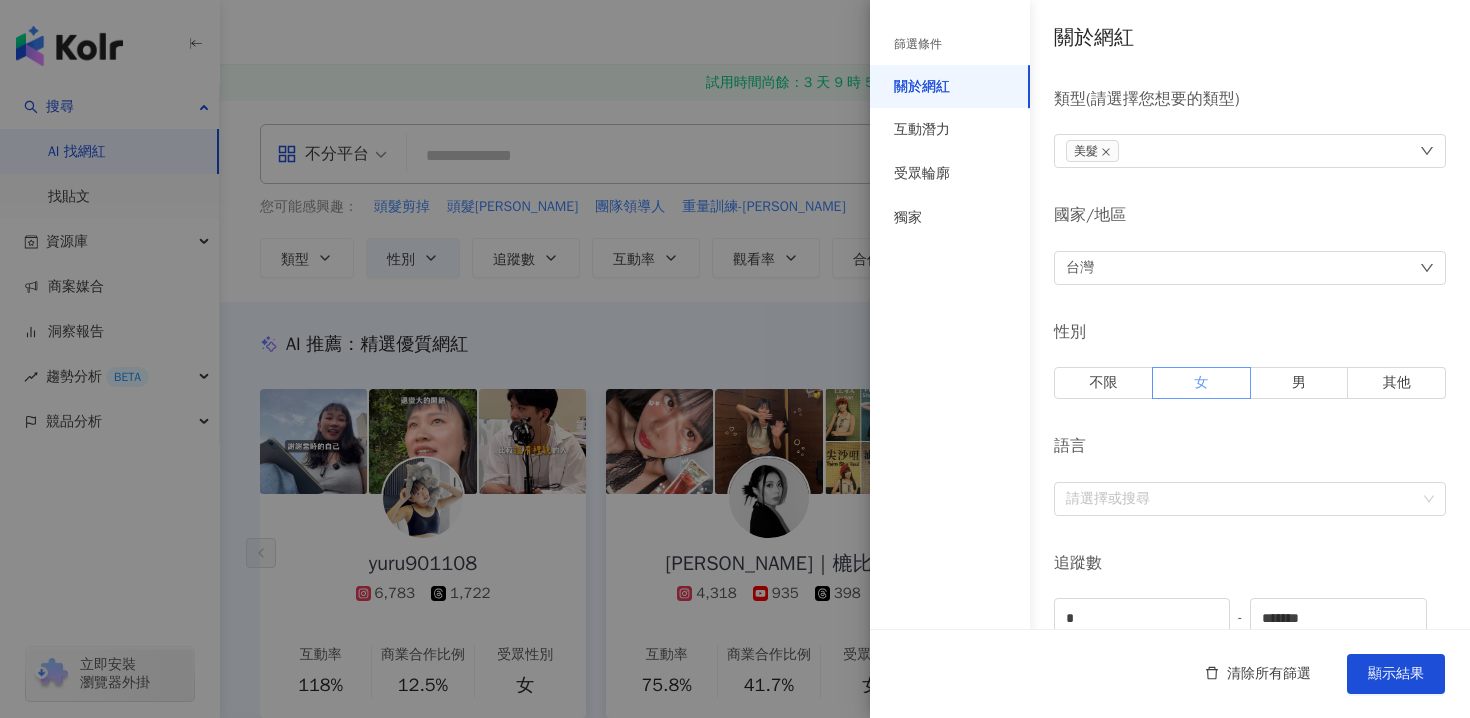 scroll, scrollTop: 112, scrollLeft: 0, axis: vertical 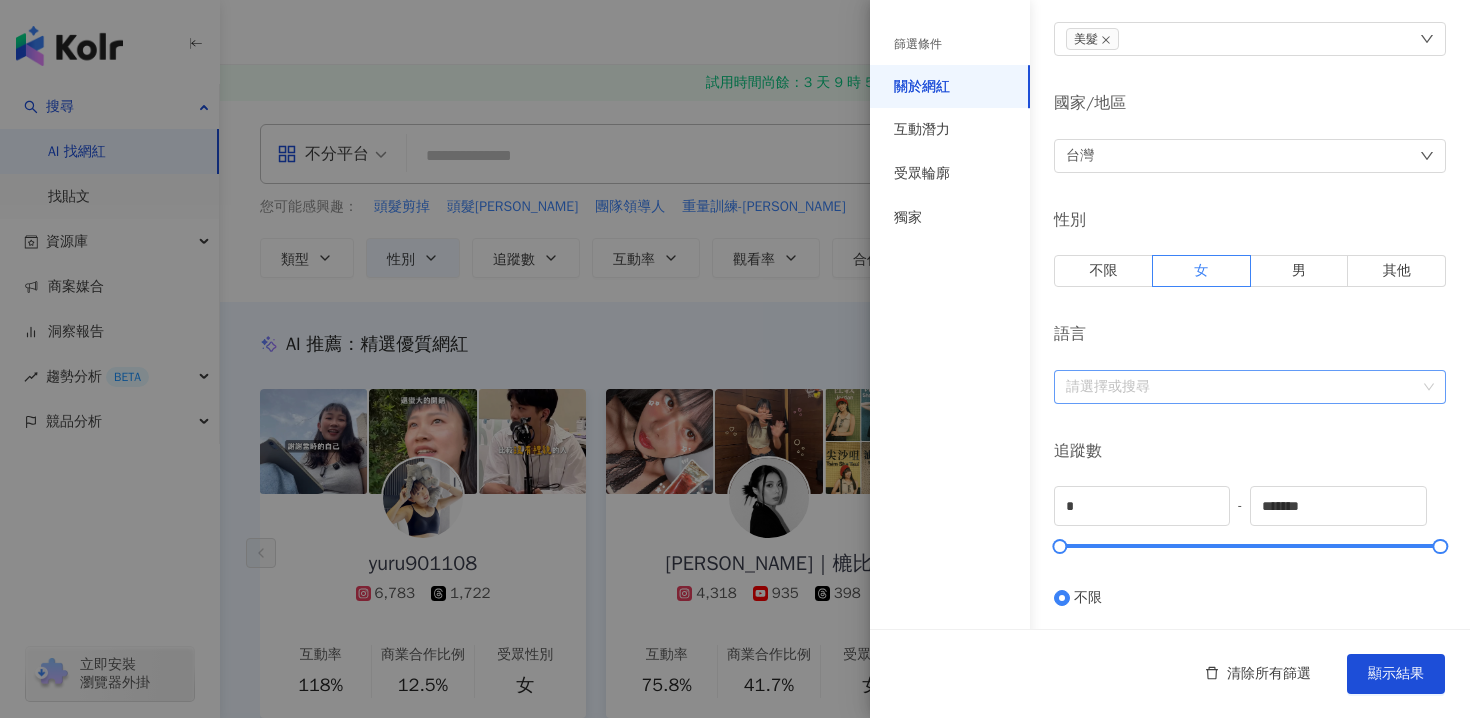 click at bounding box center [1239, 386] 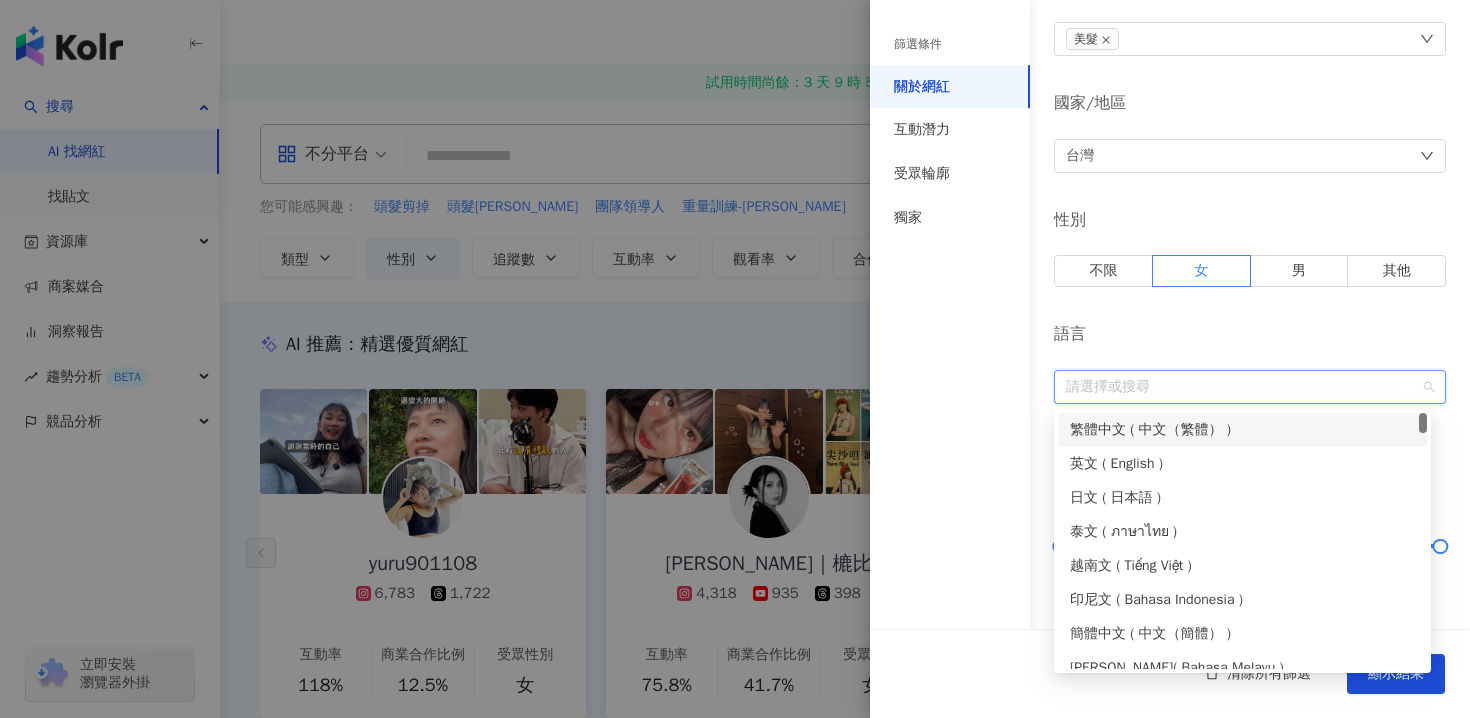 click on "繁體中文 ( 中文（繁體） )" at bounding box center (1242, 430) 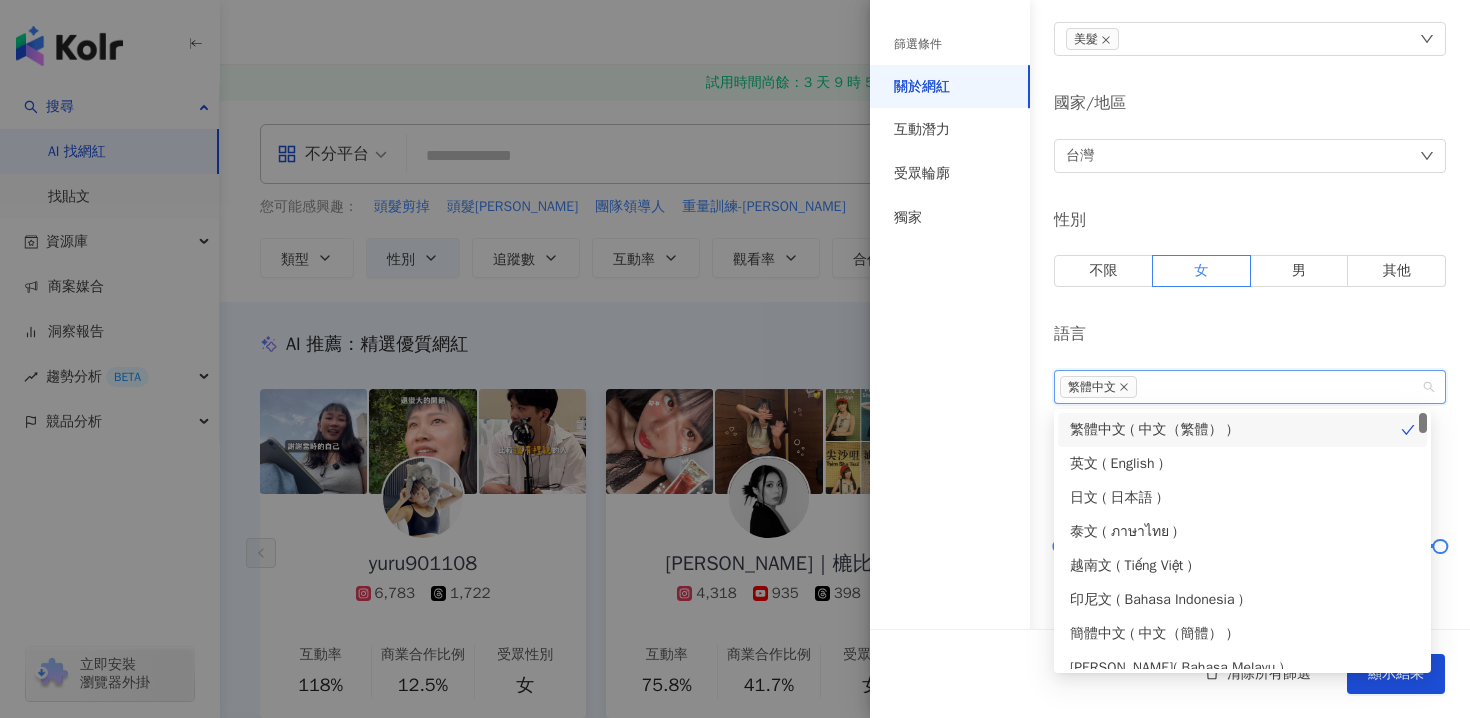 click on "語言" at bounding box center (1250, 334) 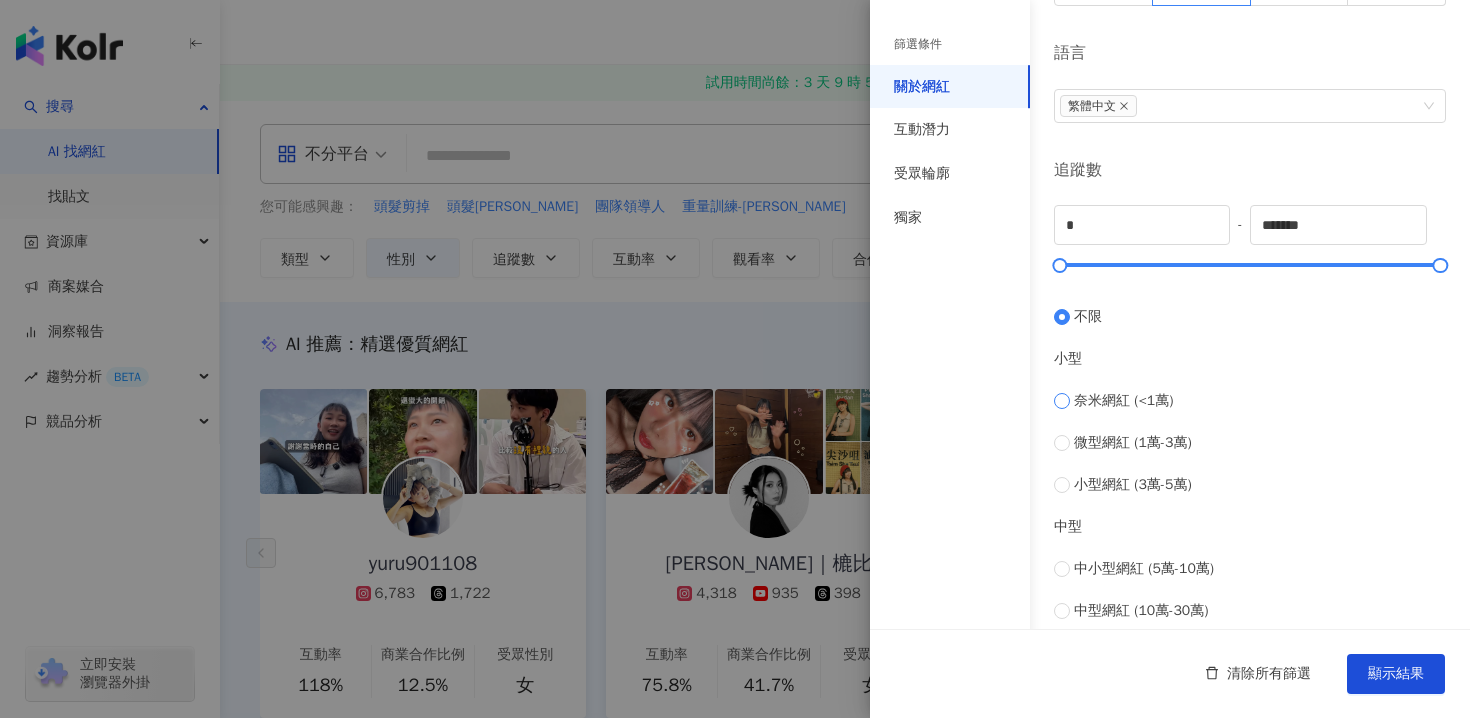 scroll, scrollTop: 555, scrollLeft: 0, axis: vertical 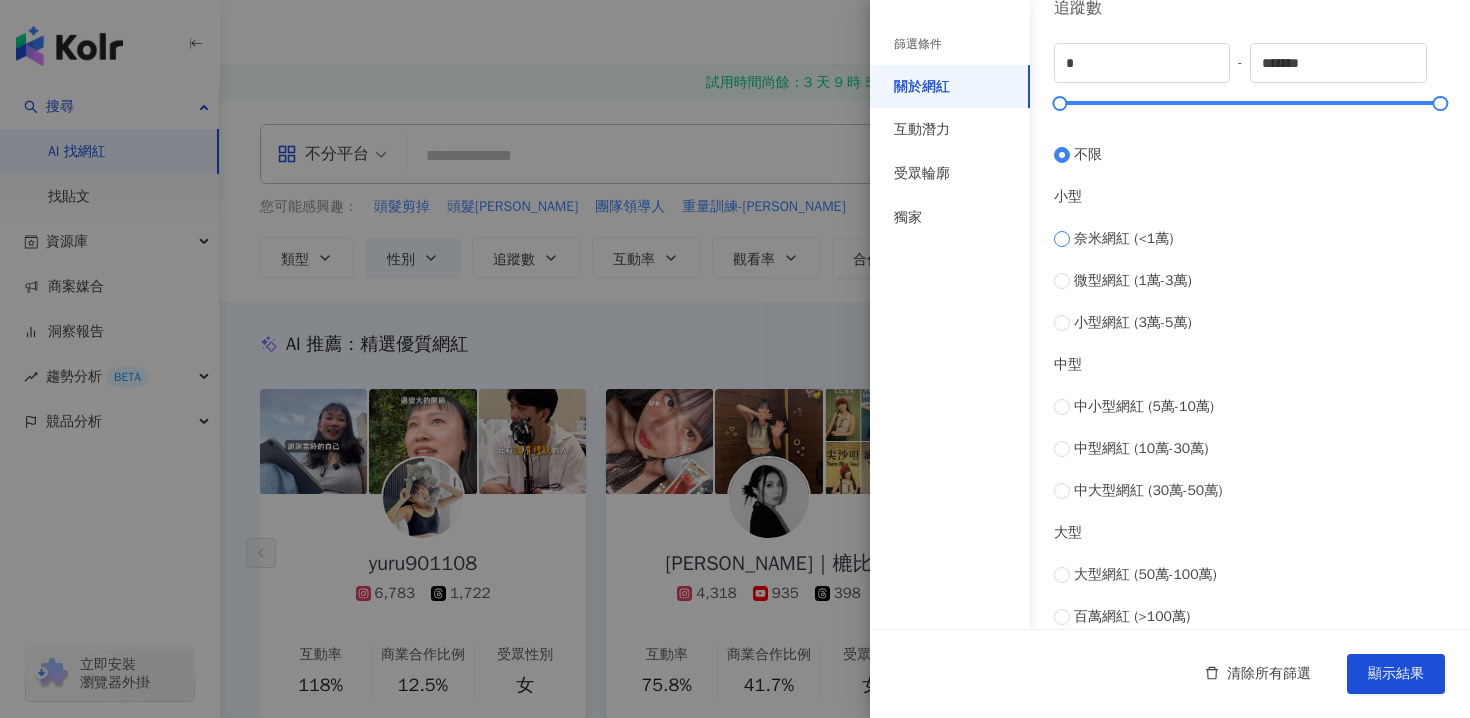 click on "奈米網紅 (<1萬)" at bounding box center (1123, 239) 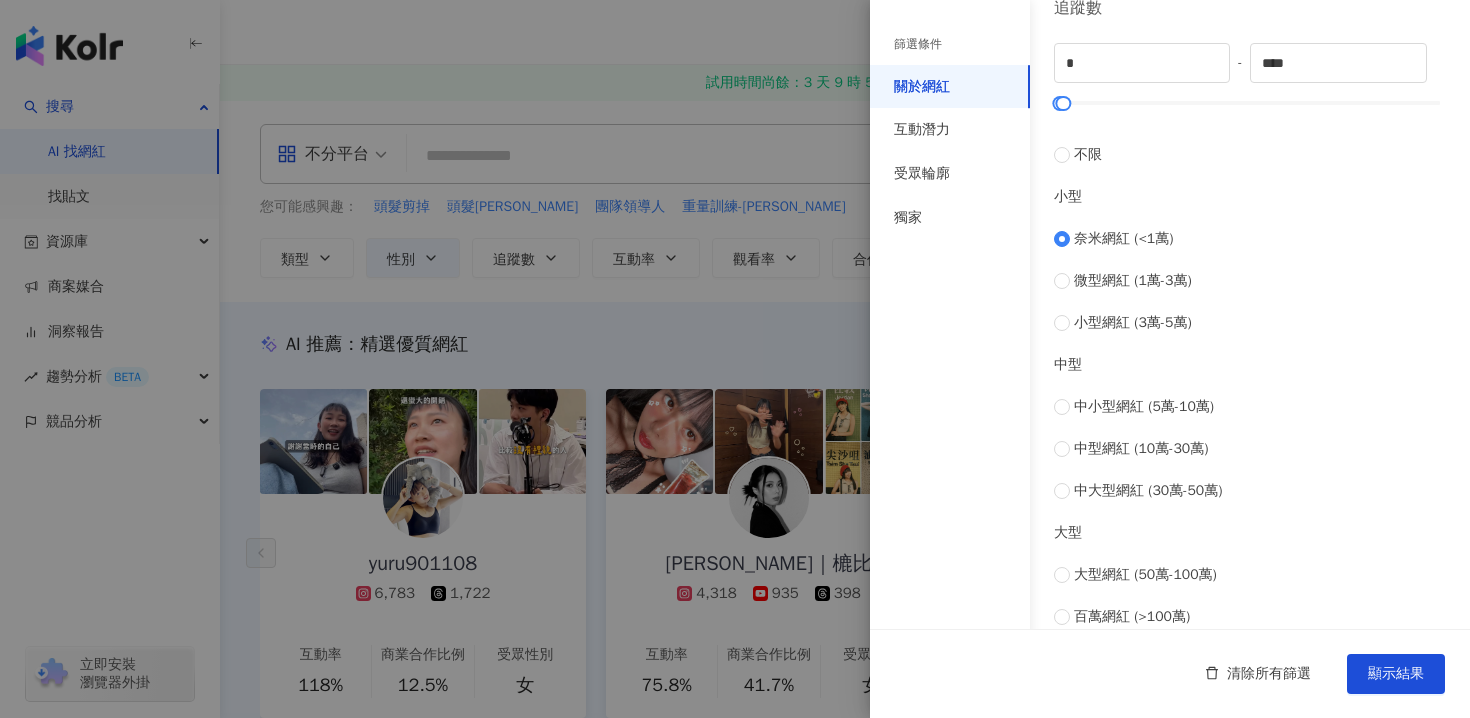 click on "奈米網紅 (<1萬) 微型網紅 (1萬-3萬) 小型網紅 (3萬-5萬)" at bounding box center [1250, 281] 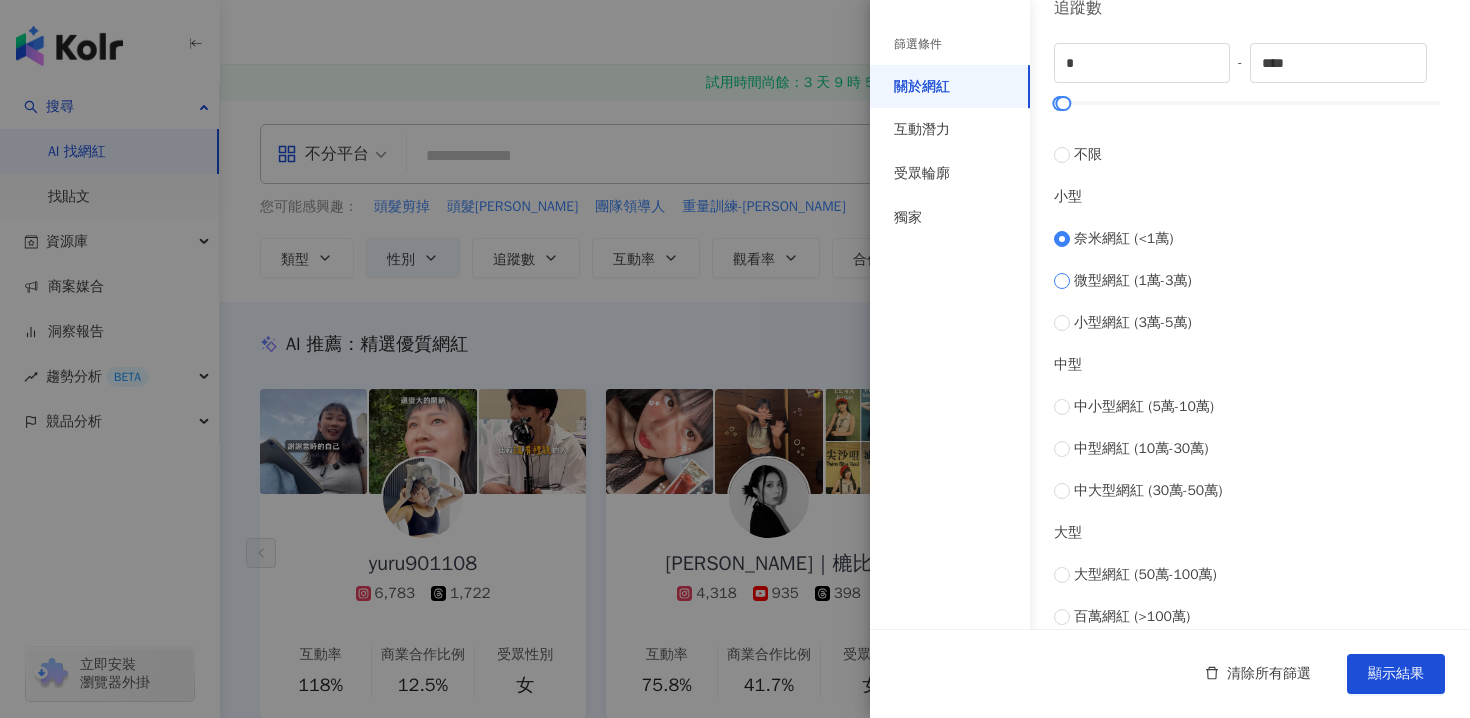 click on "微型網紅 (1萬-3萬)" at bounding box center [1133, 281] 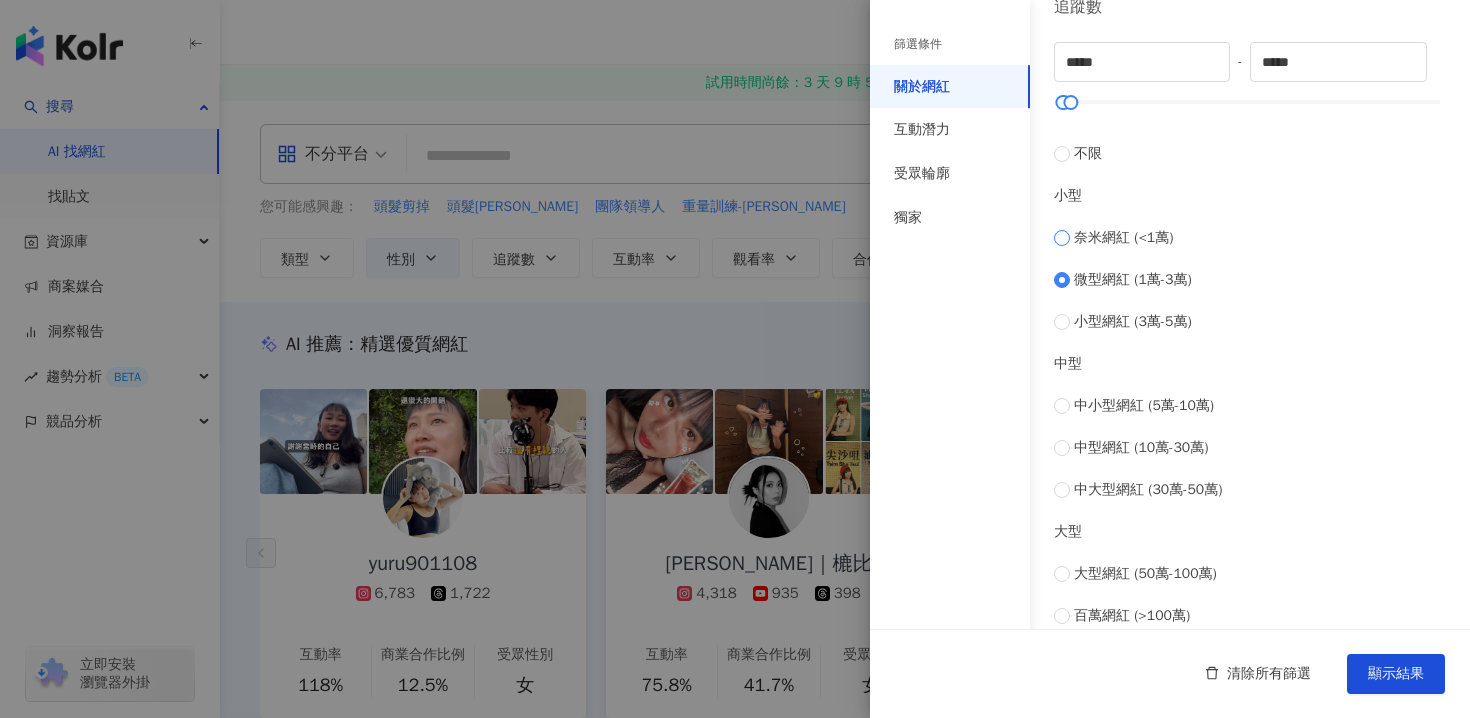 scroll, scrollTop: 560, scrollLeft: 0, axis: vertical 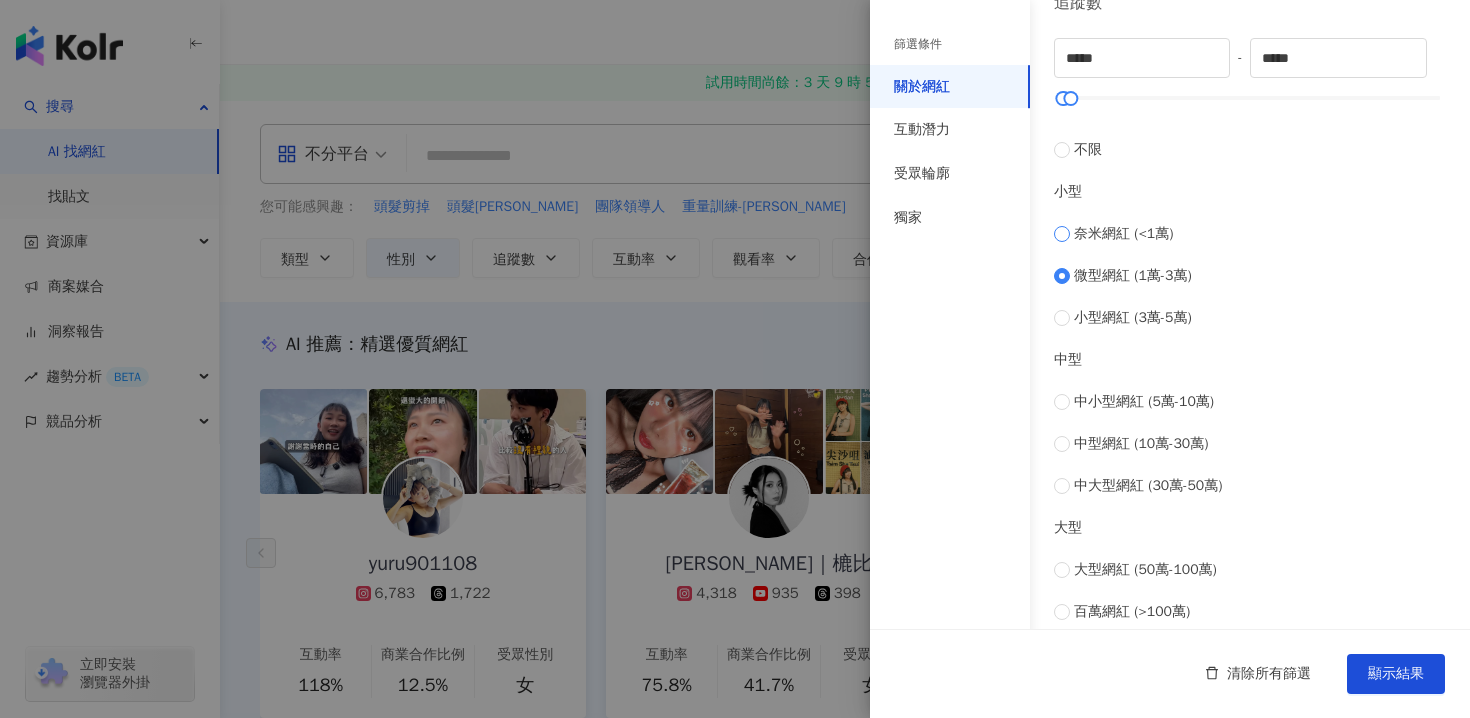 click on "奈米網紅 (<1萬)" at bounding box center [1123, 234] 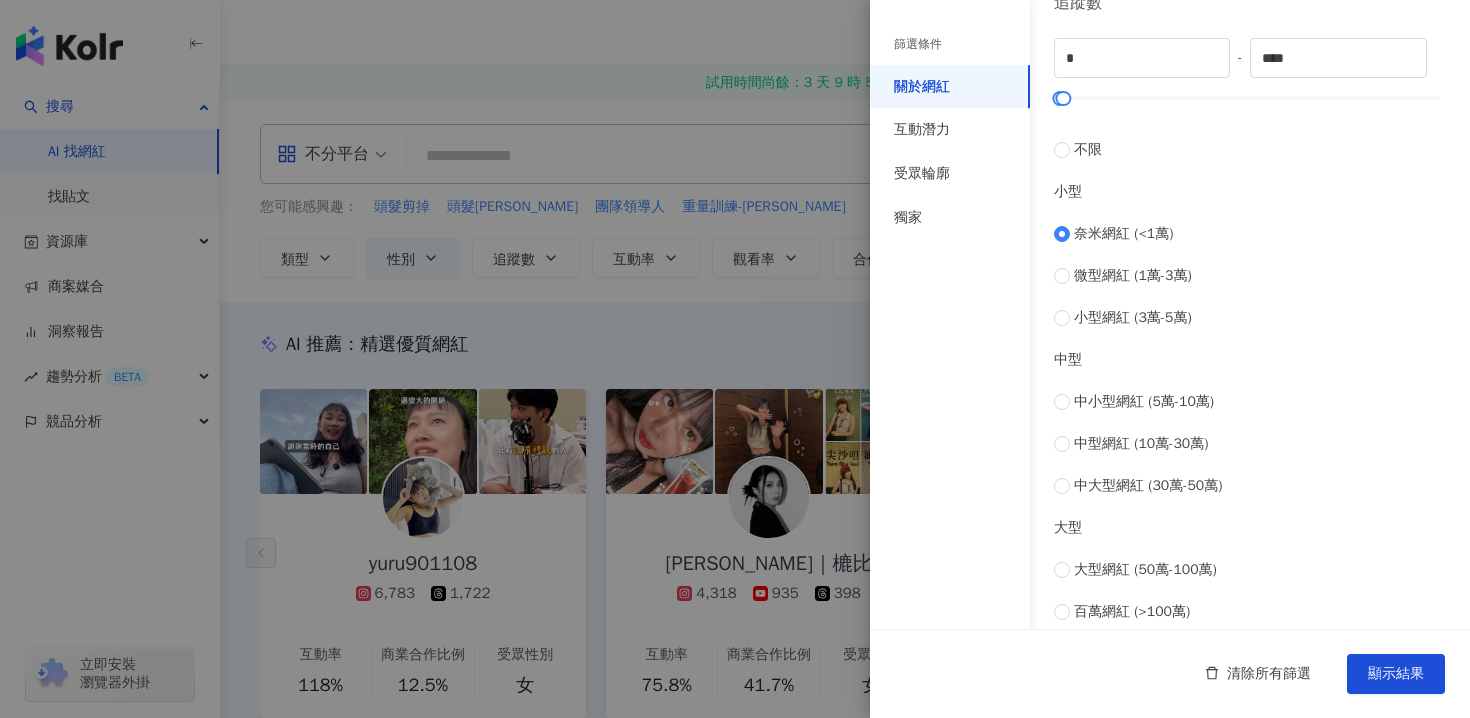 click on "奈米網紅 (<1萬)" at bounding box center (1123, 234) 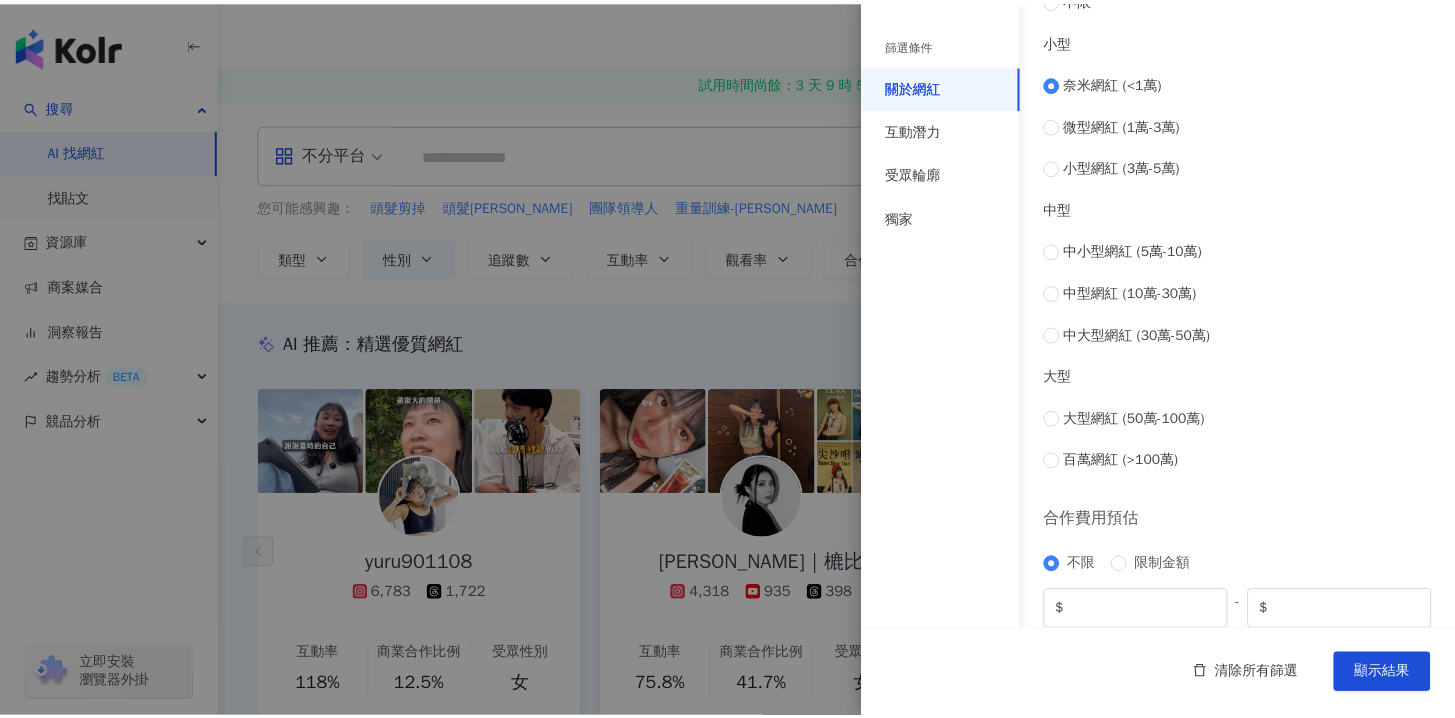 scroll, scrollTop: 793, scrollLeft: 0, axis: vertical 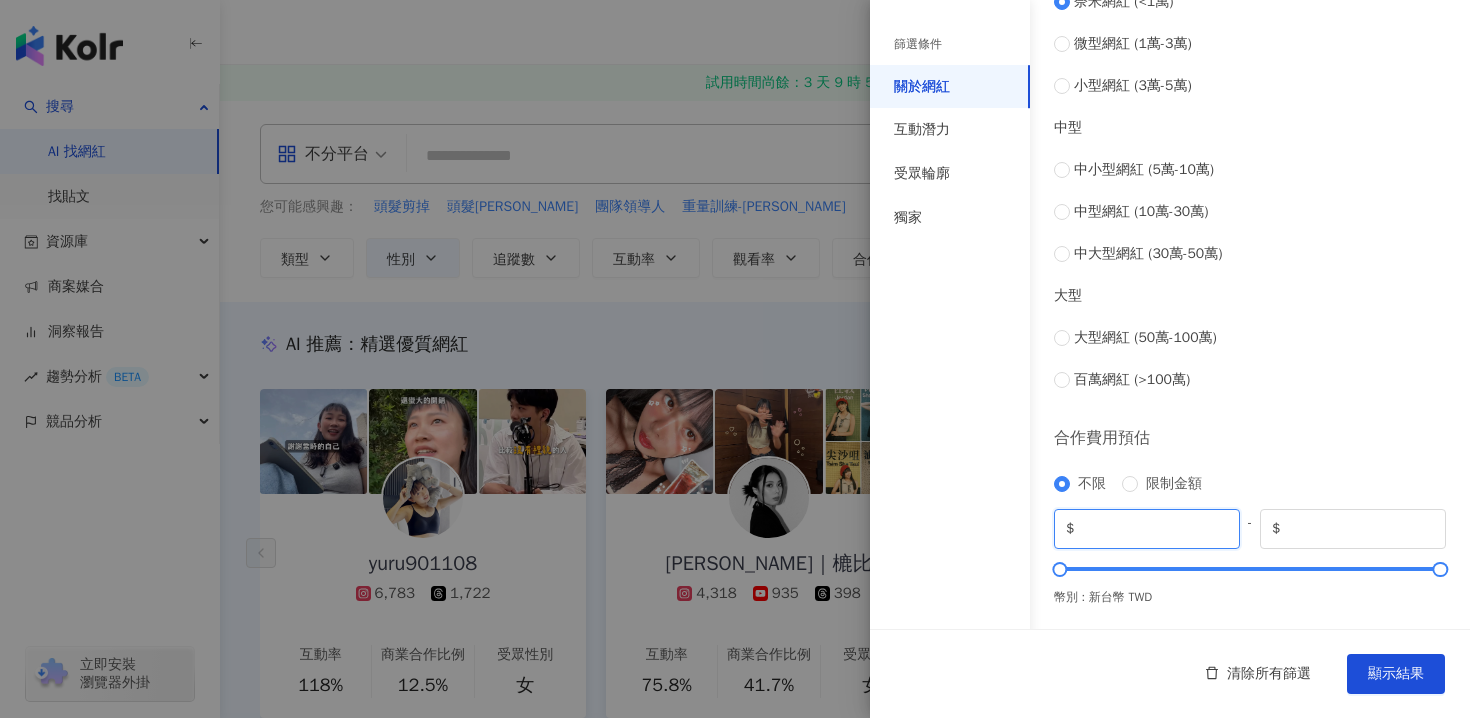 click on "*" at bounding box center (1153, 529) 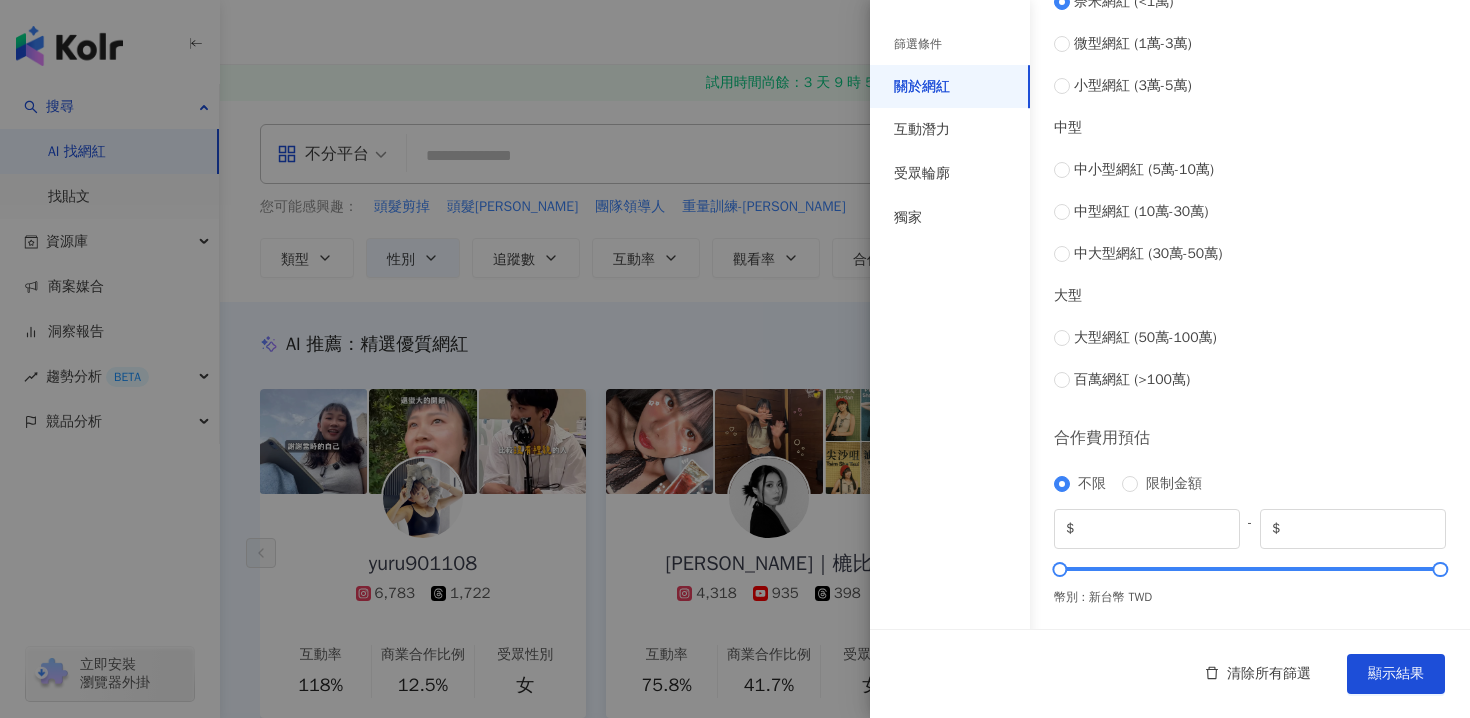 click on "幣別 : 新台幣 TWD" at bounding box center [1250, 597] 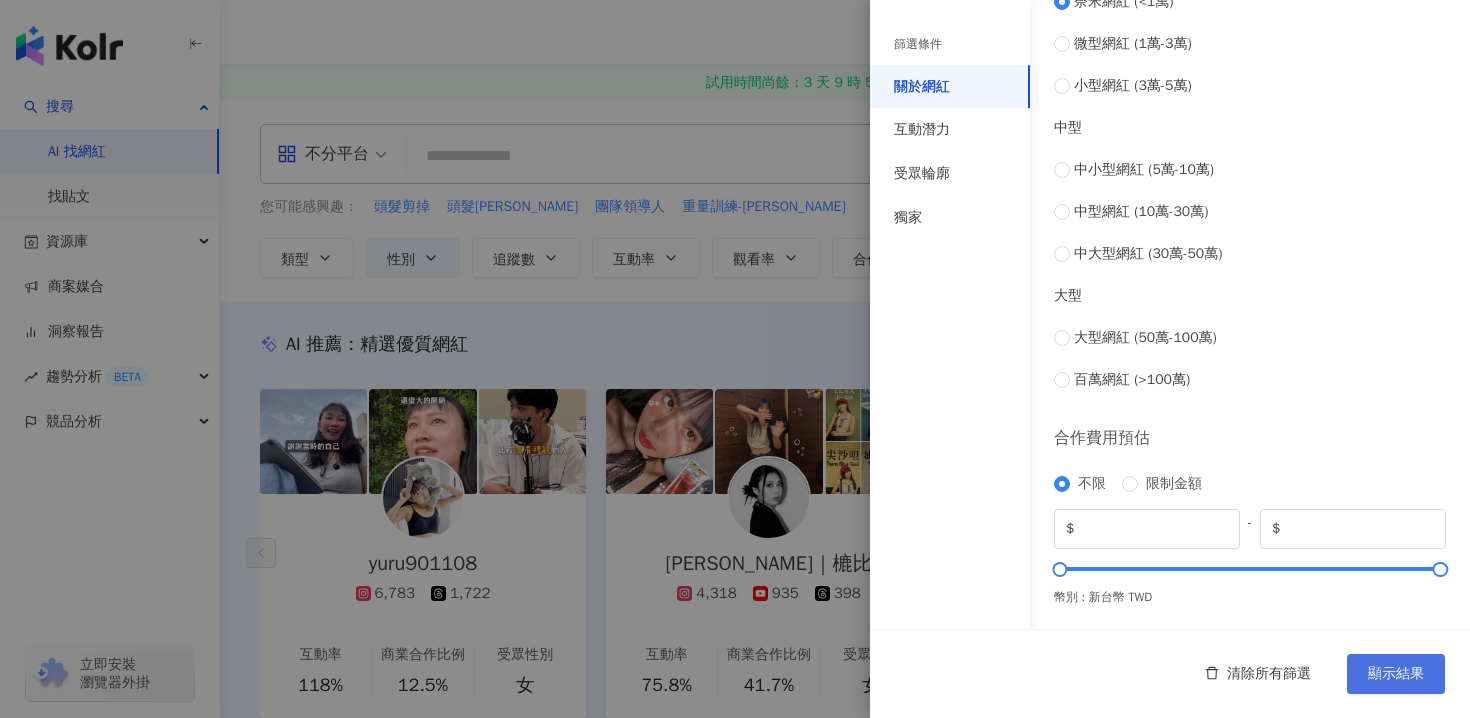 click on "顯示結果" at bounding box center (1396, 674) 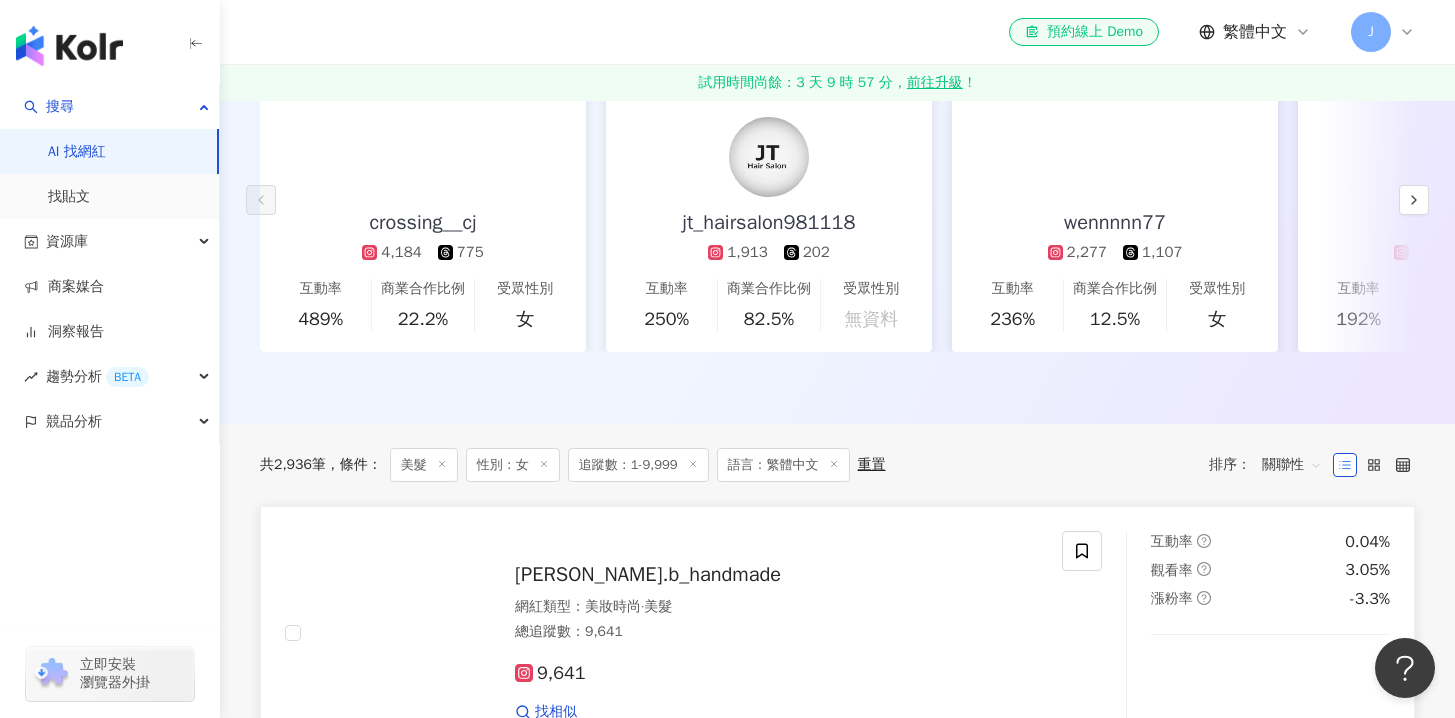 scroll, scrollTop: 0, scrollLeft: 0, axis: both 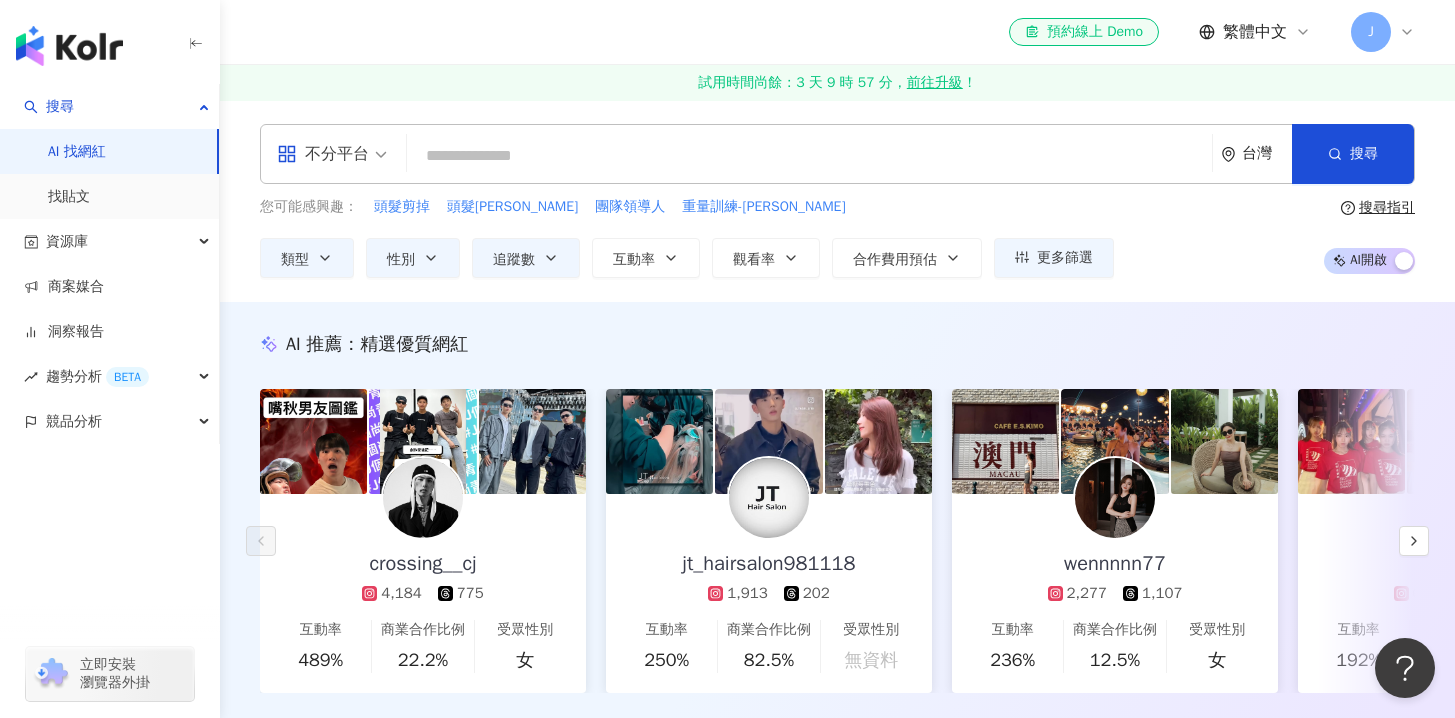 click on "不分平台 台灣 搜尋" at bounding box center (837, 154) 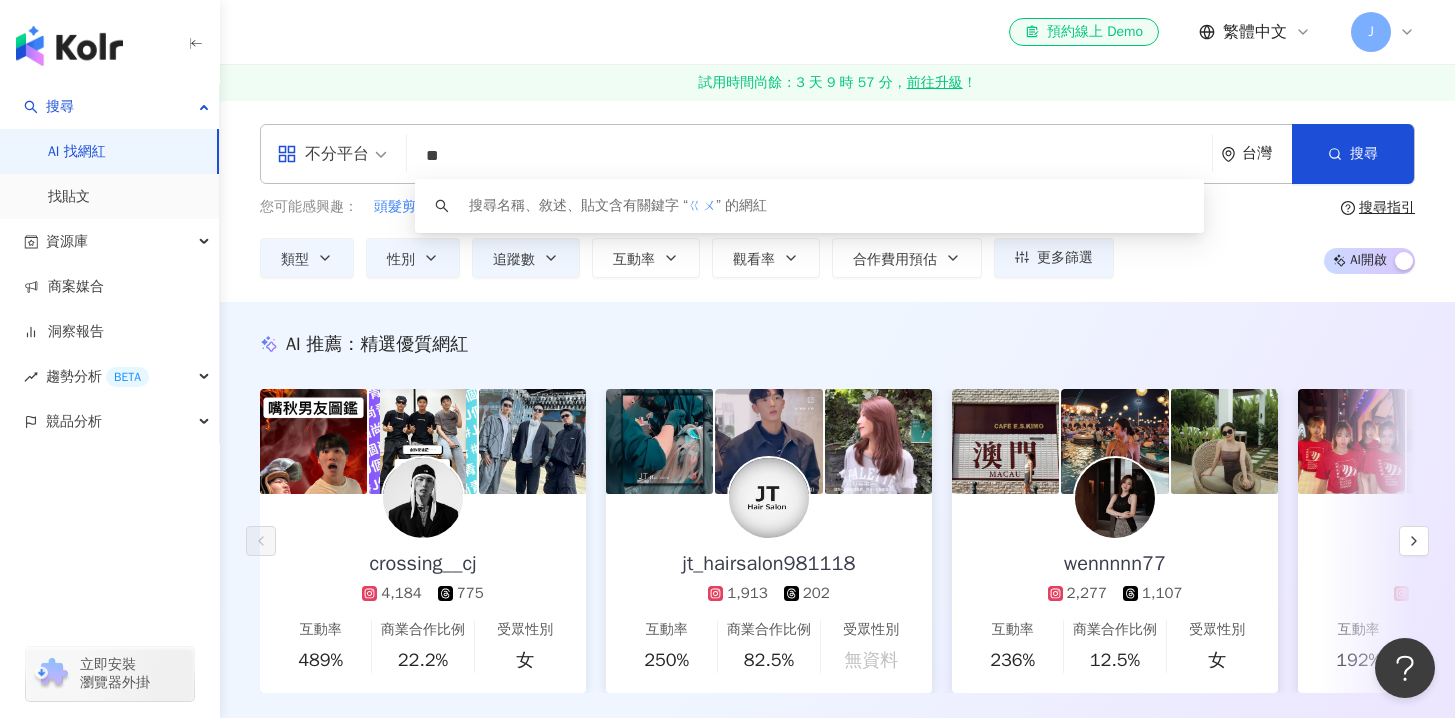 type on "*" 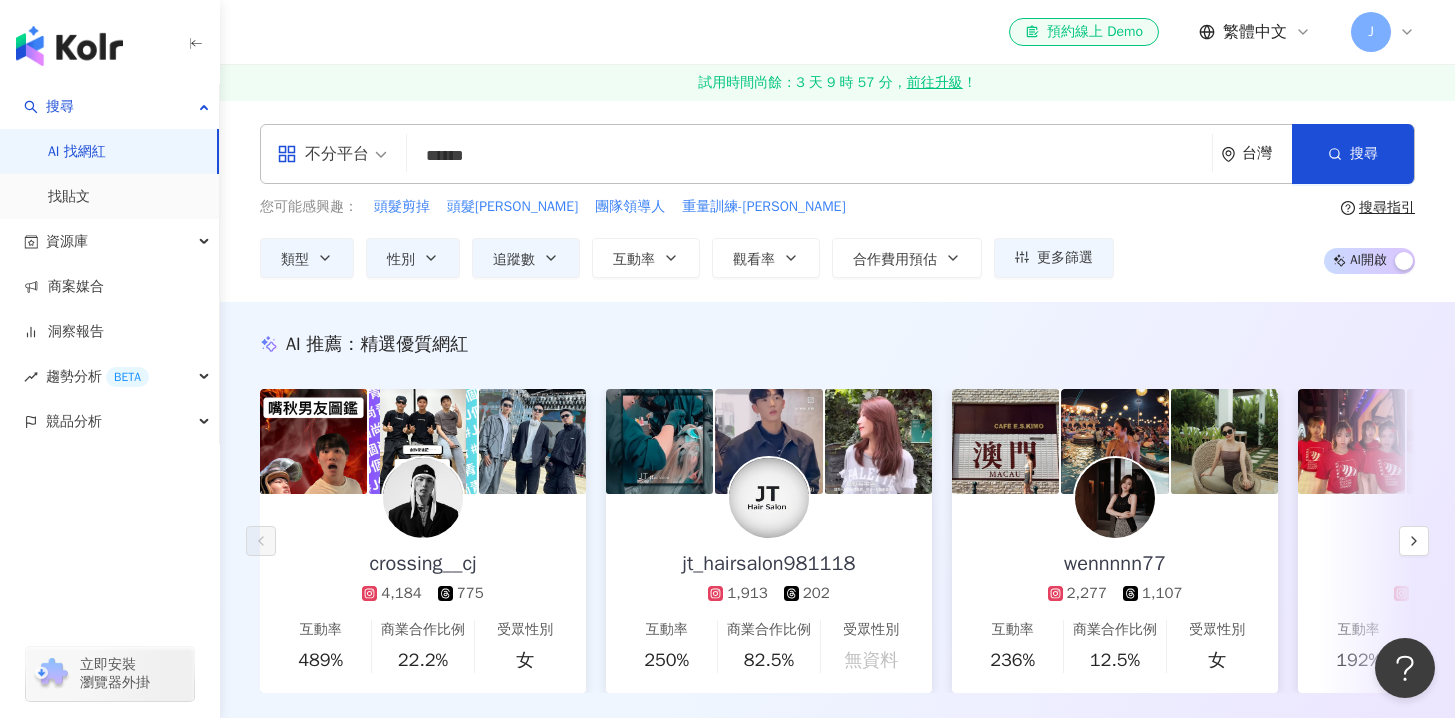 type on "******" 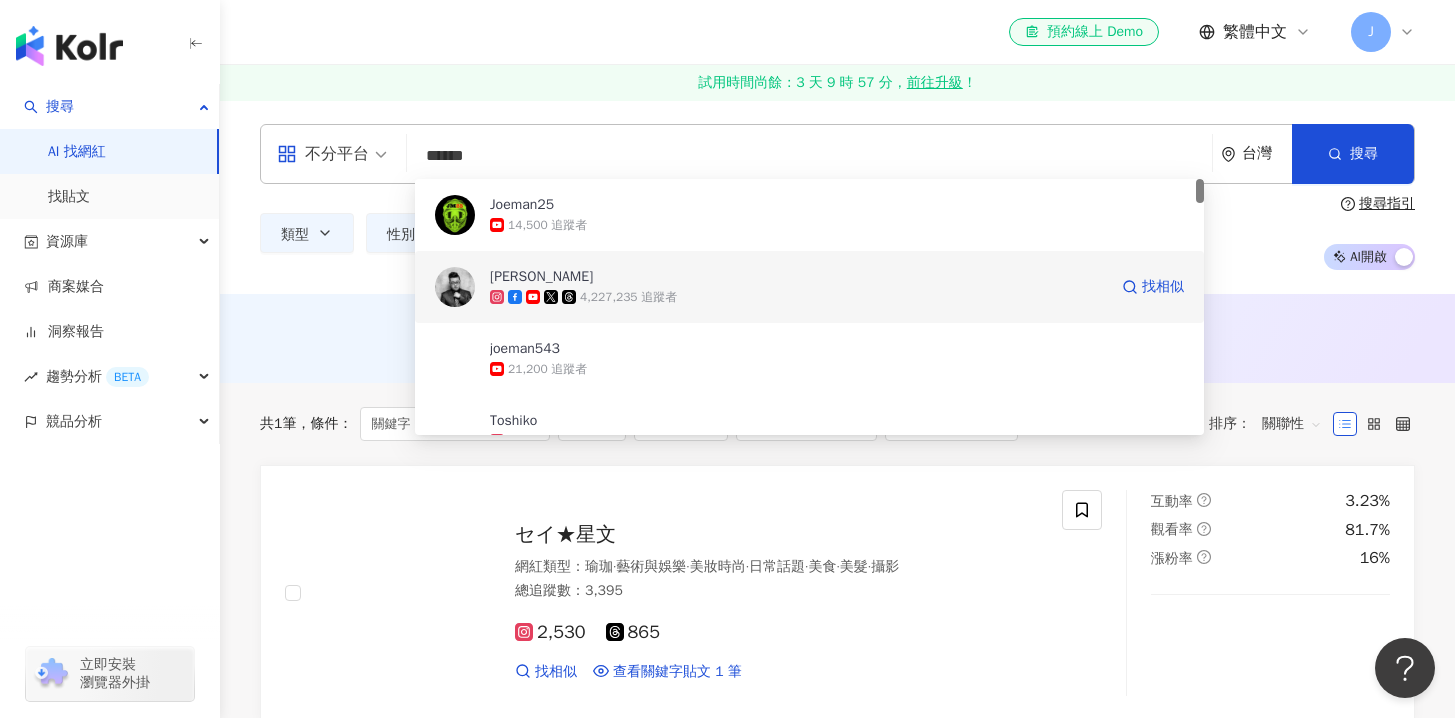 click on "[PERSON_NAME]" at bounding box center [798, 277] 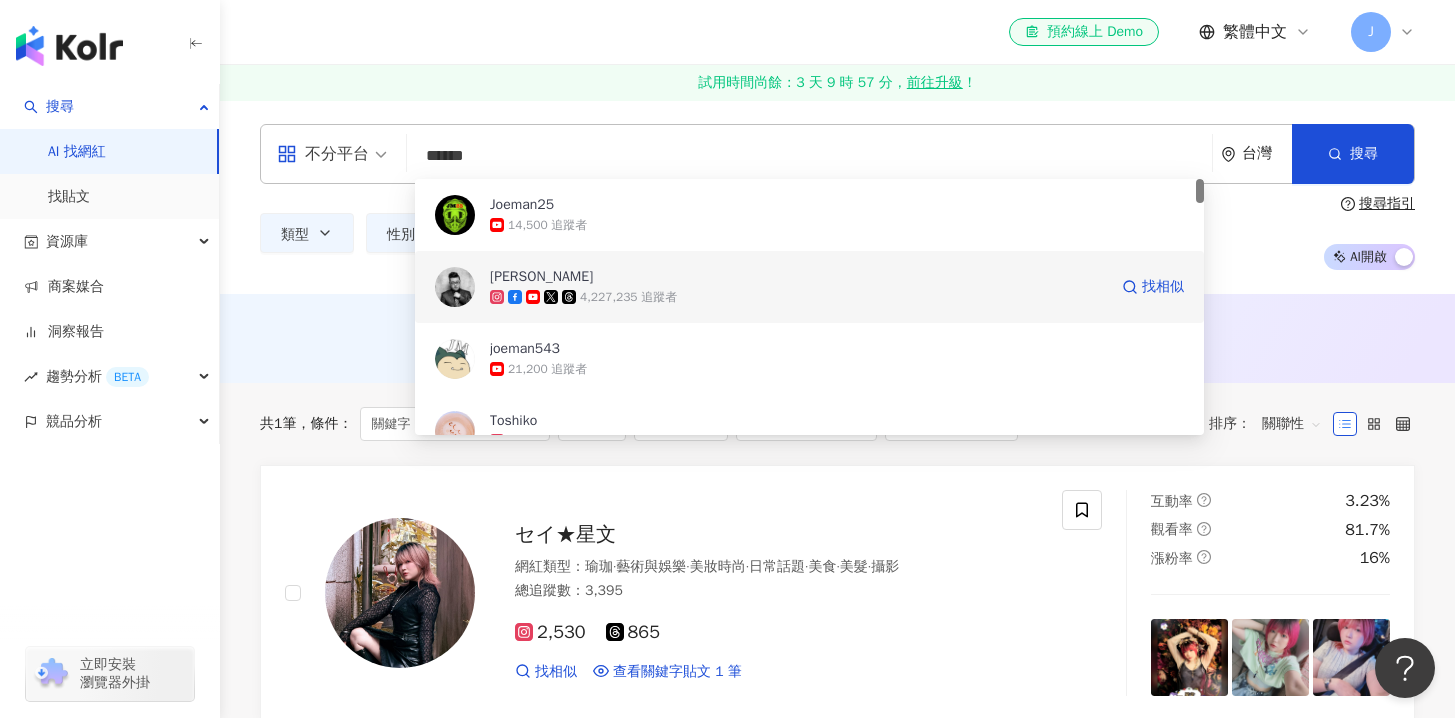type 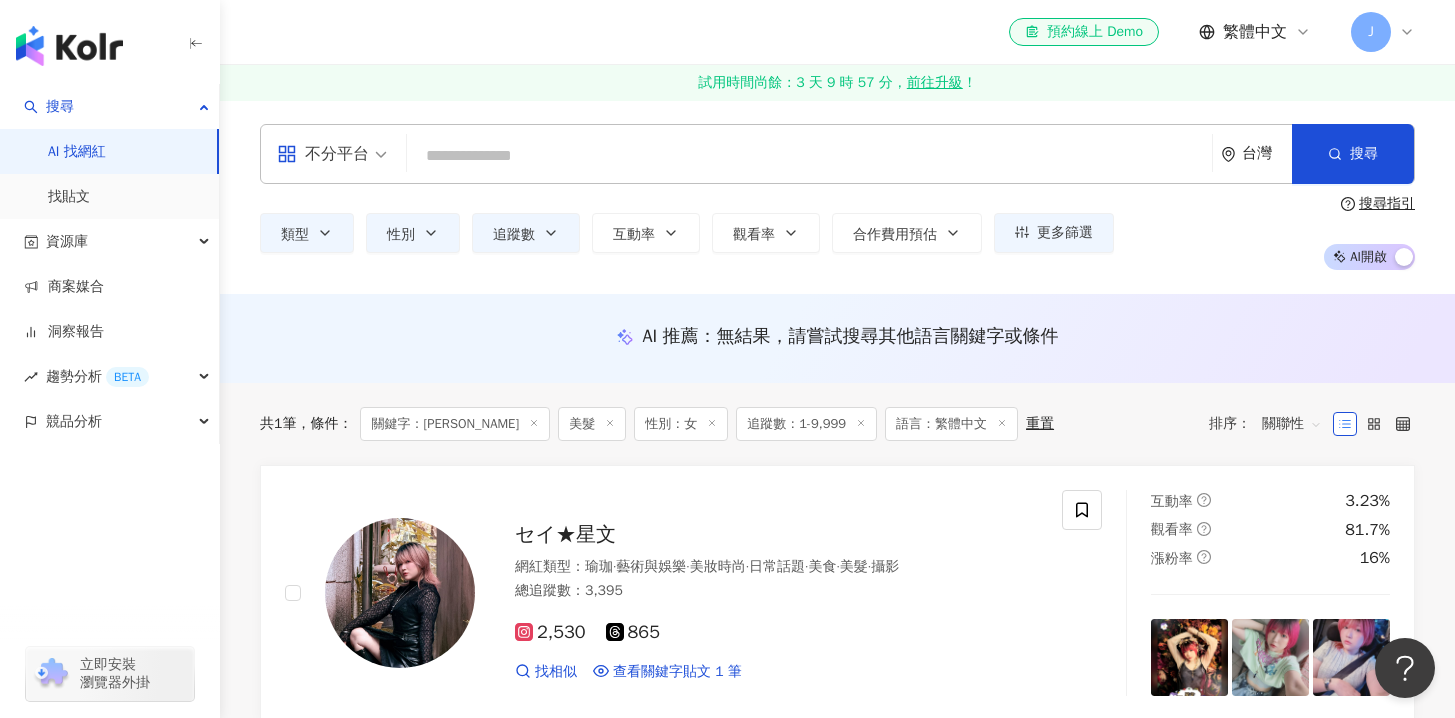click on "el-icon-cs 預約線上 Demo 繁體中文 J" at bounding box center [837, 32] 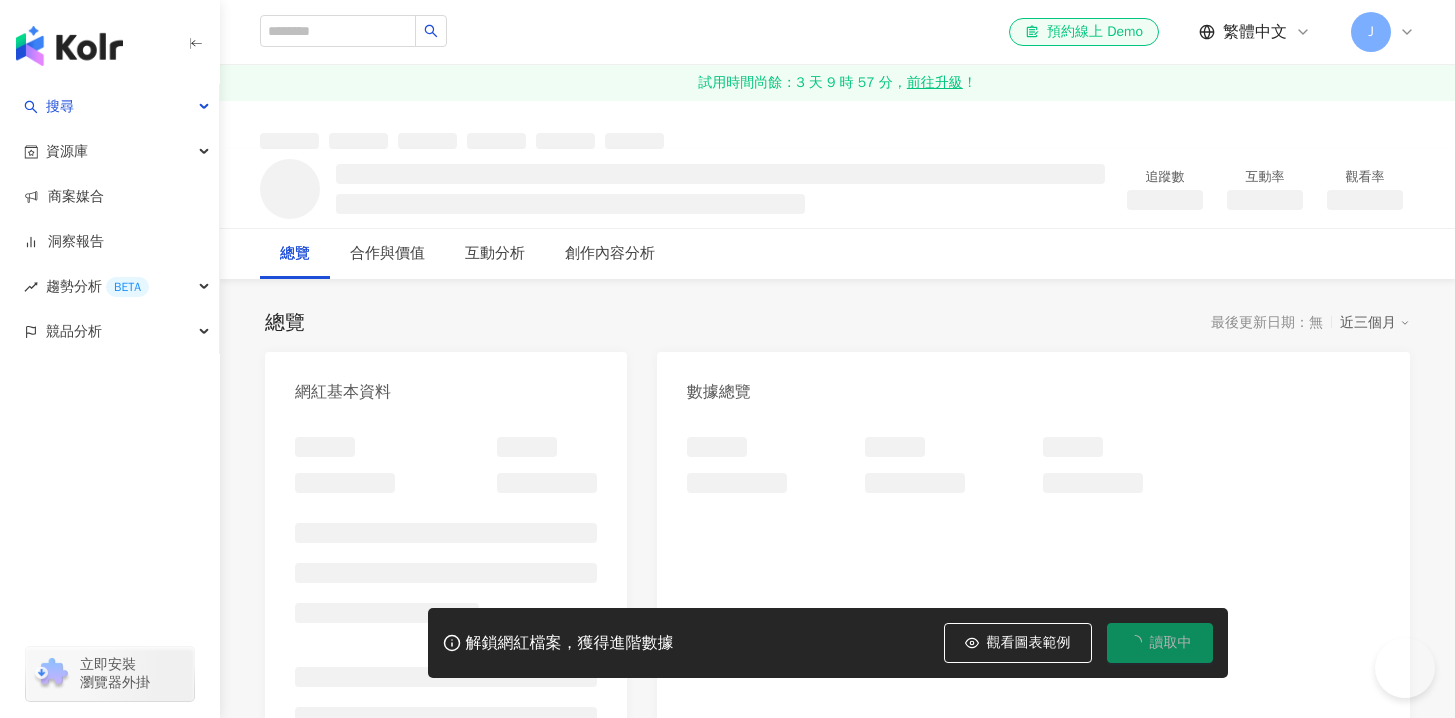 scroll, scrollTop: 0, scrollLeft: 0, axis: both 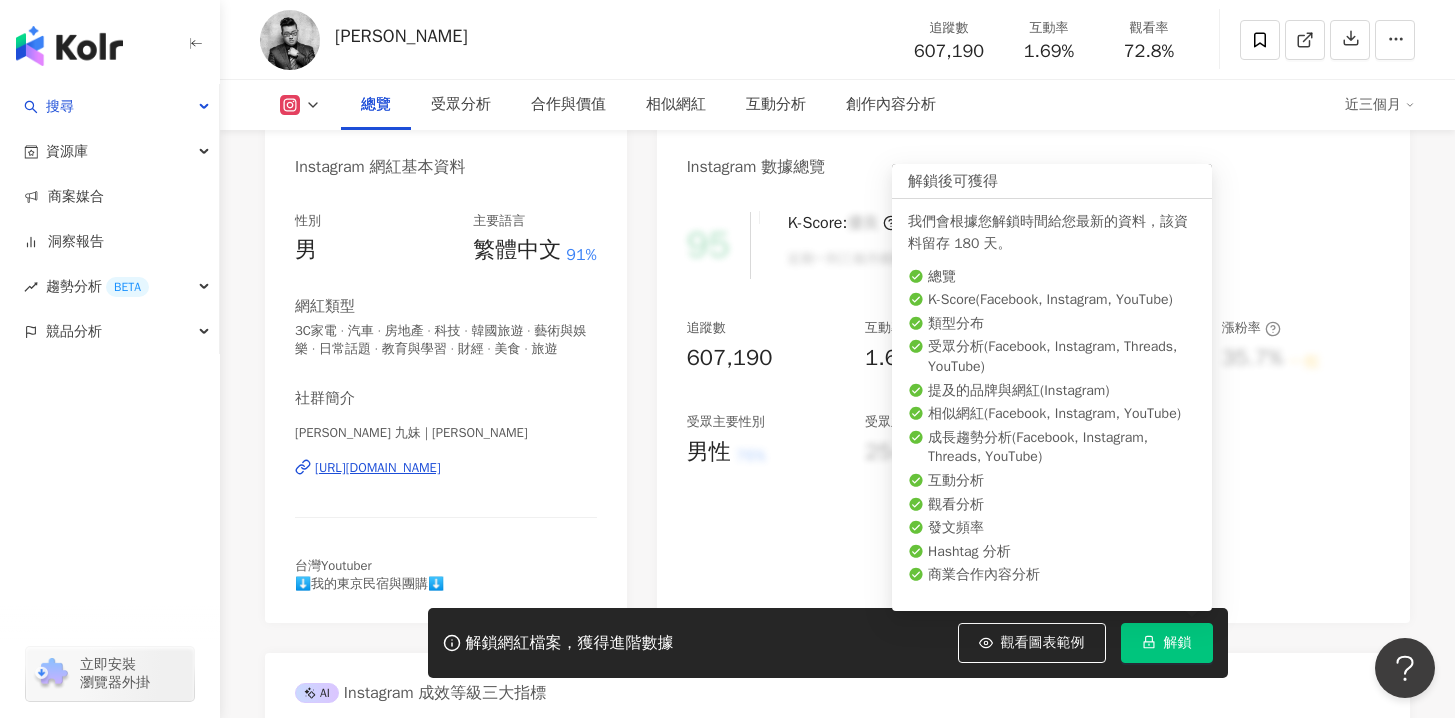 click on "解鎖" at bounding box center (1167, 643) 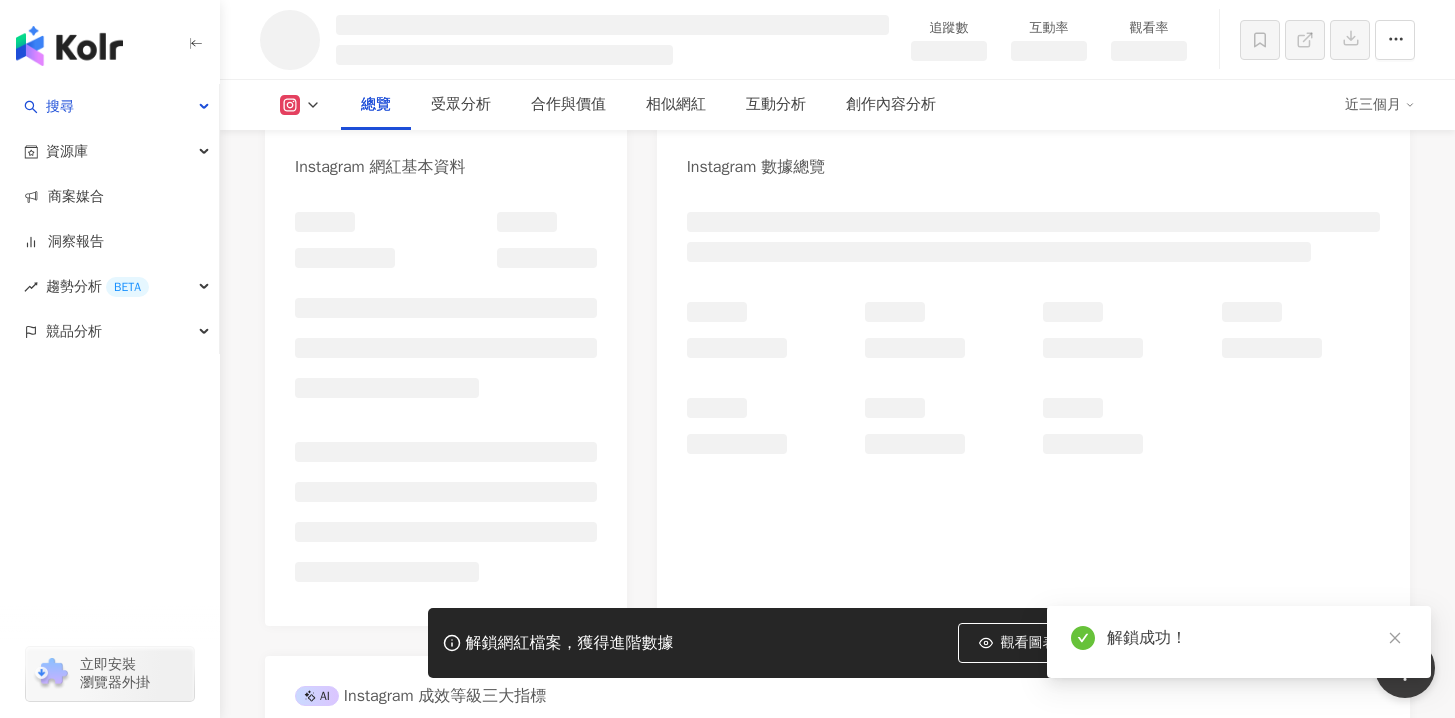 scroll, scrollTop: 767, scrollLeft: 0, axis: vertical 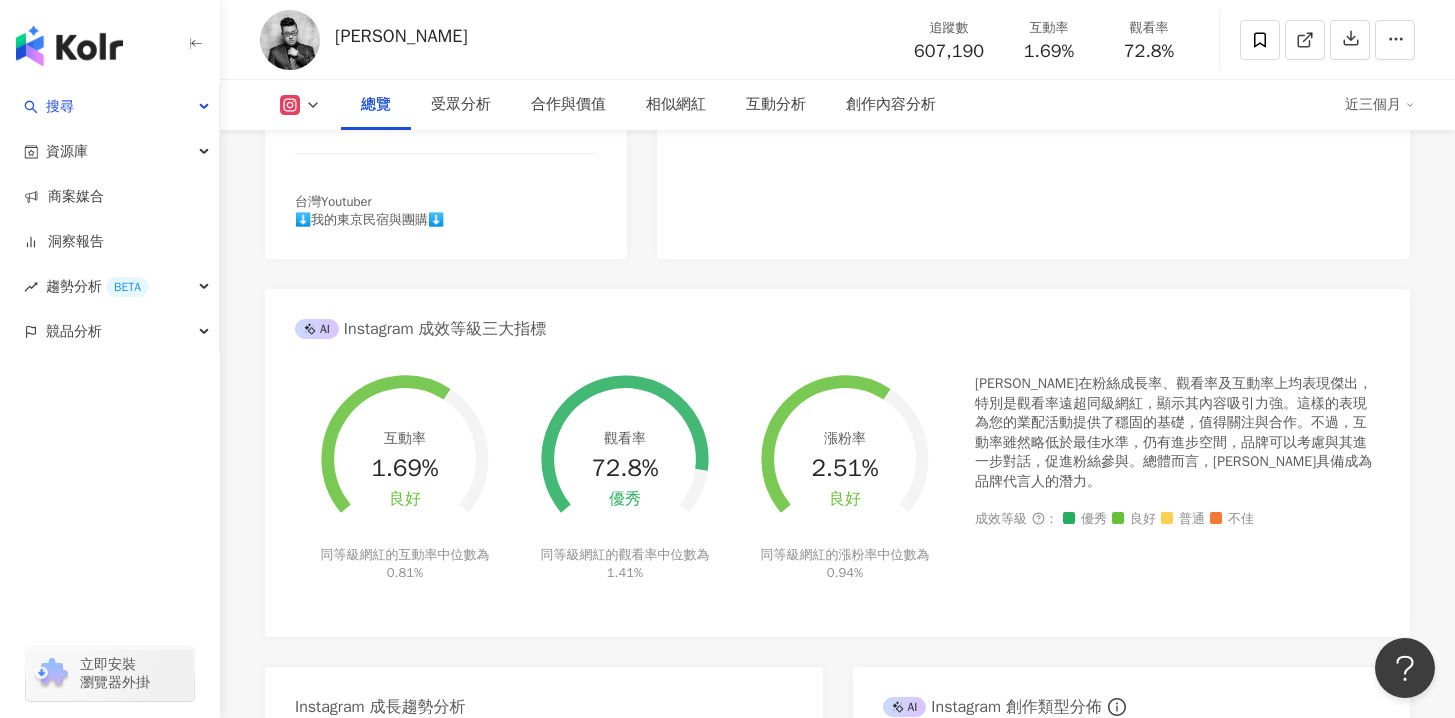 click on "[PERSON_NAME]在粉絲成長率、觀看率及互動率上均表現傑出，特別是觀看率遠超同級網紅，顯示其內容吸引力強。這樣的表現為您的業配活動提供了穩固的基礎，值得關注與合作。不過，互動率雖然略低於最佳水準，仍有進步空間，品牌可以考慮與其進一步對話，促進粉絲參與。總體而言，[PERSON_NAME]具備成為品牌代言人的潛力。 成效等級 ： 優秀 良好 普通 不佳" at bounding box center [1177, 490] 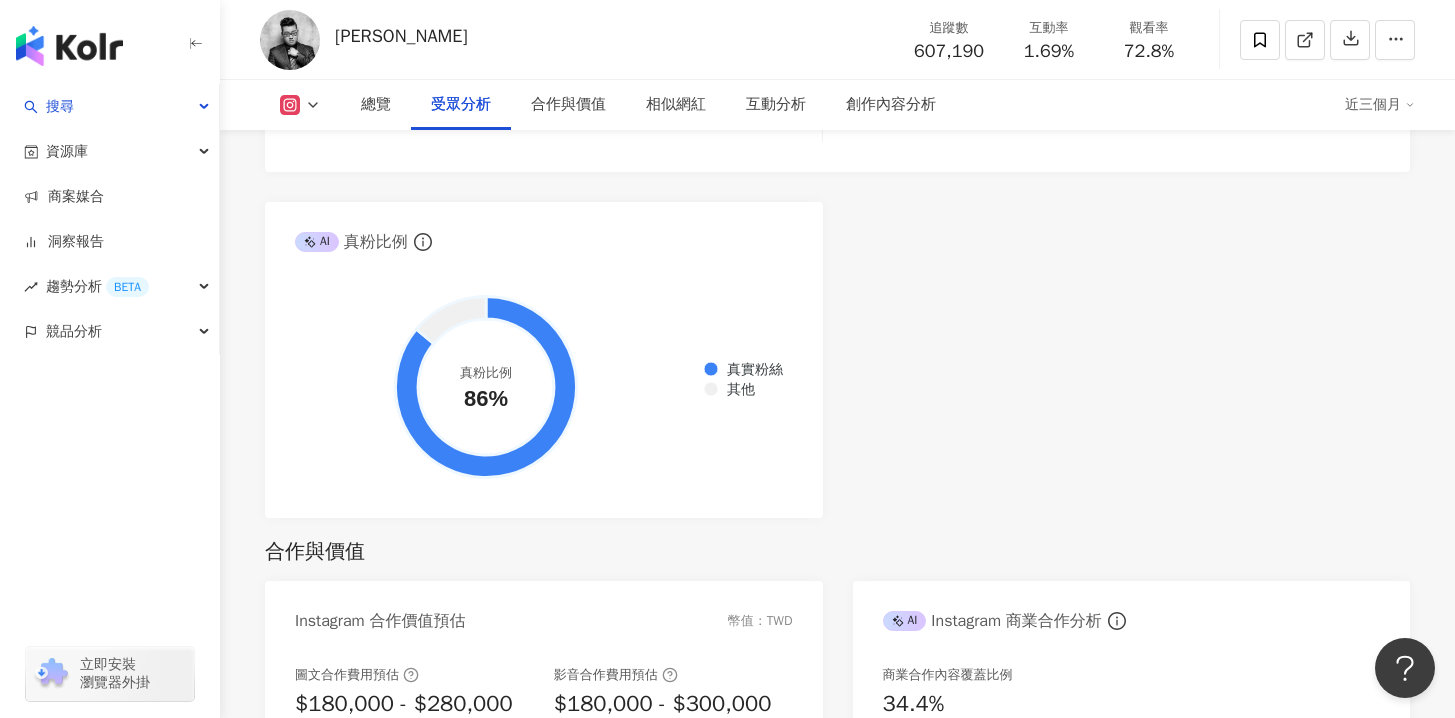 scroll, scrollTop: 2328, scrollLeft: 0, axis: vertical 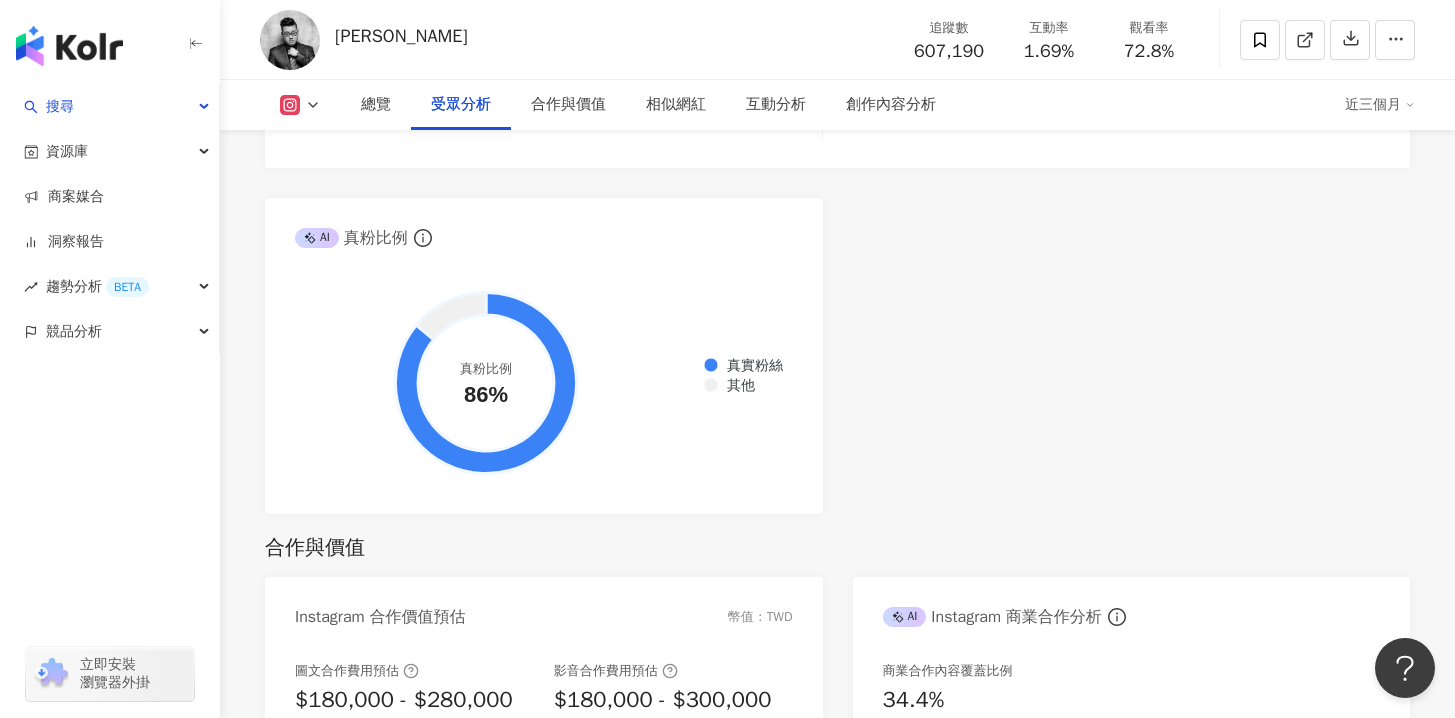 click on "AI Instagram 受眾樣貌分析 受眾主要性別   男性 71.5% 受眾主要年齡   18-24 歲 47.3% 受眾年齡及性別分布 男性 女性 50% 50% 40% 40% 30% 30% 20% 20% 10% 10% 0% 0% 0% 9% 47% 38% 5% 1% 0% 0-12 0-12 13-17 [PHONE_NUMBER] [PHONE_NUMBER] [PHONE_NUMBER] [PHONE_NUMBER] 45-64 65- 65- 受眾主要國家/地區   [GEOGRAPHIC_DATA] 82.6% 受眾所在國家地區分布 受眾所在城市分布 [GEOGRAPHIC_DATA] 82.6% [GEOGRAPHIC_DATA] 6.16% [GEOGRAPHIC_DATA] 4.82% [GEOGRAPHIC_DATA] 1.91% [GEOGRAPHIC_DATA] 0.94% [GEOGRAPHIC_DATA] 14.8% [GEOGRAPHIC_DATA] 10.4% [GEOGRAPHIC_DATA] 9.59% [GEOGRAPHIC_DATA] District 7.8% [GEOGRAPHIC_DATA] 5.19% AI 真粉比例 真實粉絲 其他 真粉比例 86%" at bounding box center [837, 51] 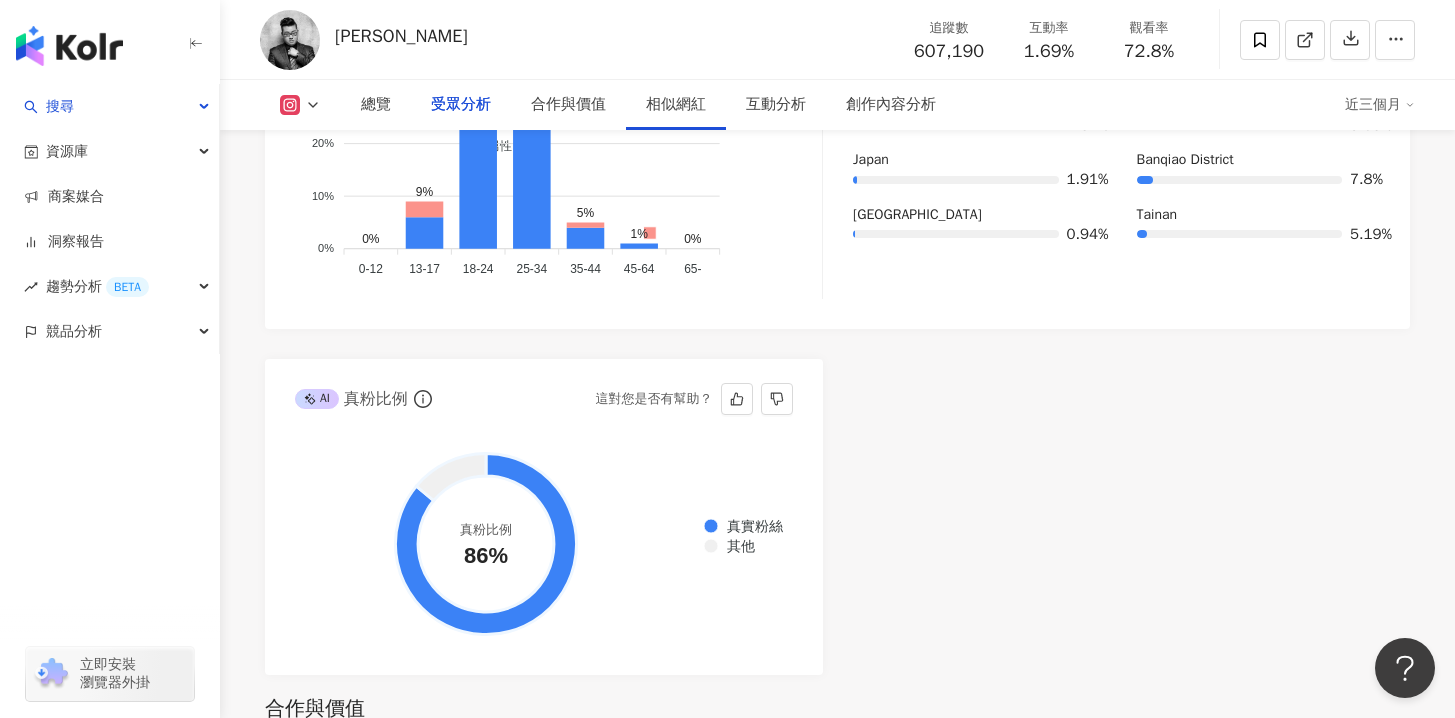 scroll, scrollTop: 0, scrollLeft: 0, axis: both 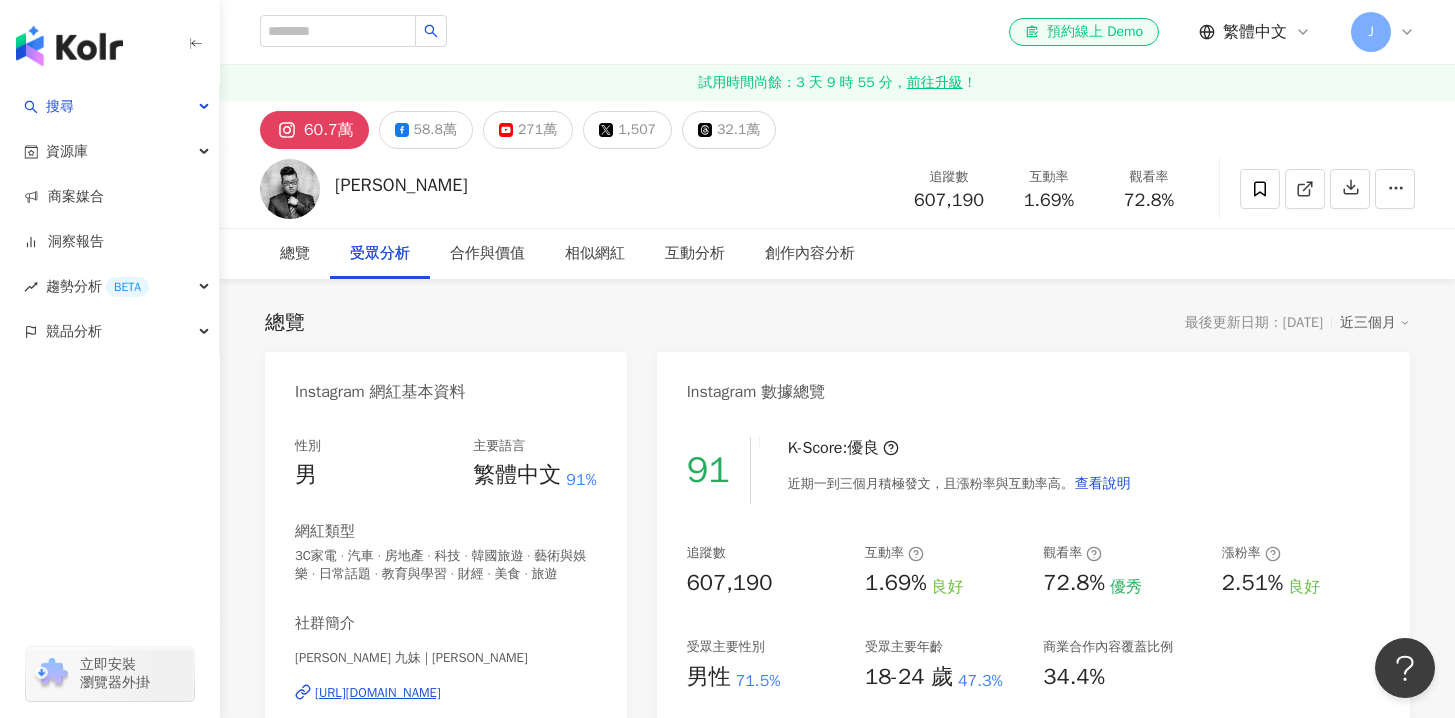 click on "總覽 最後更新日期：[DATE] 近三個月 Instagram 網紅基本資料 性別   男 主要語言   繁體中文 91% 網紅類型 3C家電 · 汽車 · 房地產 · 科技 · 韓國旅遊 · 藝術與娛樂 · 日常話題 · 教育與學習 · 財經 · 美食 · 旅遊 社群簡介 [PERSON_NAME]  九妹 | [PERSON_NAME] [URL][DOMAIN_NAME] 台灣Youtuber
⬇️我的東京民宿與團購⬇️ Instagram 數據總覽 91 K-Score :   優良 近期一到三個月積極發文，且漲粉率與互動率高。 查看說明 追蹤數   607,190 互動率   1.69% 良好 觀看率   72.8% 優秀 漲粉率   2.51% 良好 受眾主要性別   男性 71.5% 受眾主要年齡   18-24 歲 47.3% 商業合作內容覆蓋比例   34.4% AI Instagram 成效等級三大指標 互動率 1.69% 良好 同等級網紅的互動率中位數為  0.81% 觀看率 72.8% 優秀 同等級網紅的觀看率中位數為  1.41% 漲粉率 2.51% 良好 同等級網紅的漲粉率中位數為  0.94% 成效等級 ： 優秀 良好" at bounding box center (837, 1072) 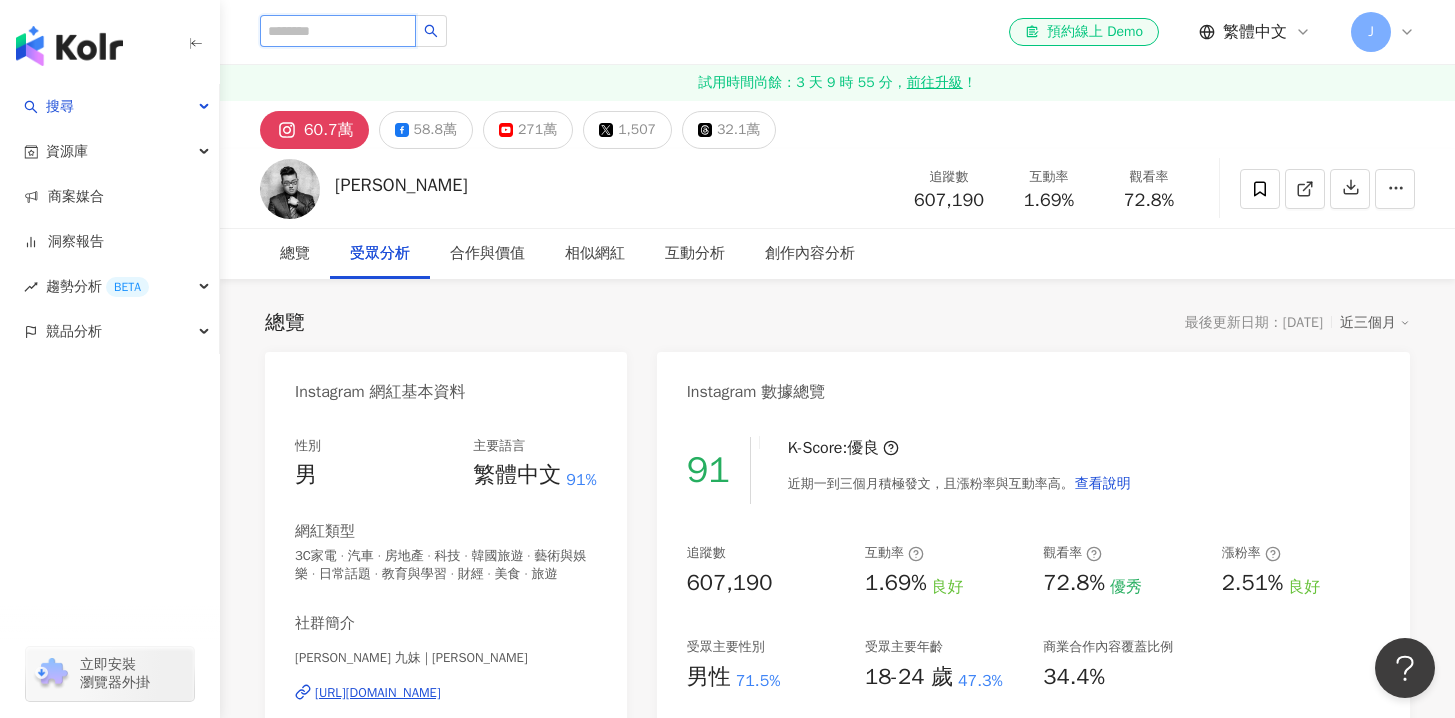 click at bounding box center (338, 31) 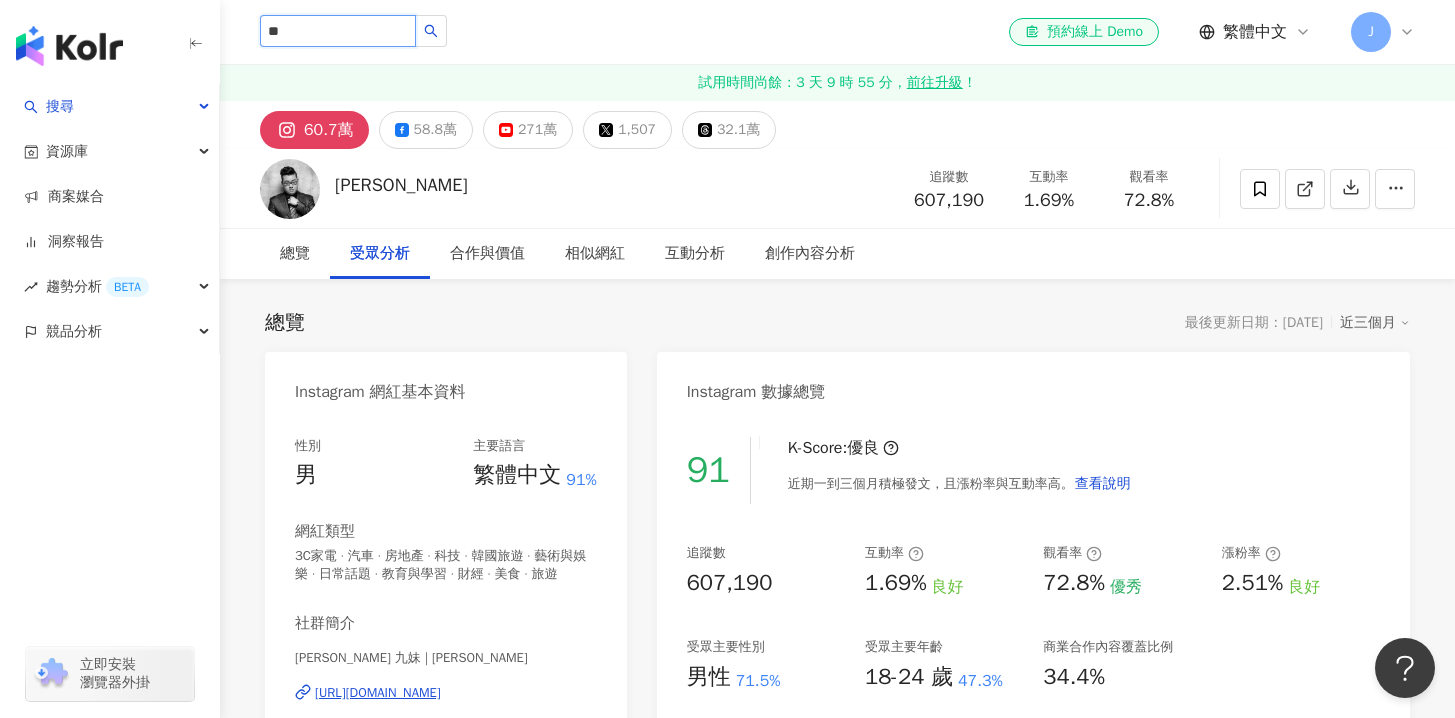 type on "*" 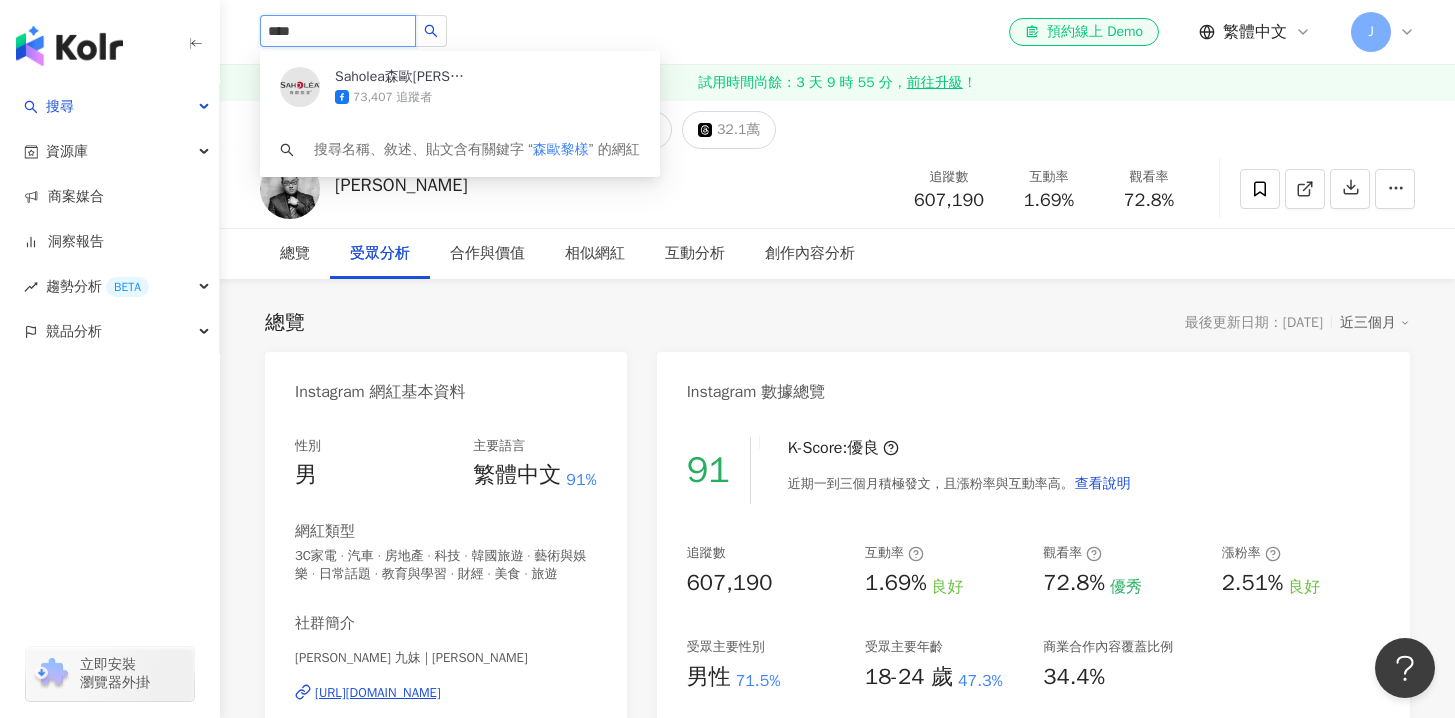 type on "****" 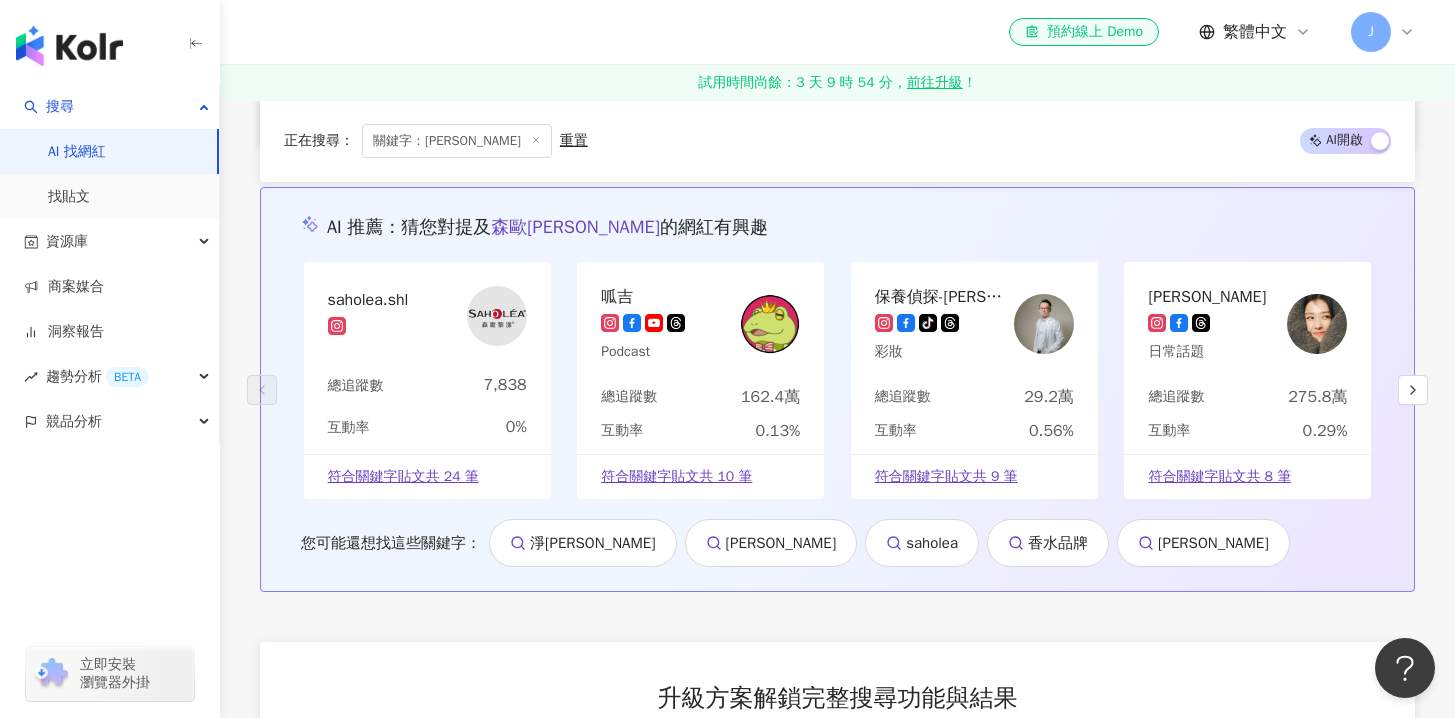 scroll, scrollTop: 3842, scrollLeft: 0, axis: vertical 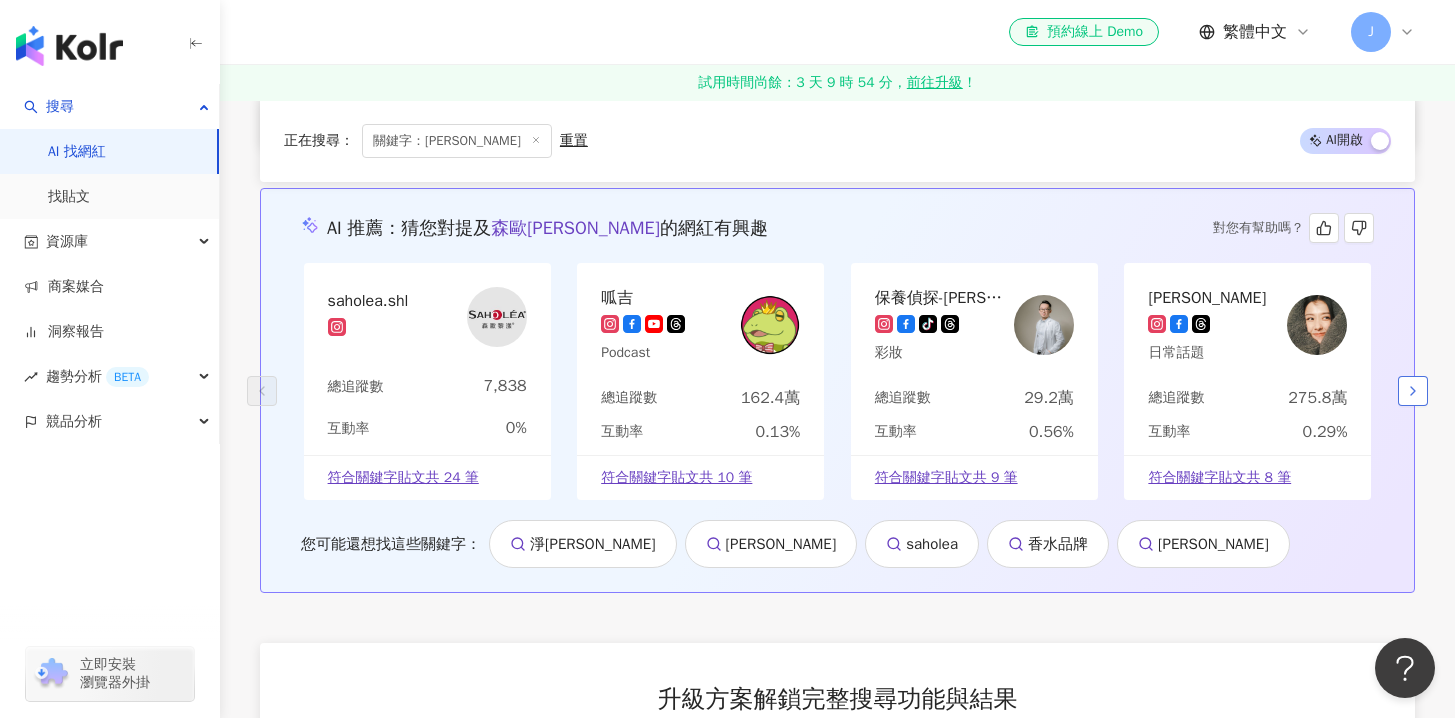click 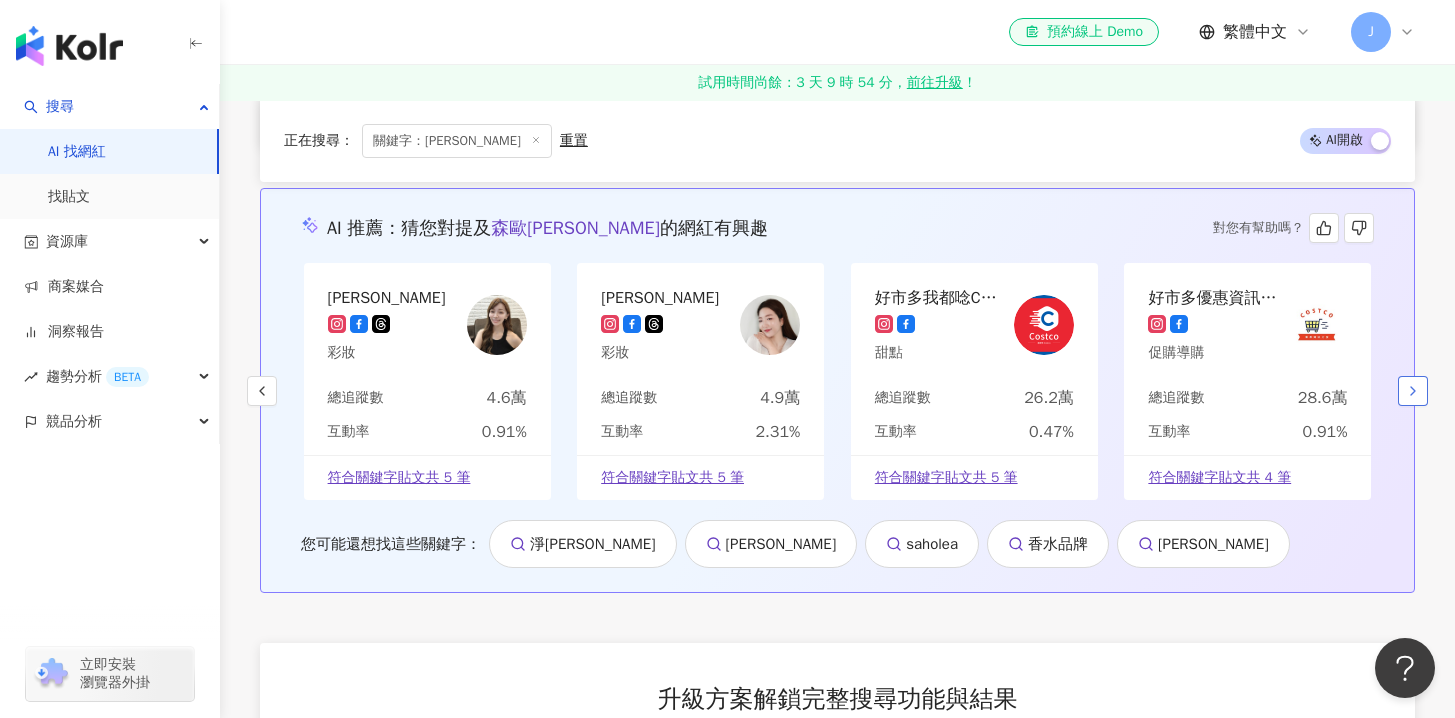 click 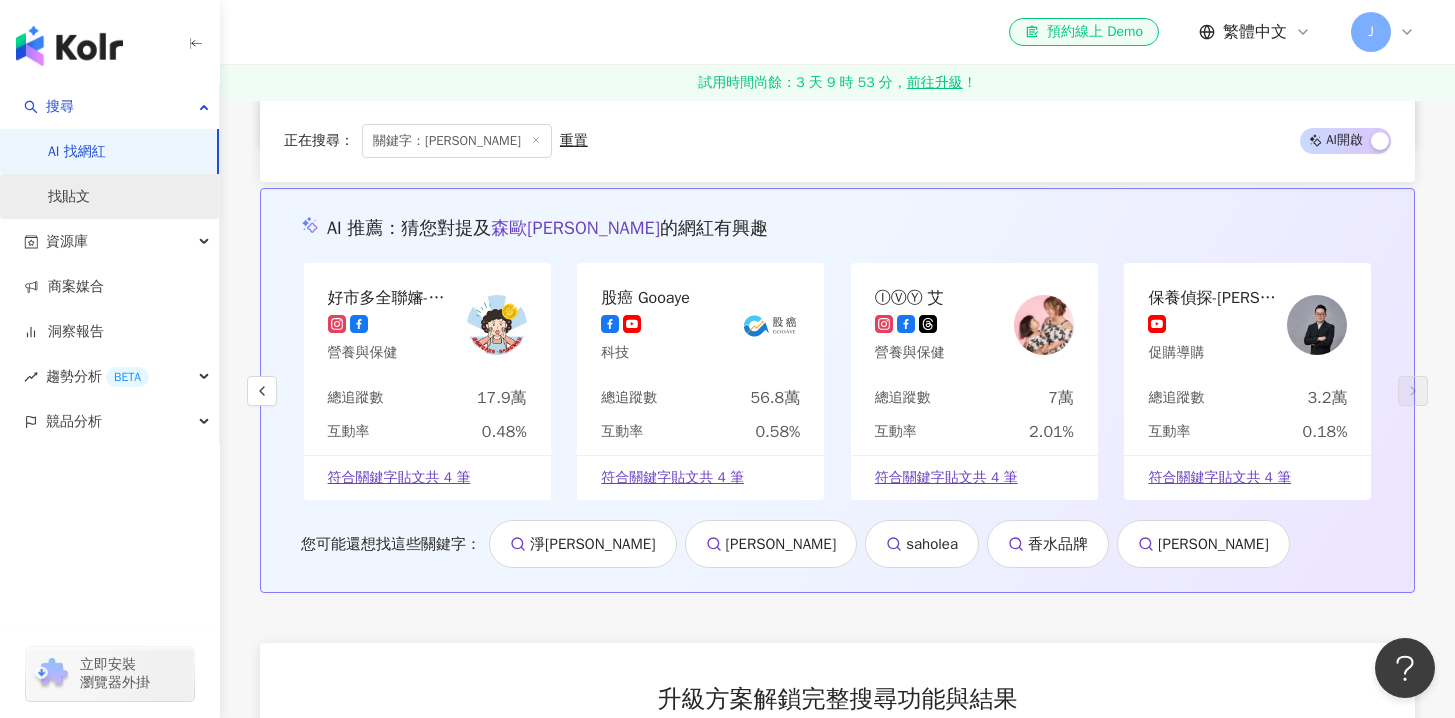 click on "找貼文" at bounding box center [69, 197] 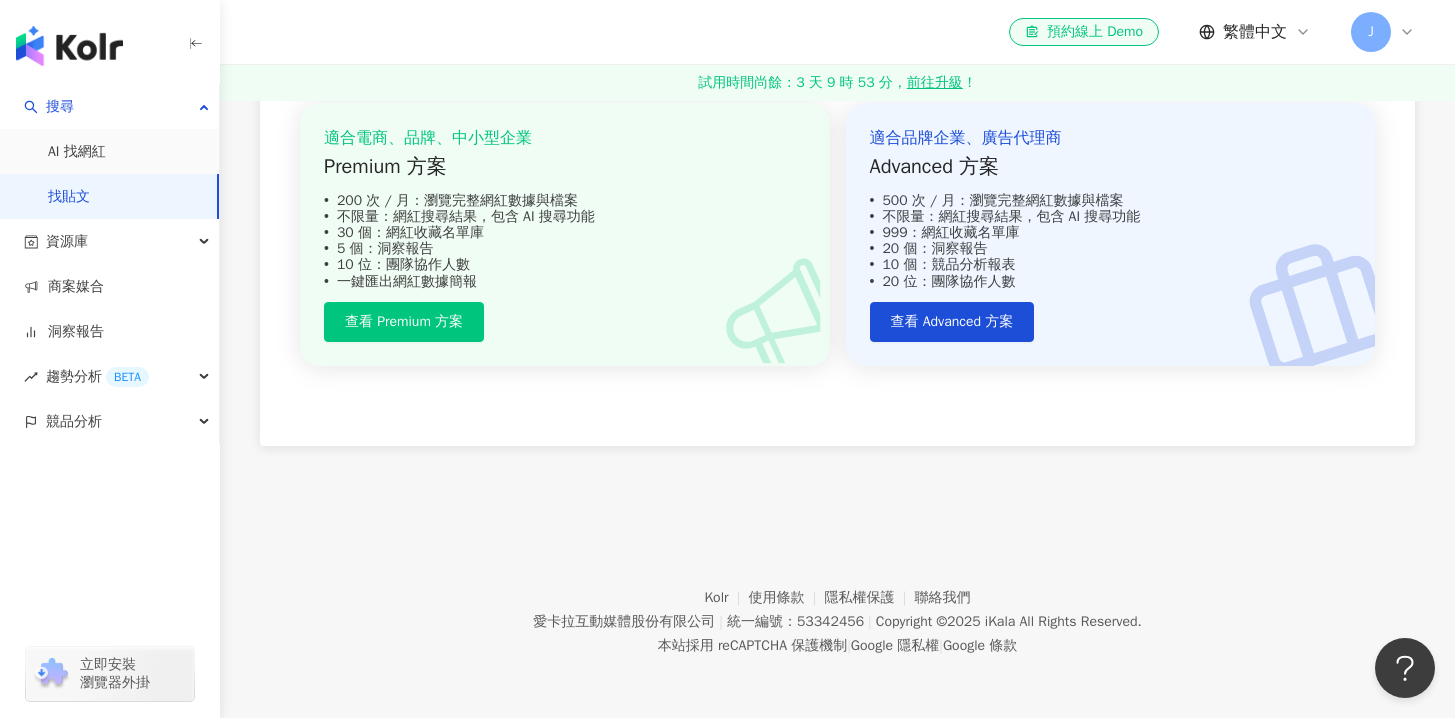 scroll, scrollTop: 0, scrollLeft: 0, axis: both 